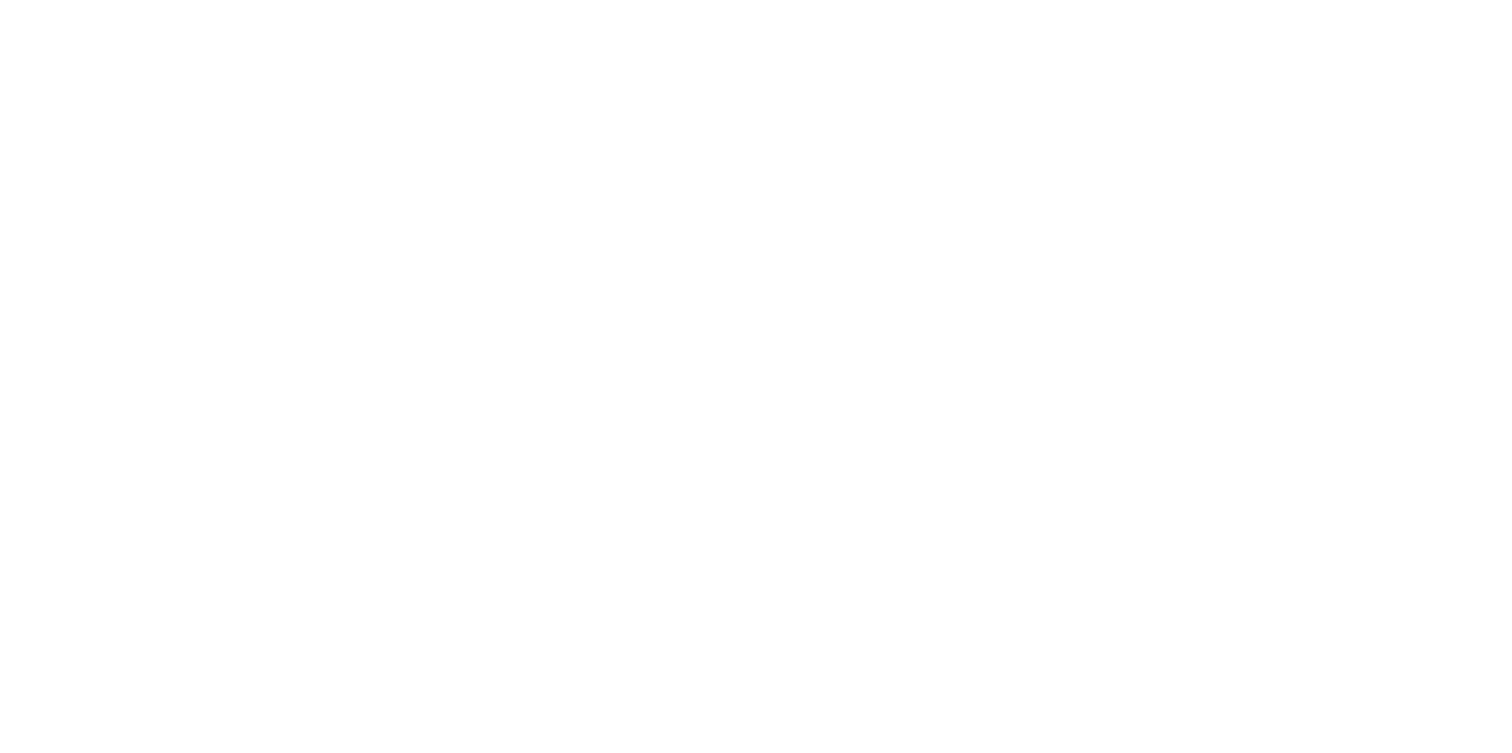 scroll, scrollTop: 0, scrollLeft: 0, axis: both 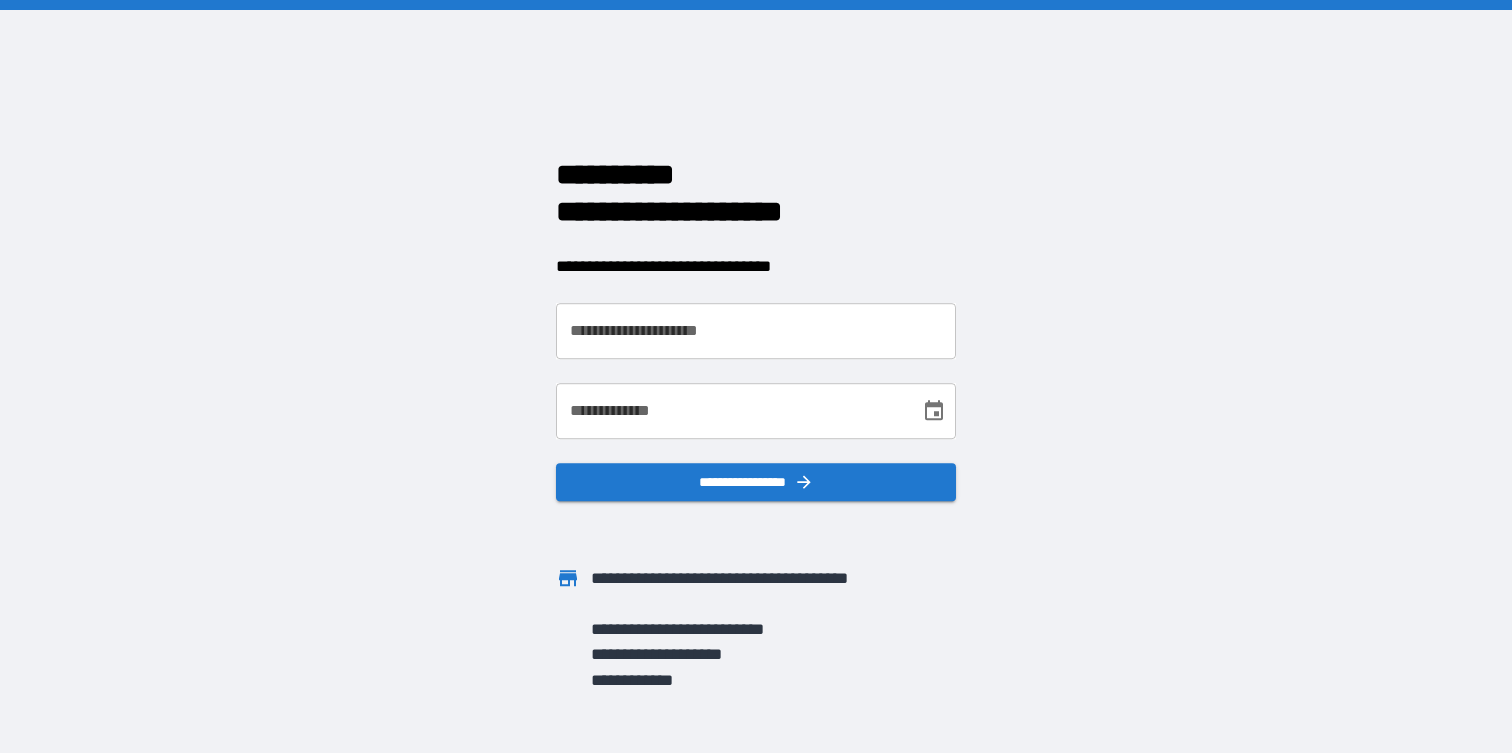 click on "**********" at bounding box center [756, 331] 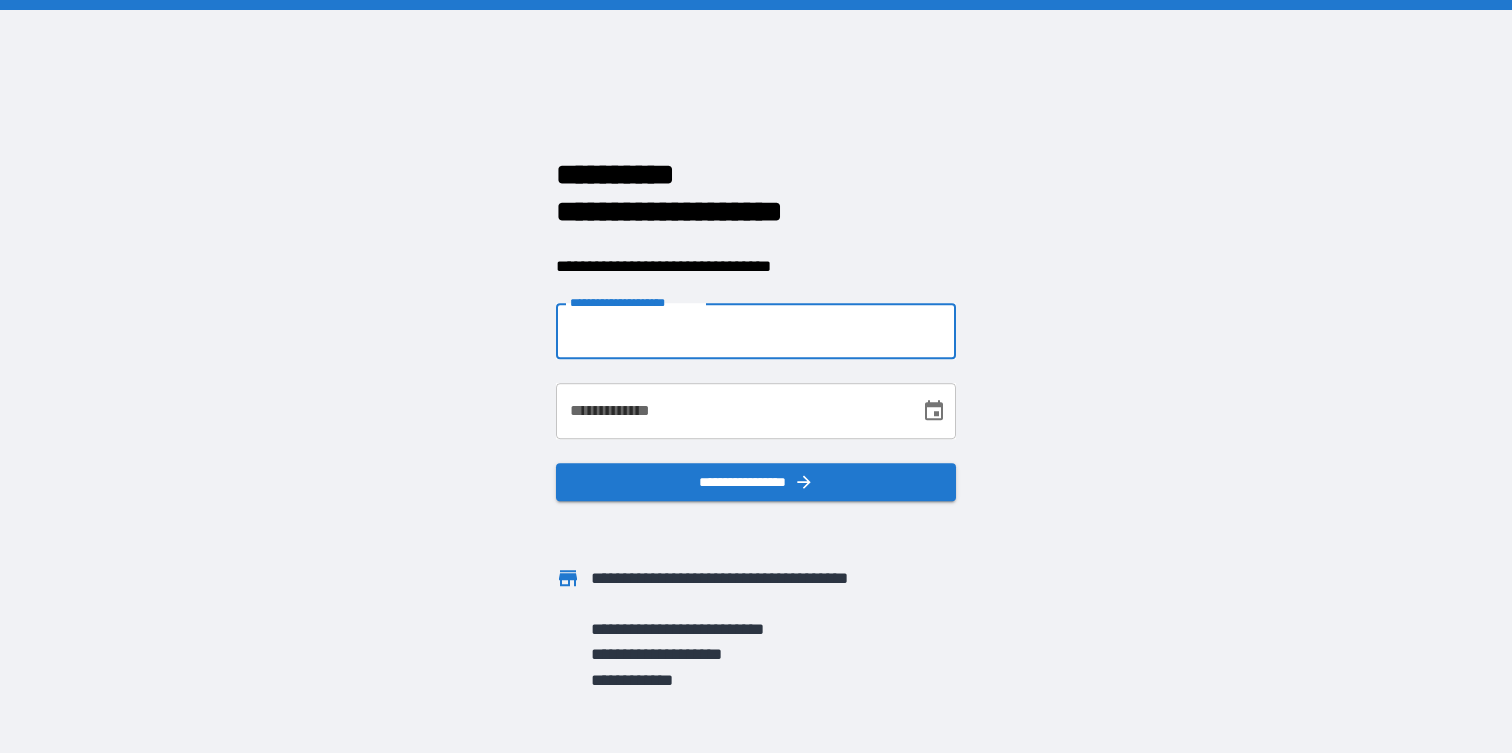 type on "**********" 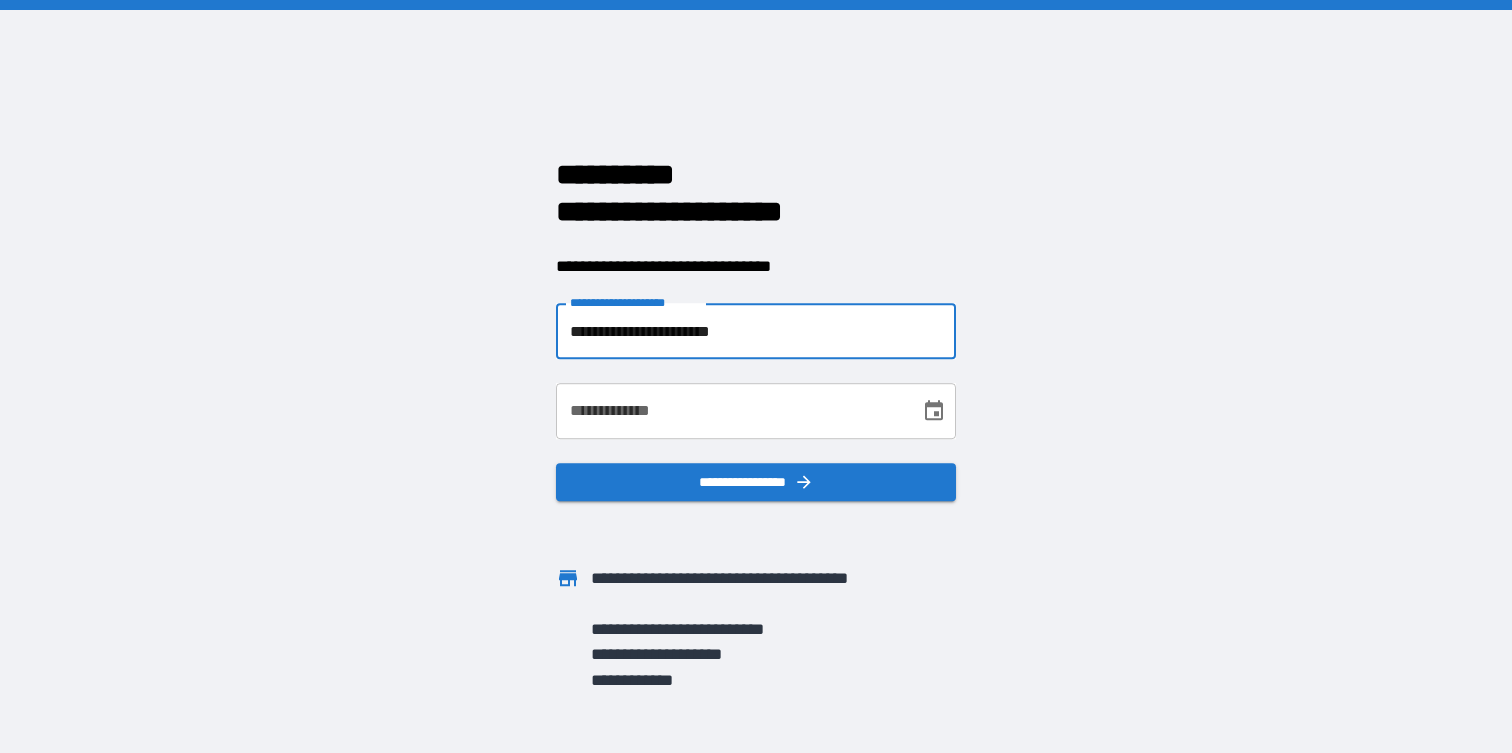 click on "**********" at bounding box center (731, 411) 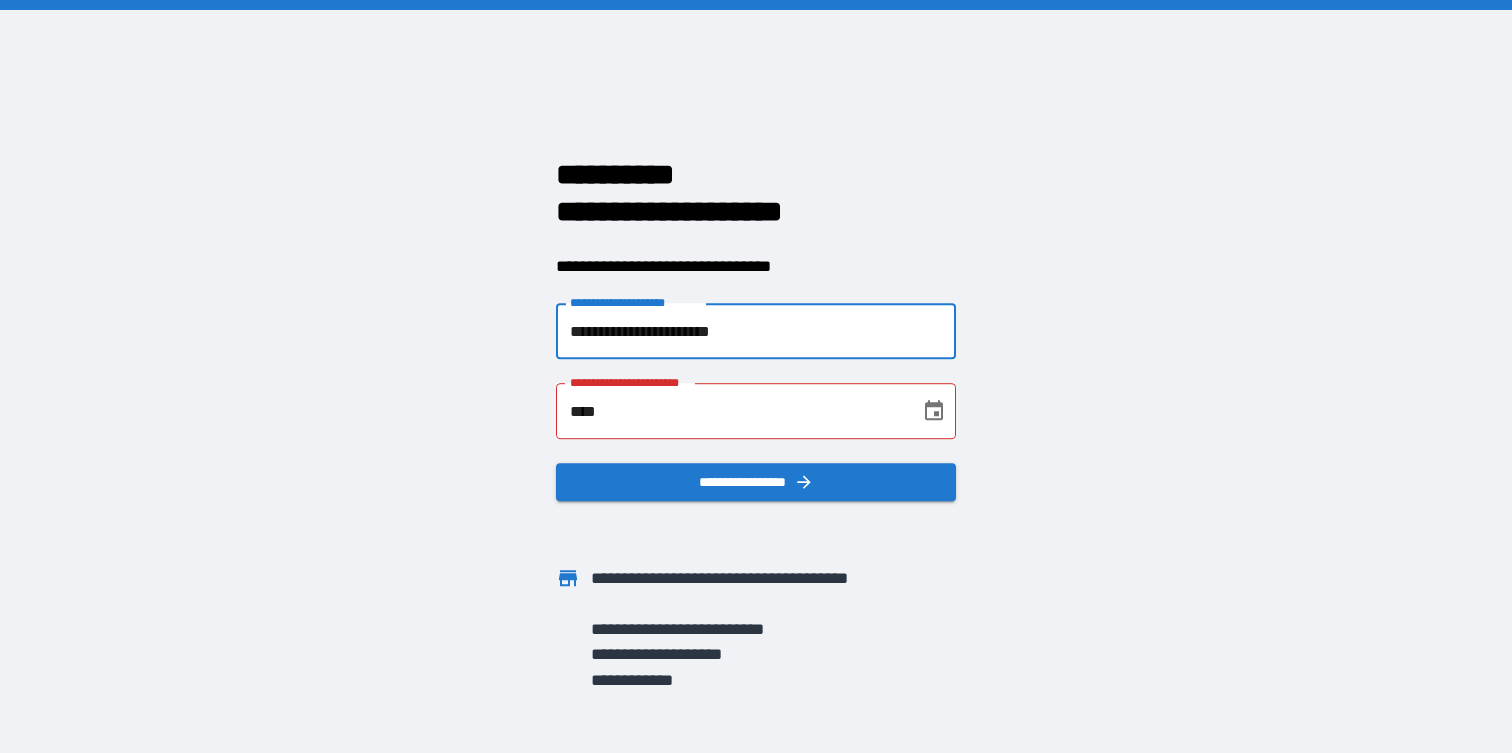 click on "**********" at bounding box center [756, 331] 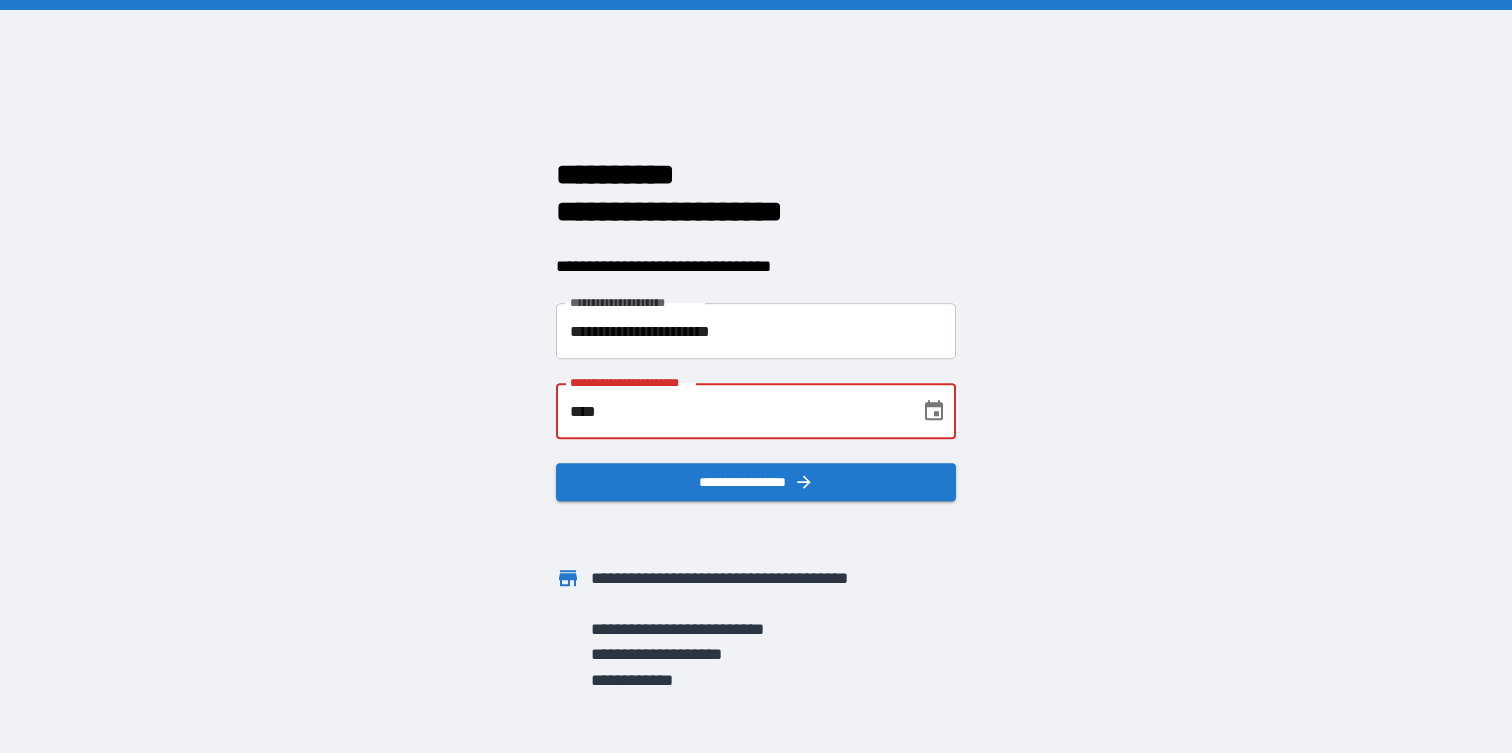 click on "****" at bounding box center (731, 411) 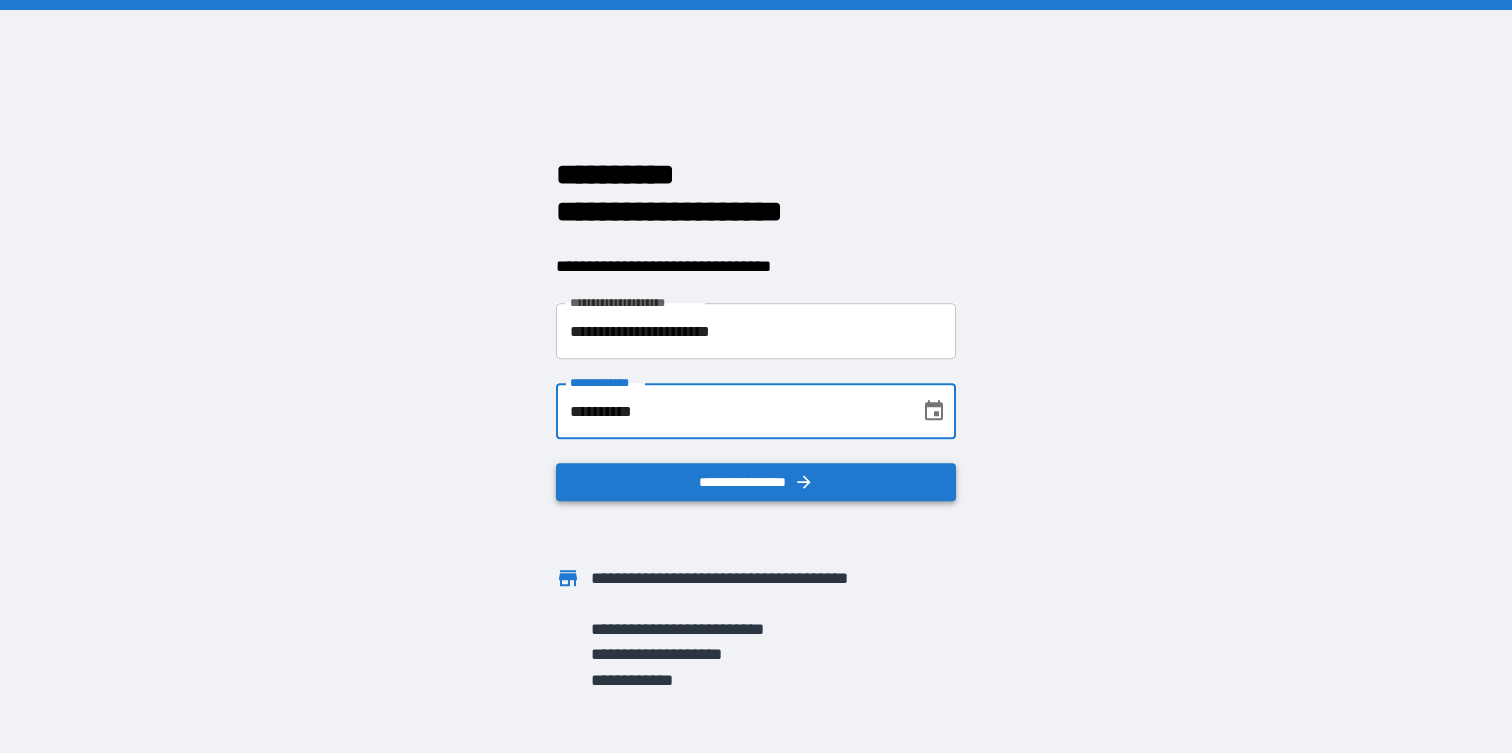 type on "**********" 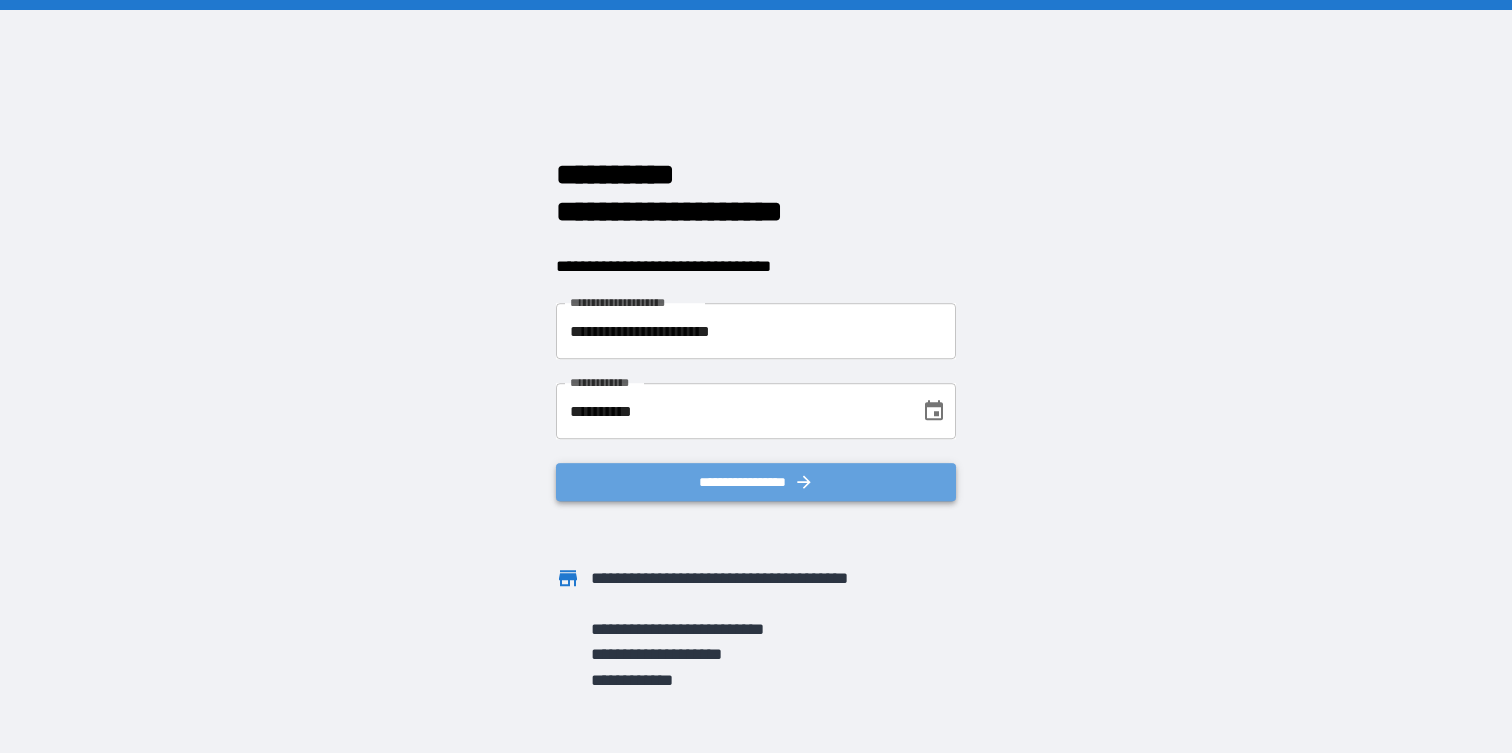 click on "**********" at bounding box center (756, 482) 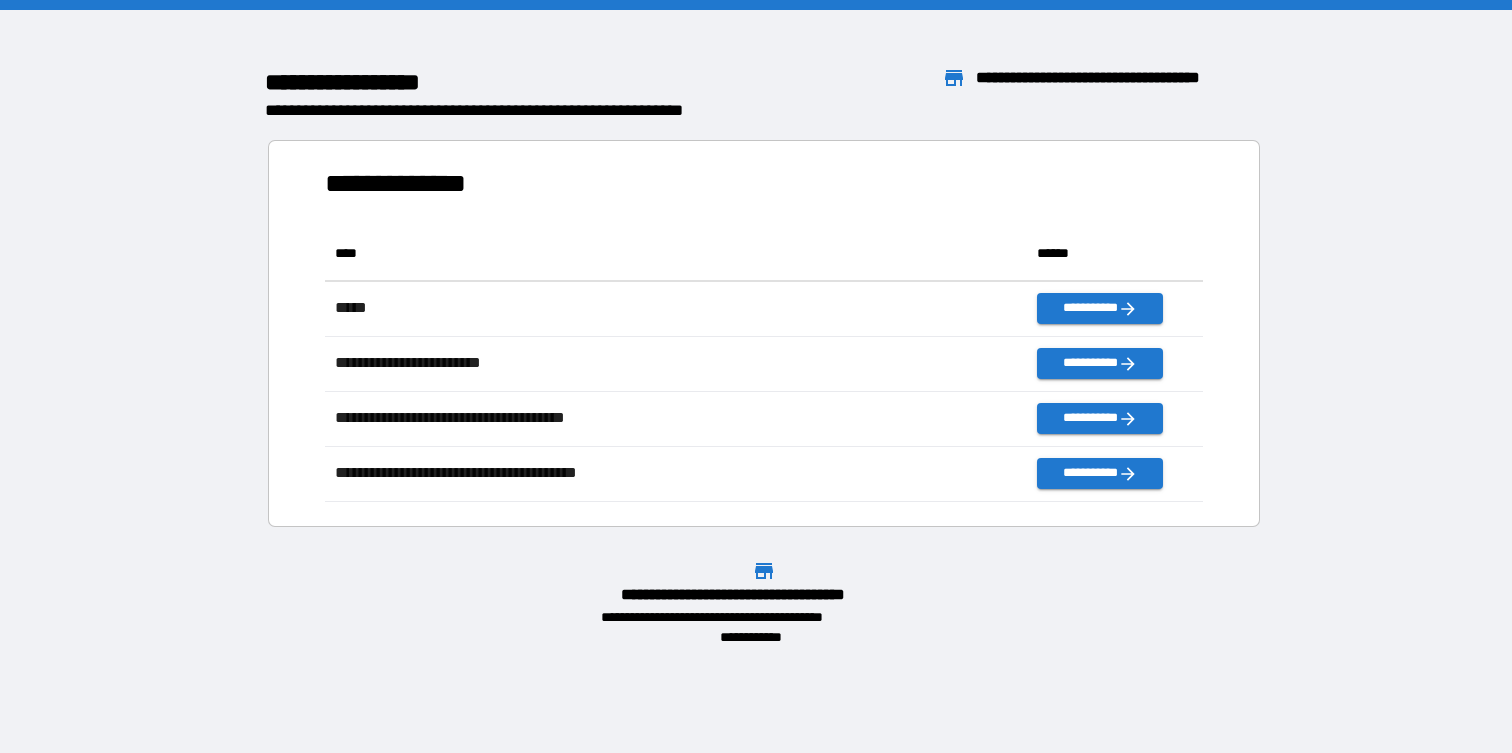 scroll, scrollTop: 1, scrollLeft: 1, axis: both 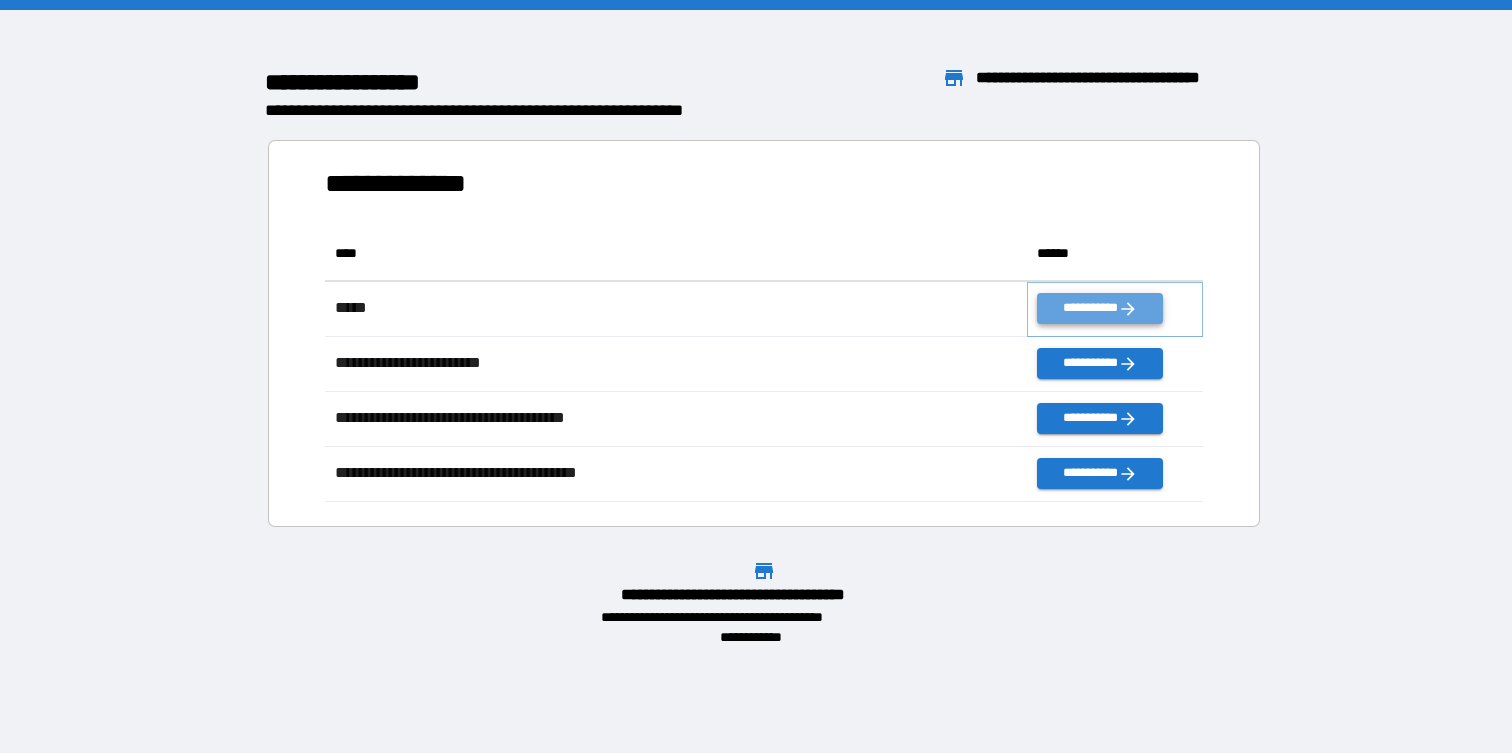 click on "**********" at bounding box center [1099, 308] 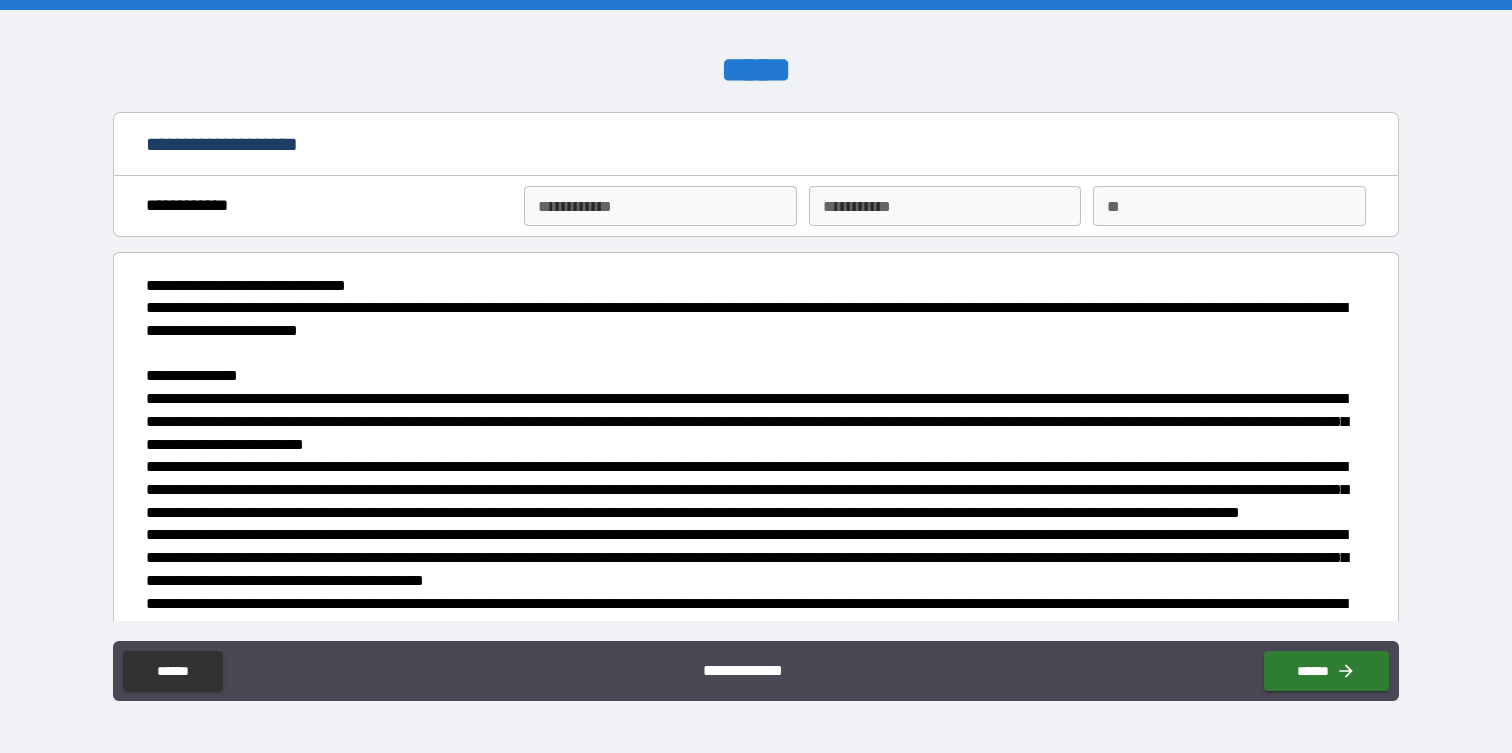 click on "**********" at bounding box center (660, 206) 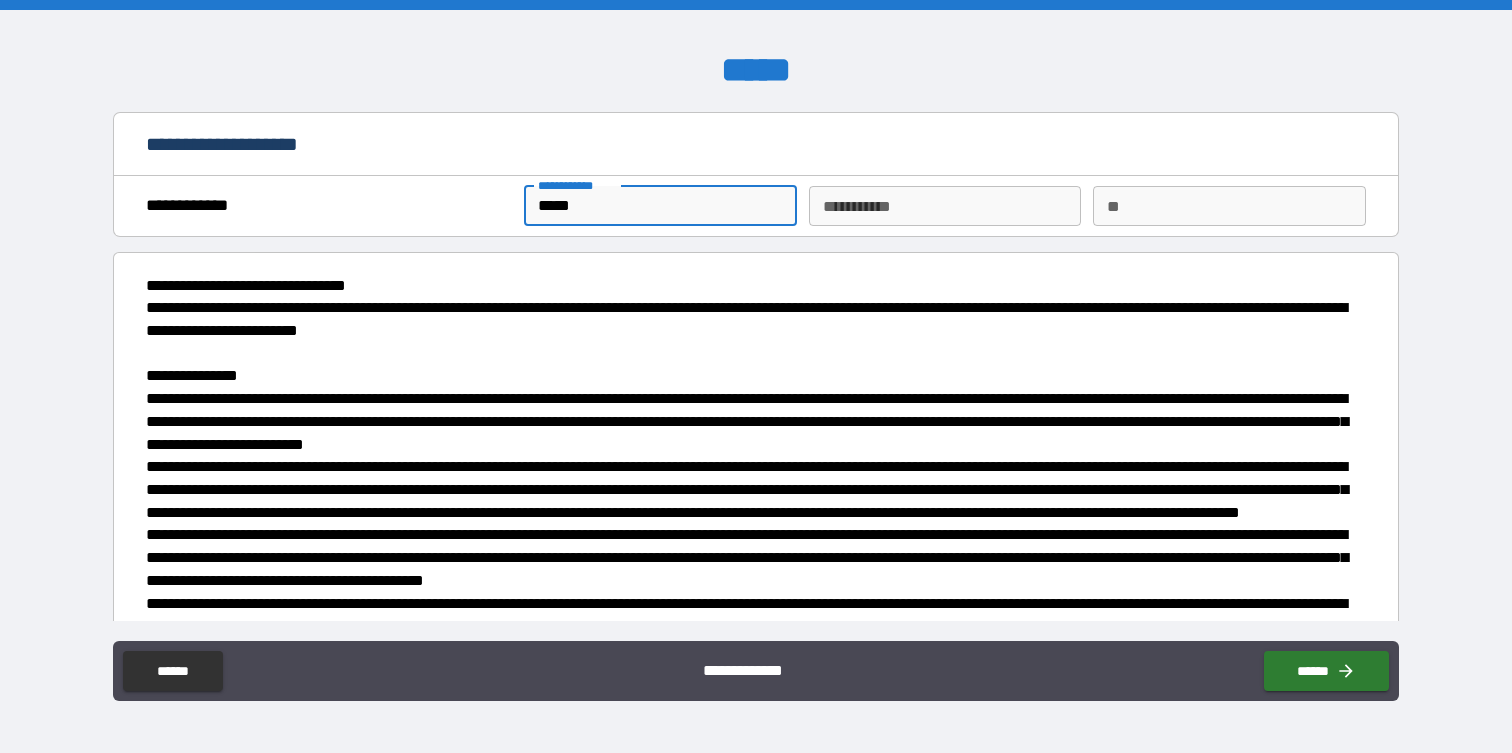 type on "*****" 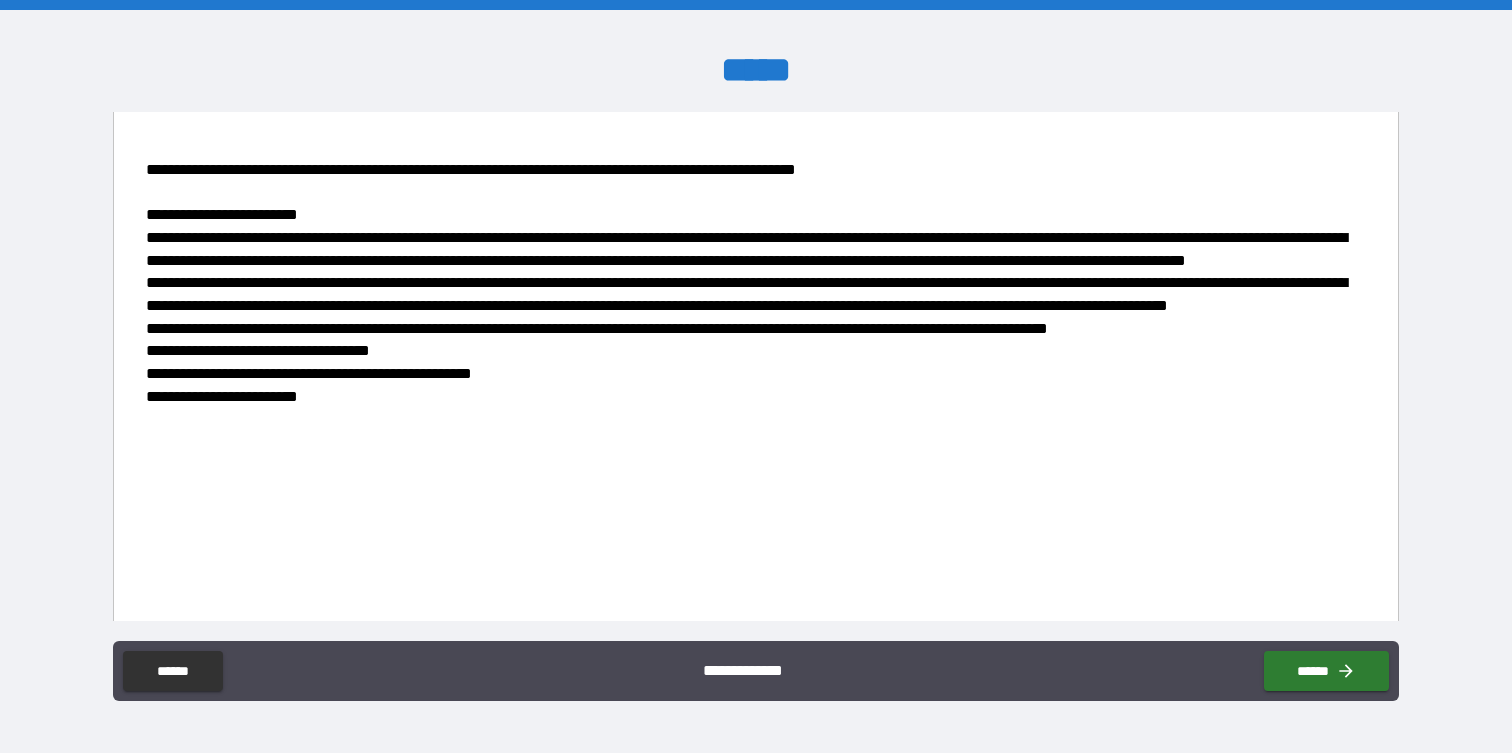 scroll, scrollTop: 3193, scrollLeft: 0, axis: vertical 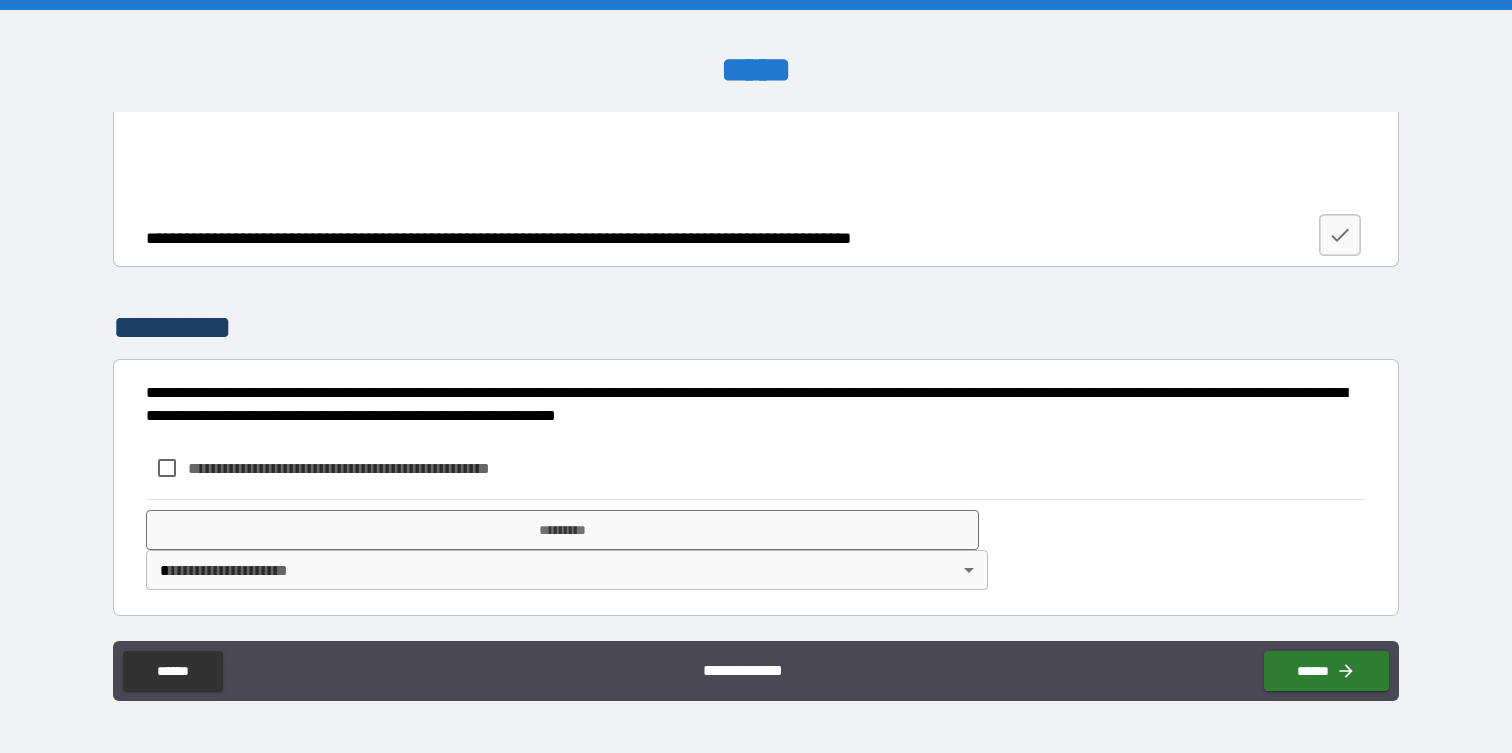 type on "****" 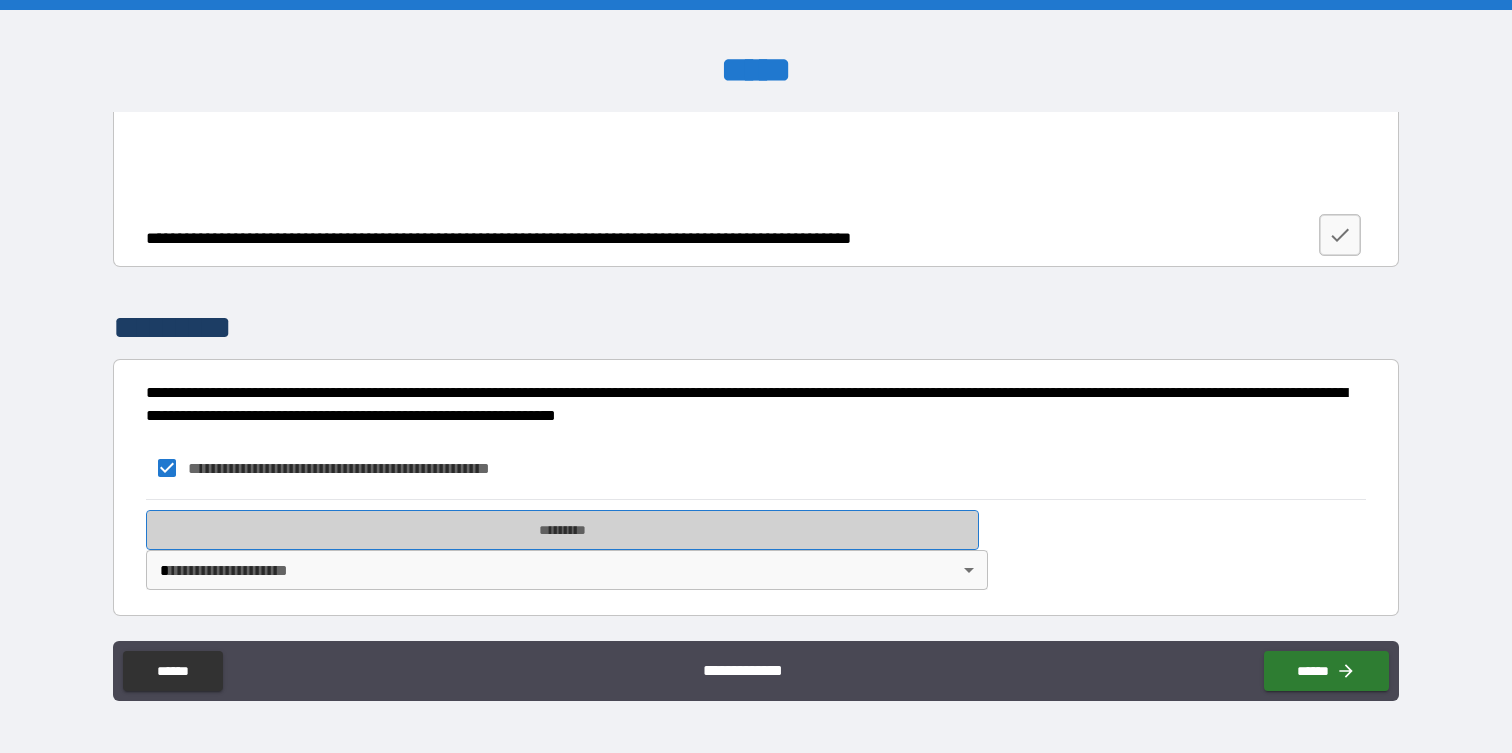 click on "*********" at bounding box center (562, 530) 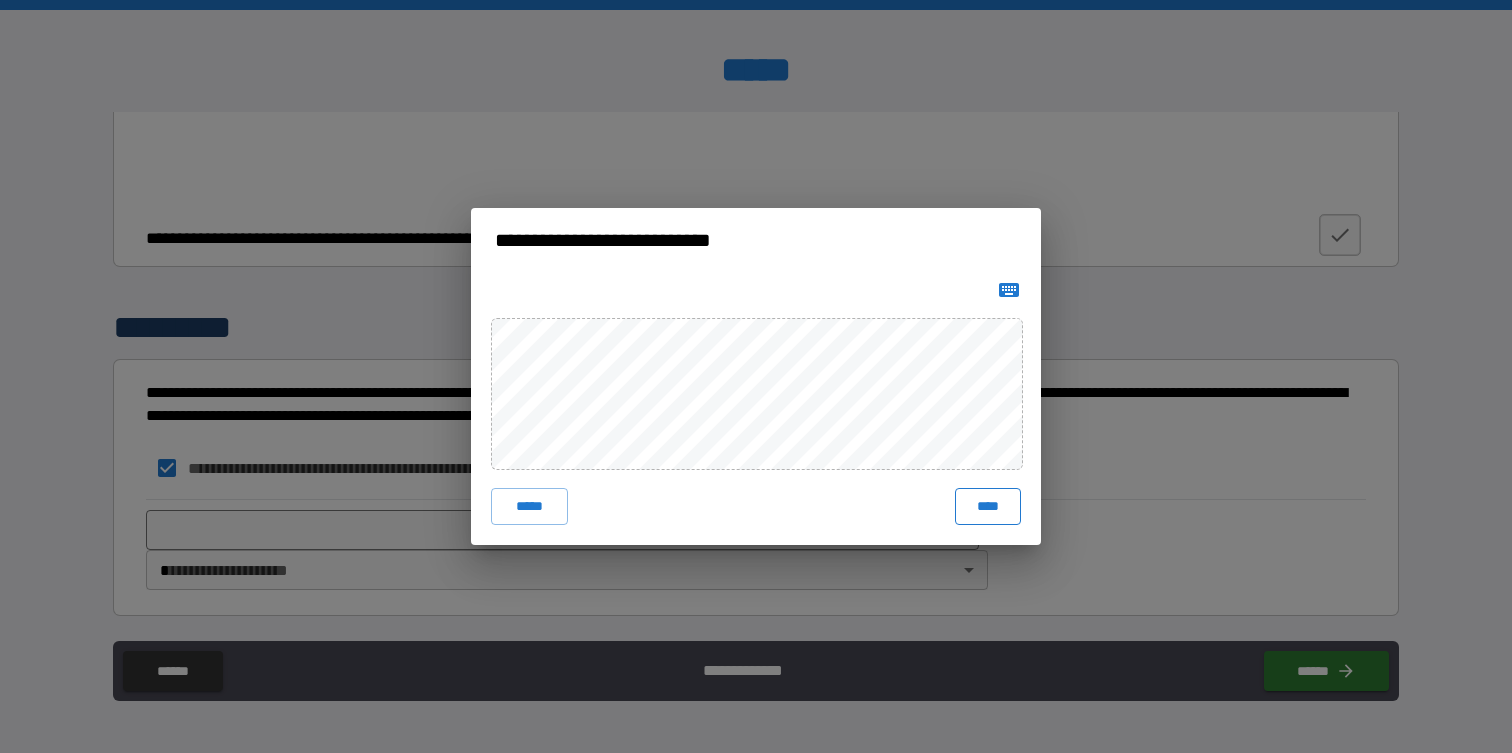 click on "****" at bounding box center [988, 506] 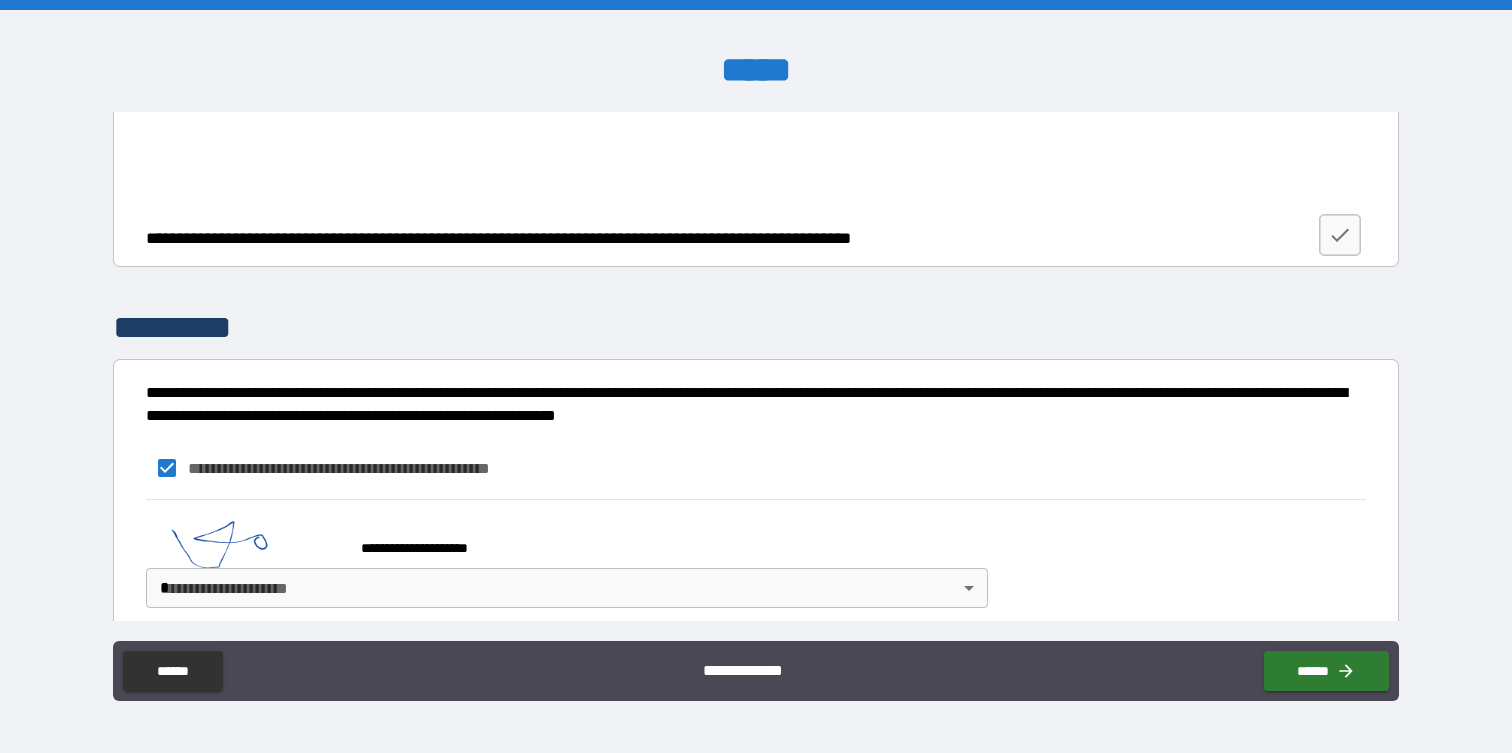 click on "**********" at bounding box center [756, 376] 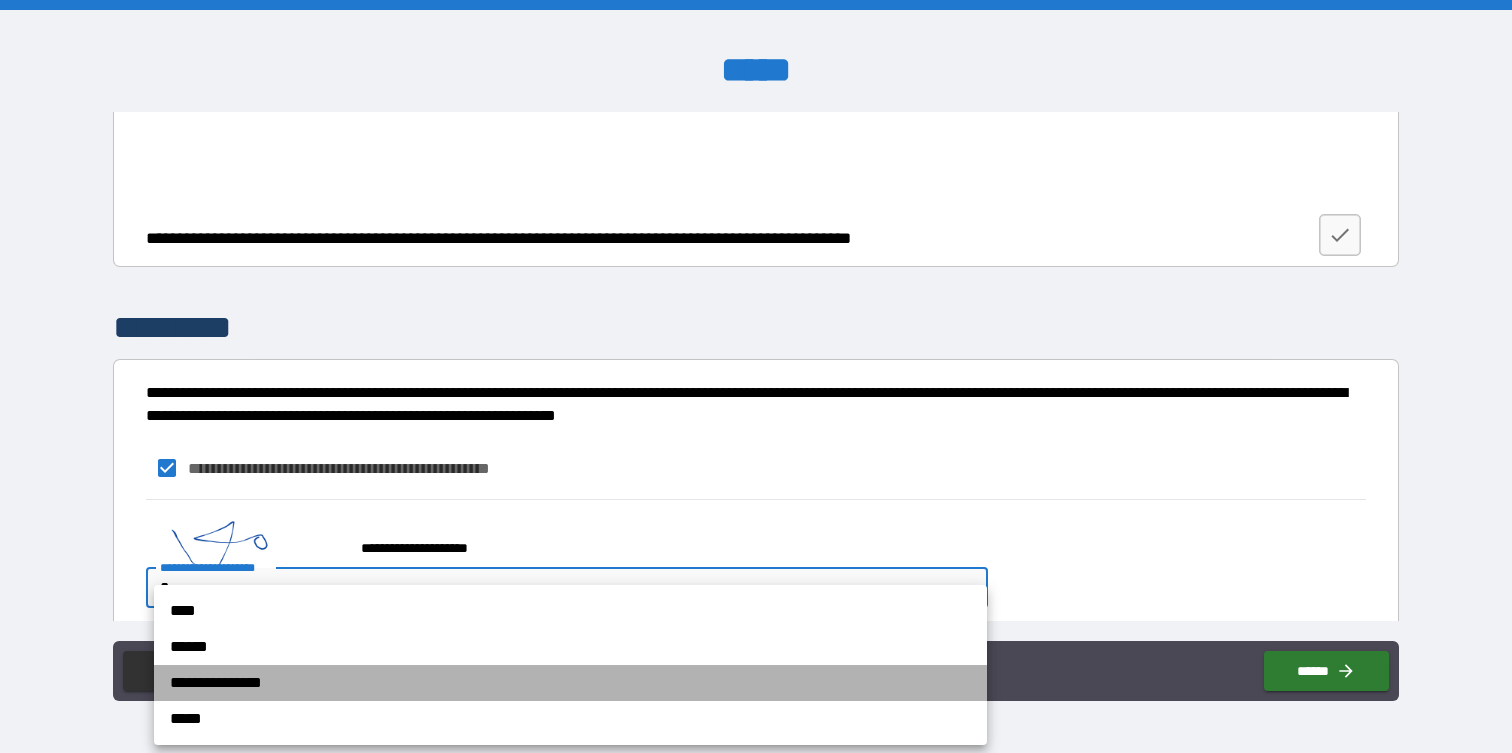click on "**********" at bounding box center (570, 683) 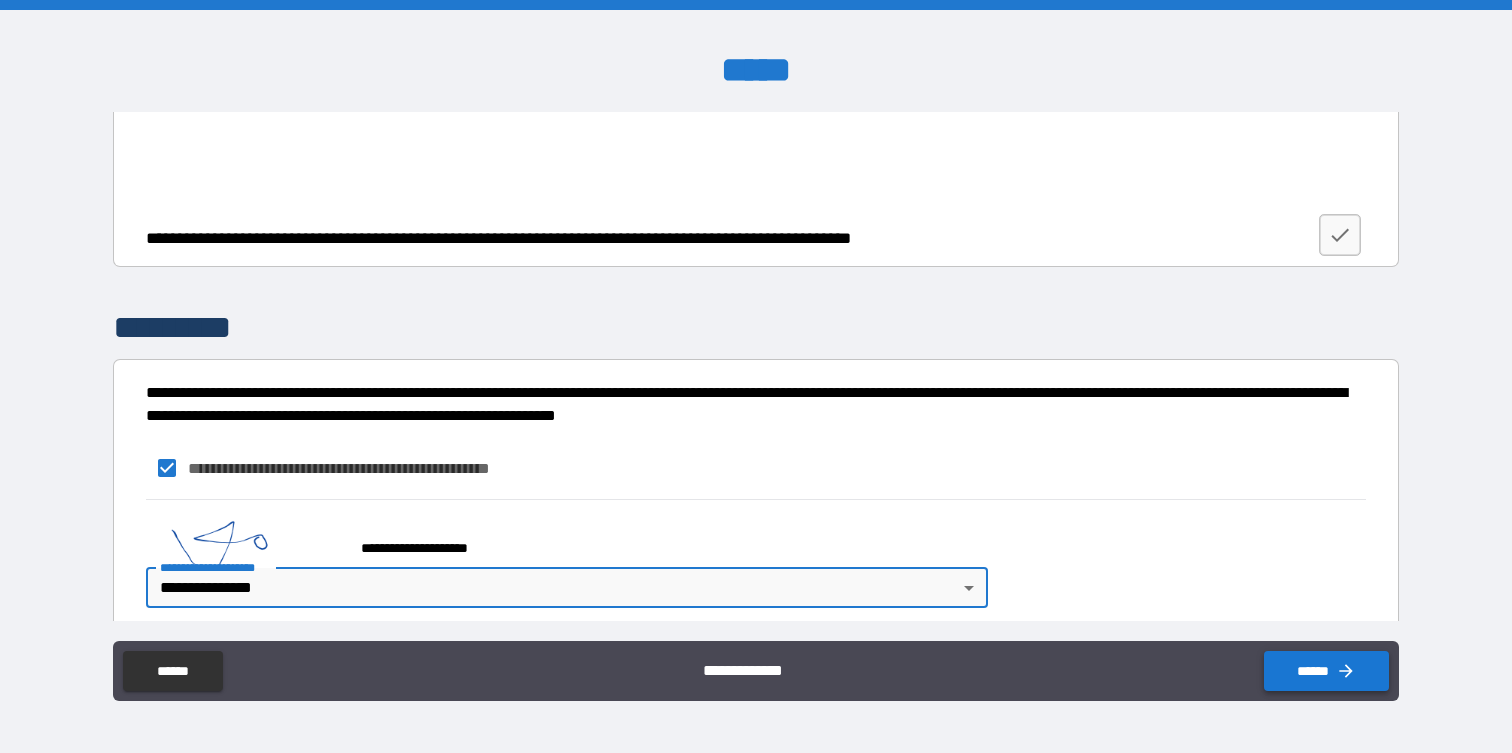 click on "******" at bounding box center (1326, 671) 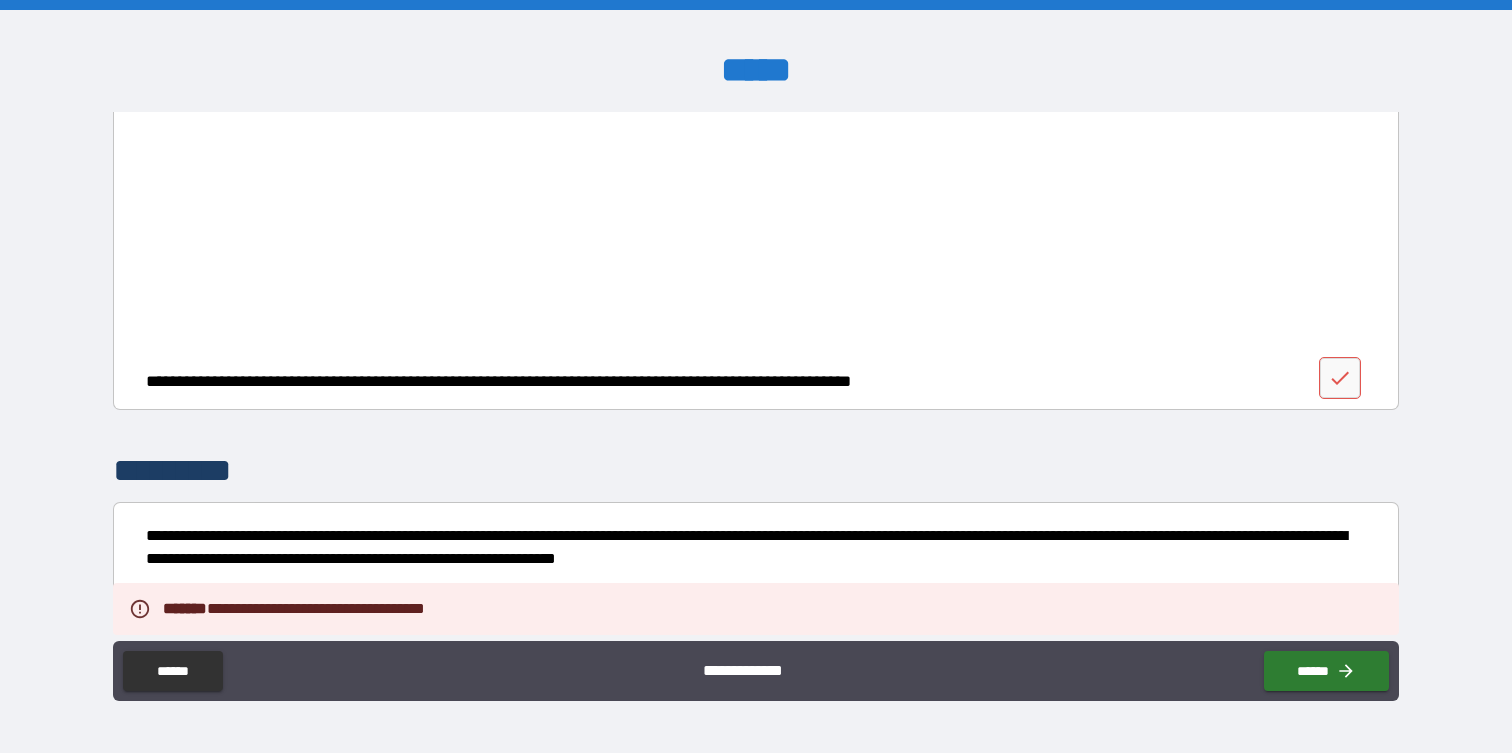 scroll, scrollTop: 3019, scrollLeft: 0, axis: vertical 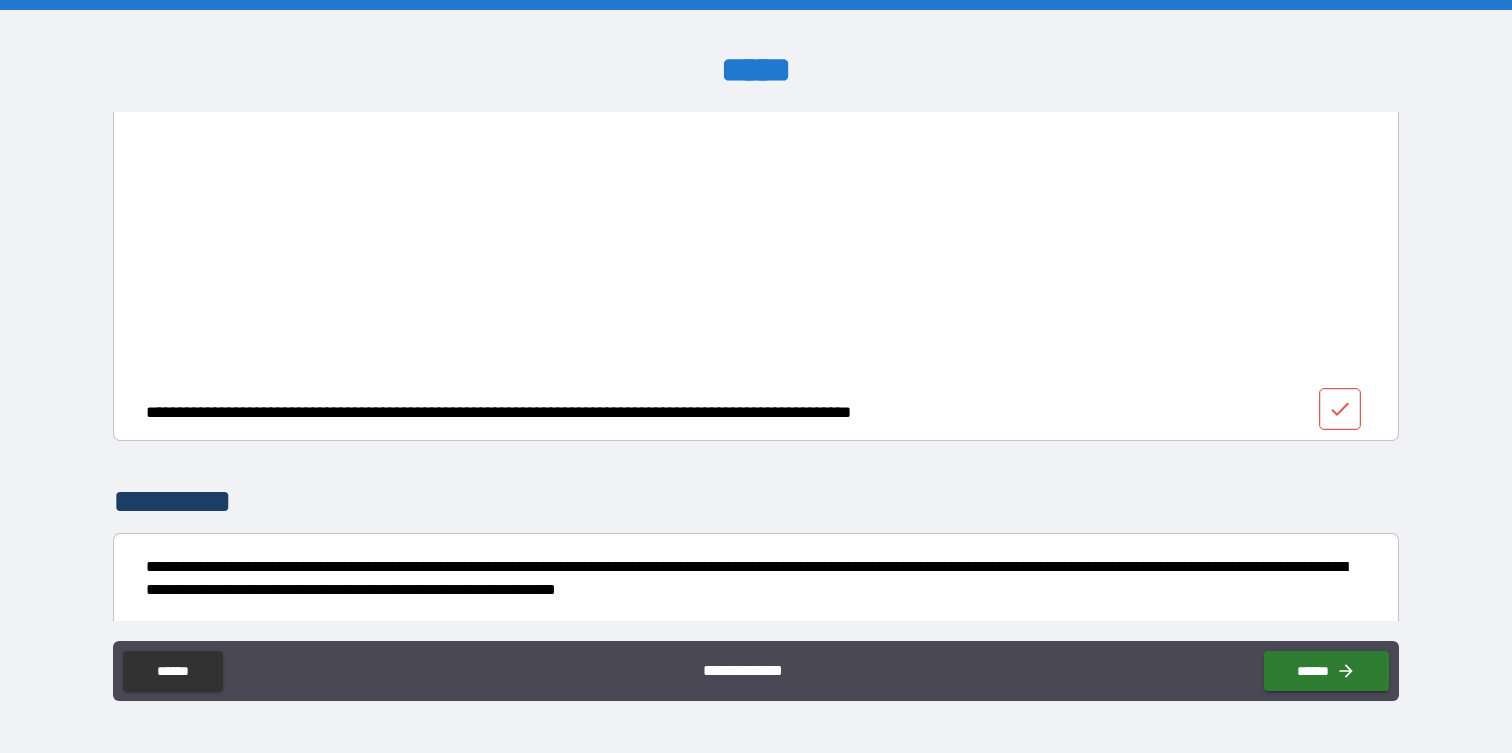 click 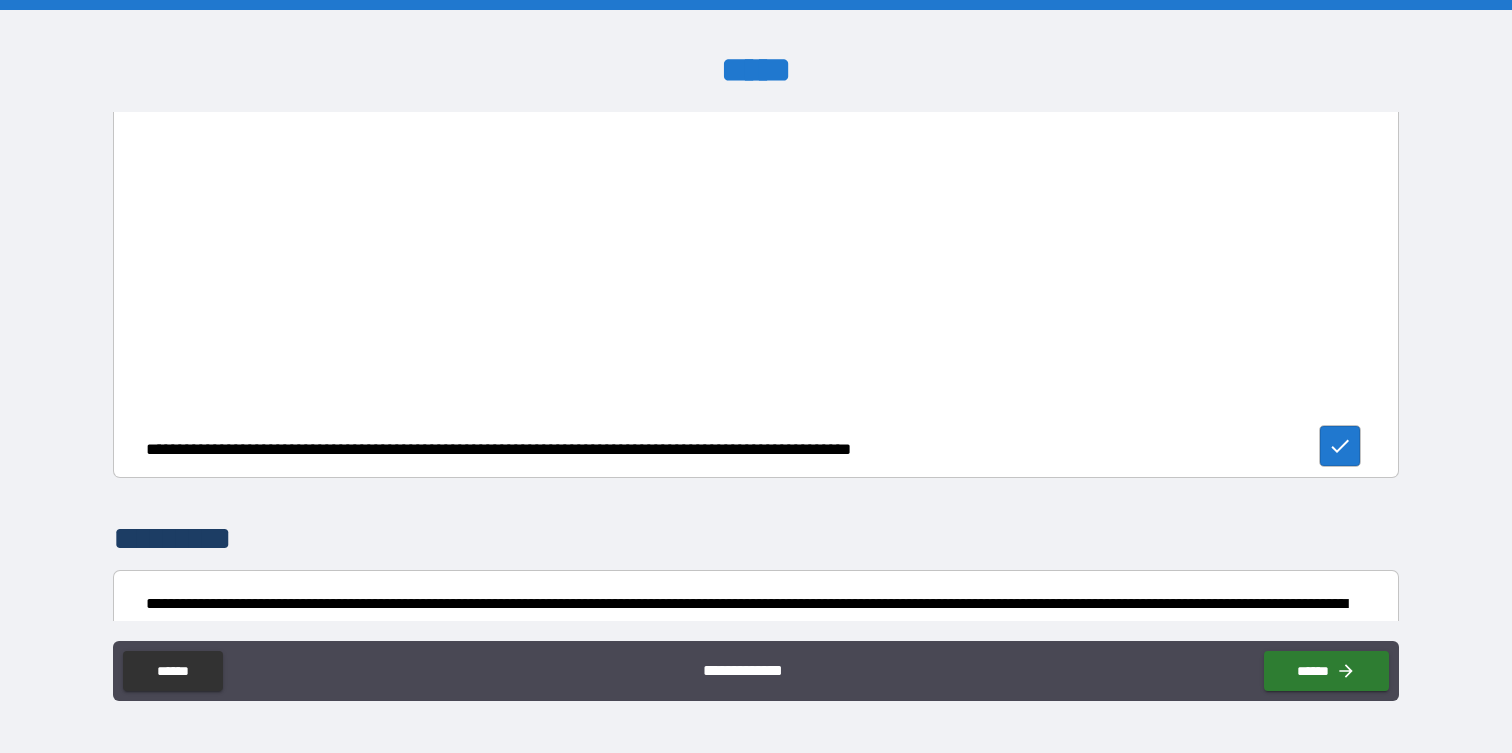 scroll, scrollTop: 2972, scrollLeft: 0, axis: vertical 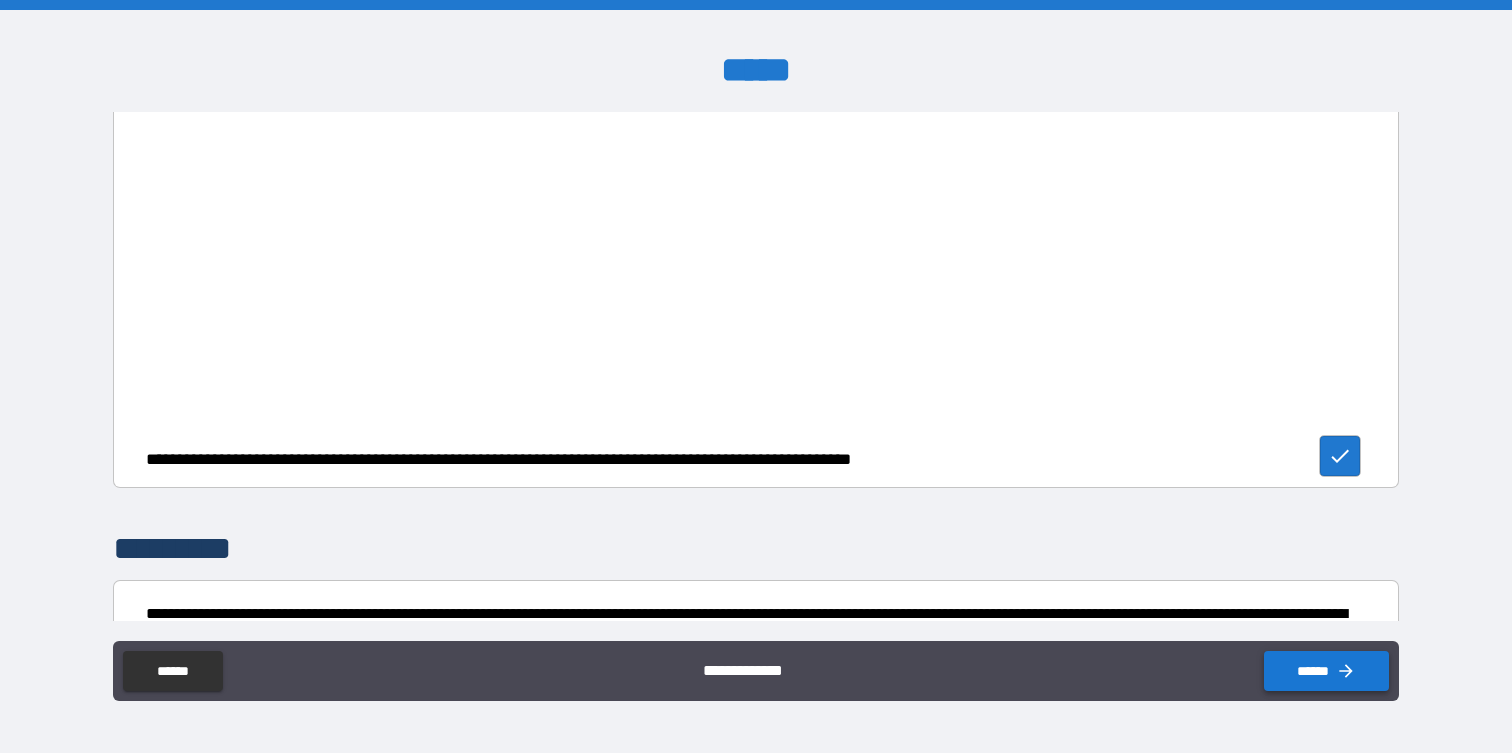 click on "******" at bounding box center [1326, 671] 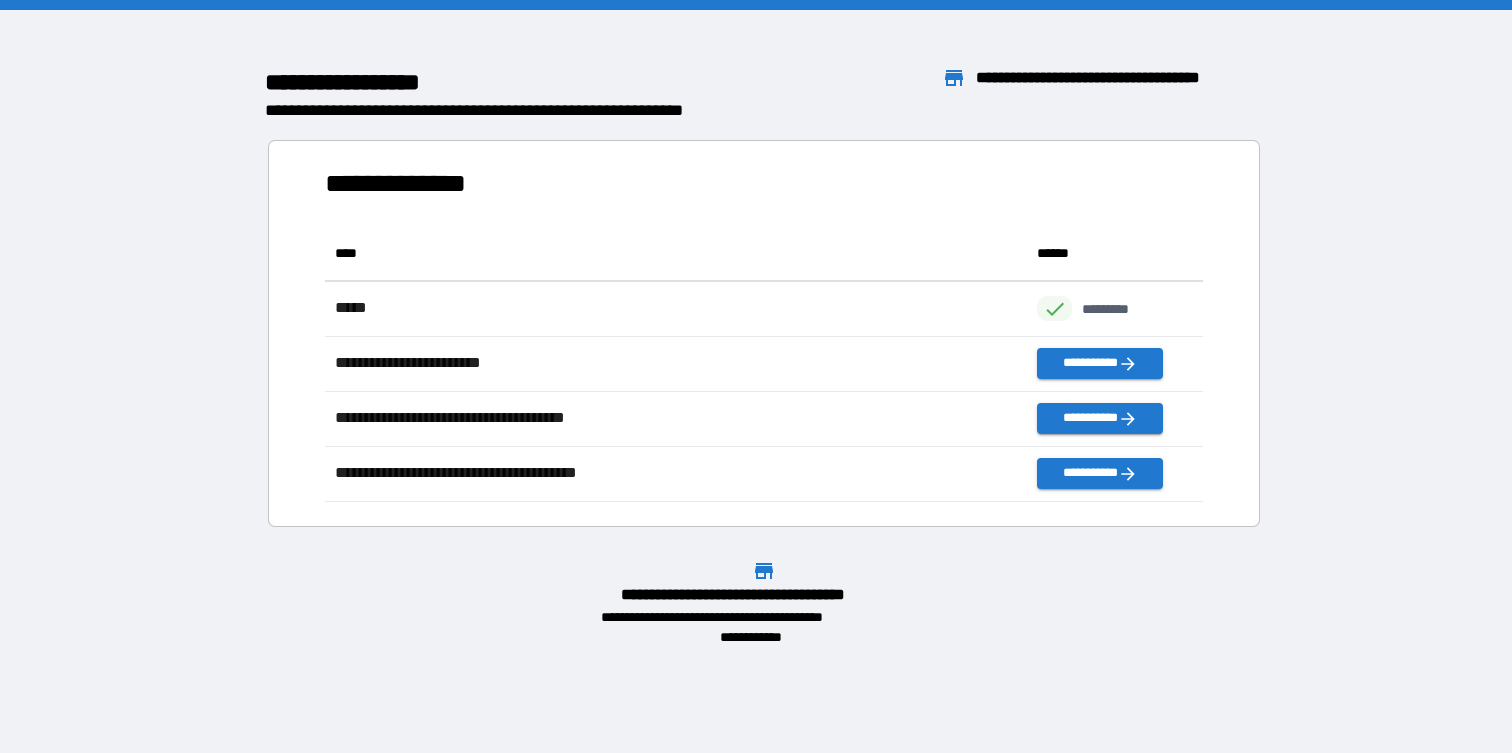 scroll, scrollTop: 1, scrollLeft: 1, axis: both 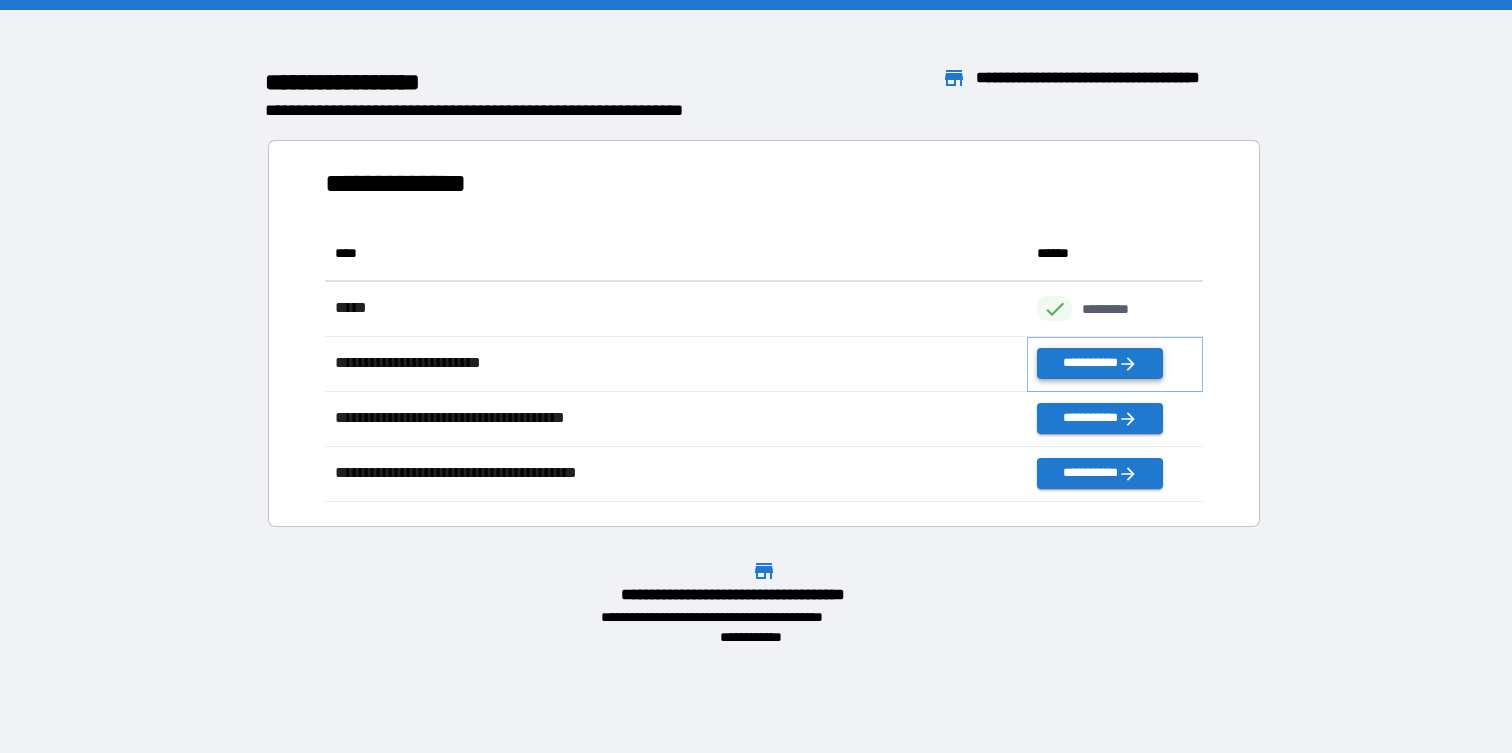 click on "**********" at bounding box center (1099, 363) 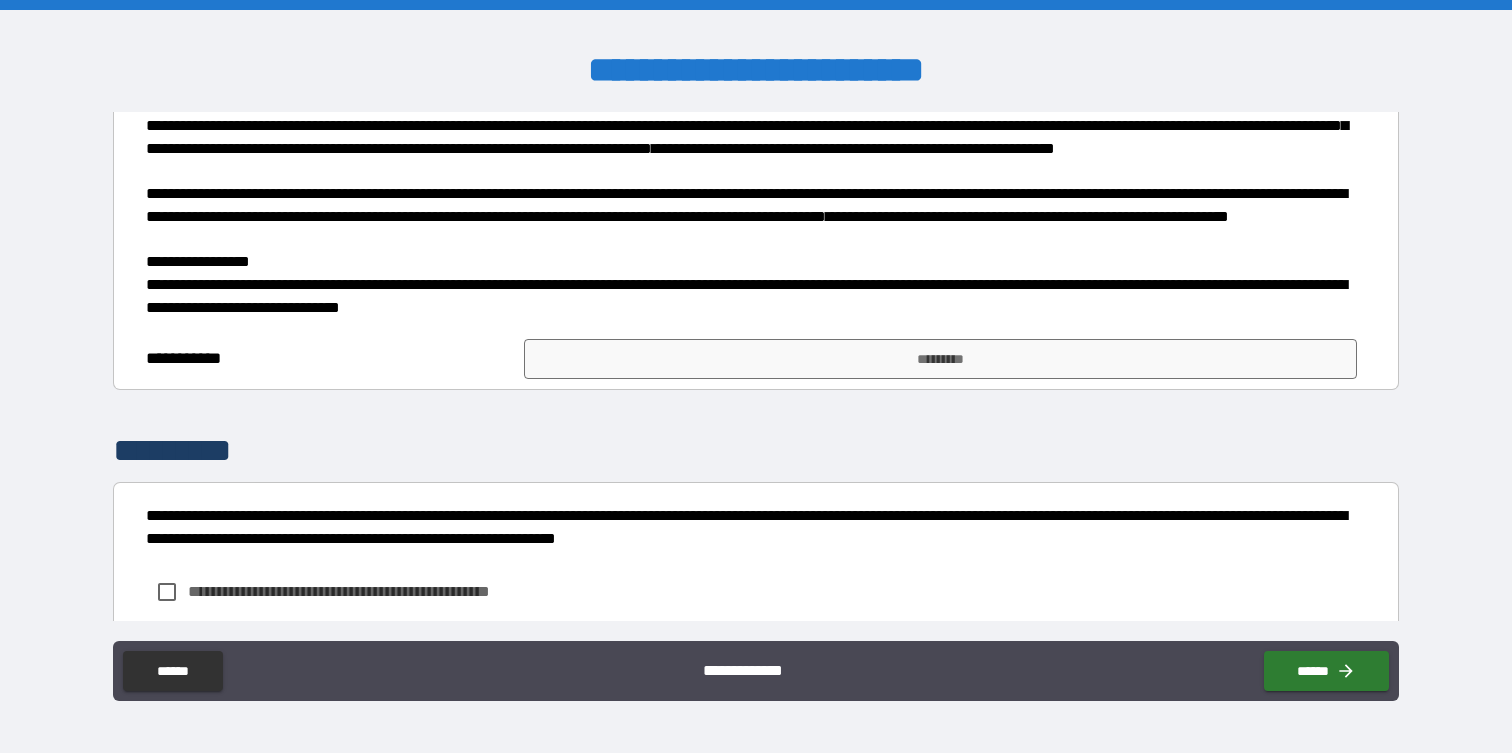 scroll, scrollTop: 601, scrollLeft: 0, axis: vertical 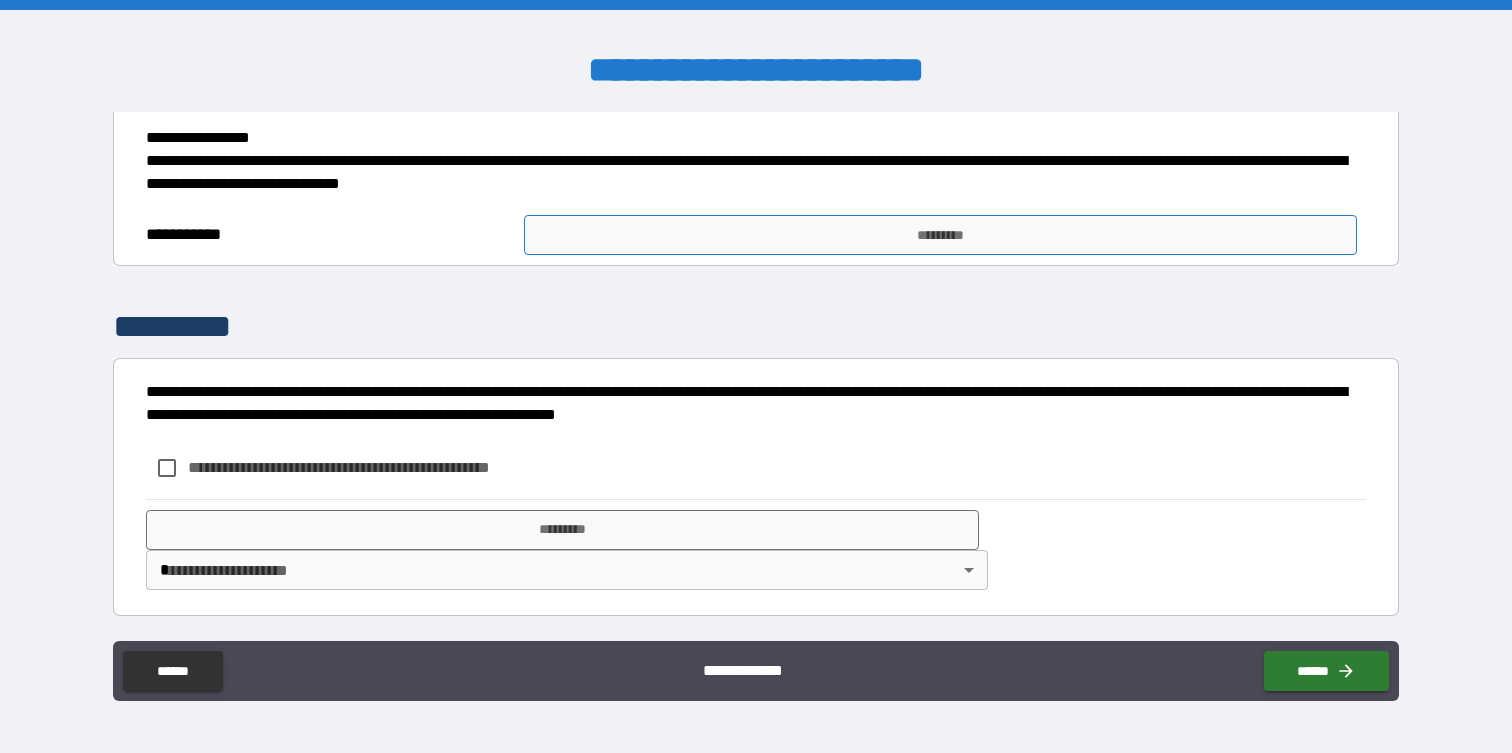 click on "*********" at bounding box center [940, 235] 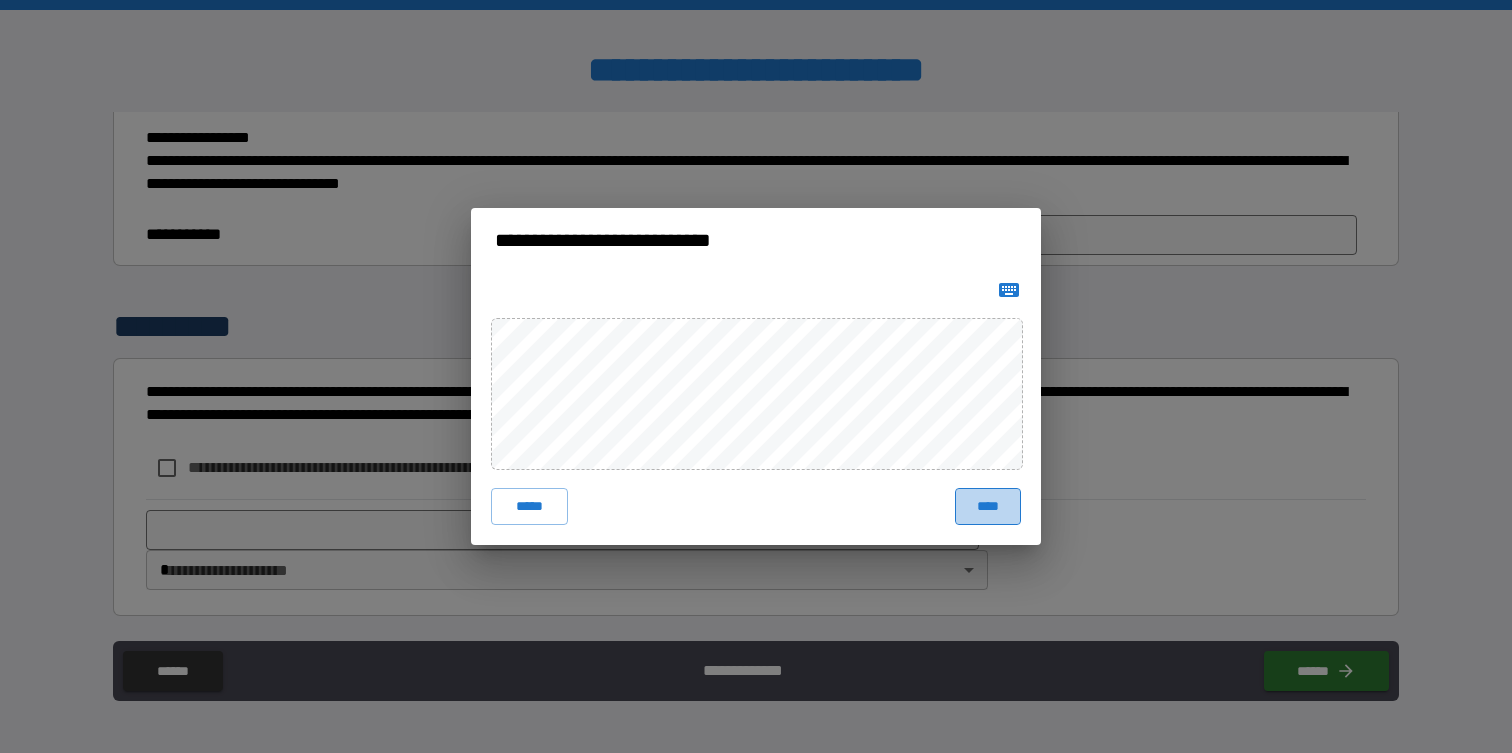 click on "****" at bounding box center [988, 506] 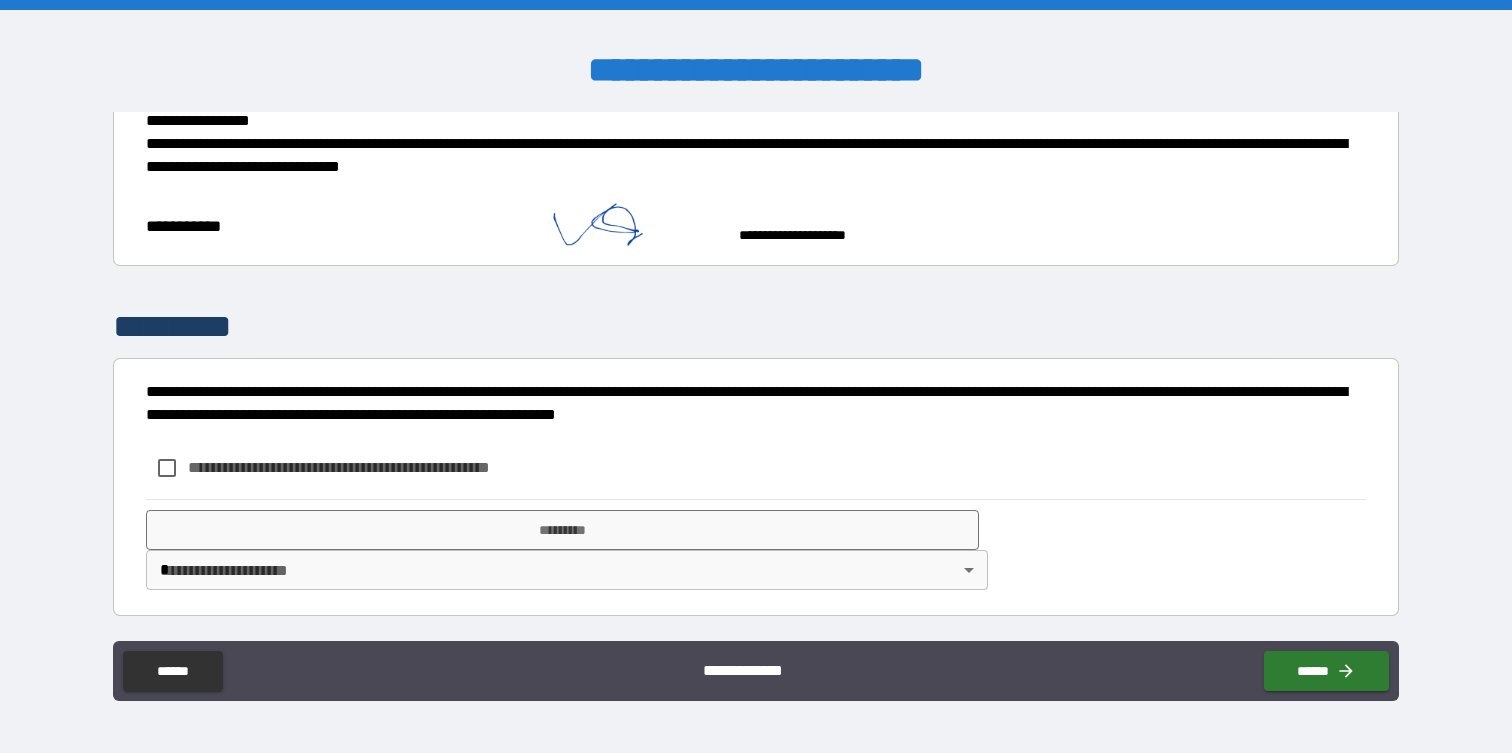click on "**********" at bounding box center (372, 467) 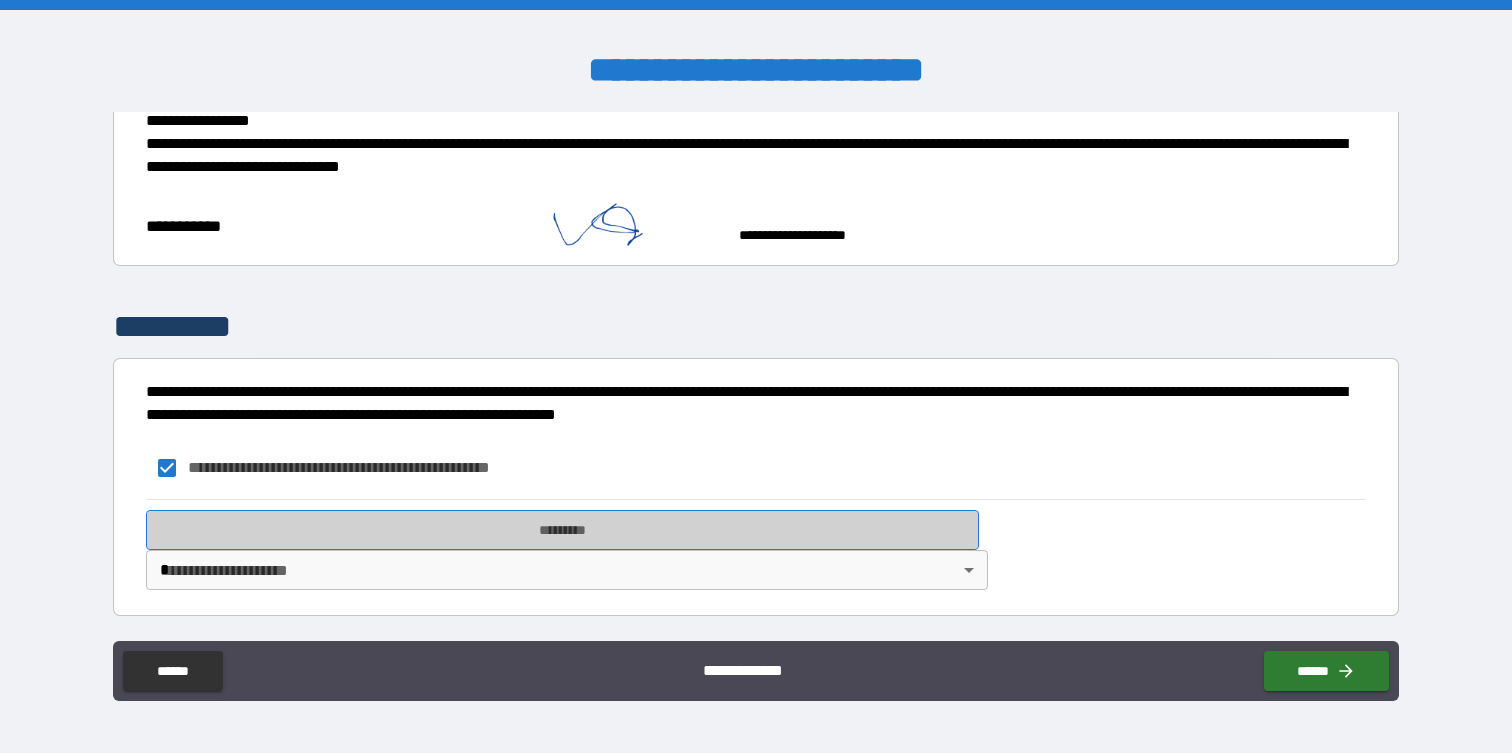 click on "*********" at bounding box center (562, 530) 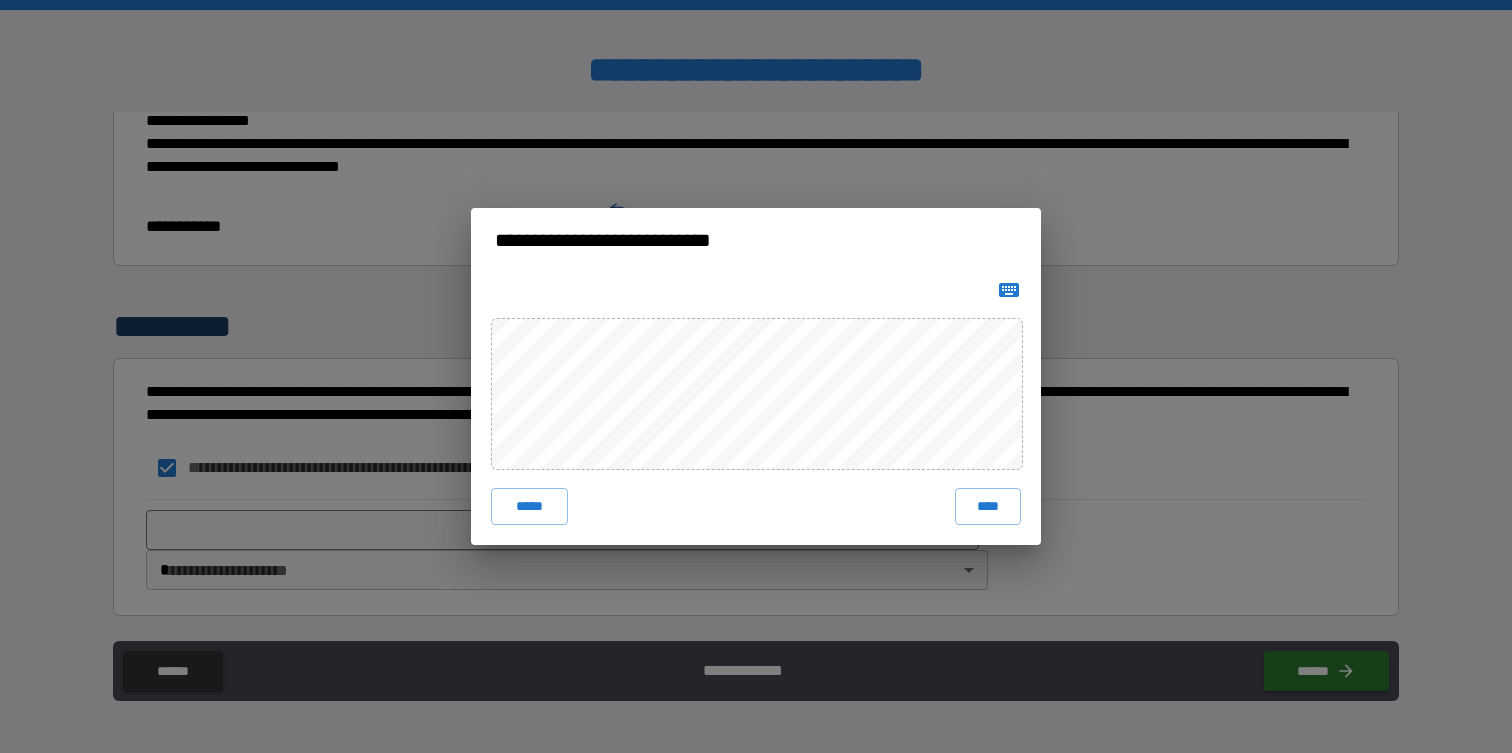 click on "***** ****" at bounding box center [756, 408] 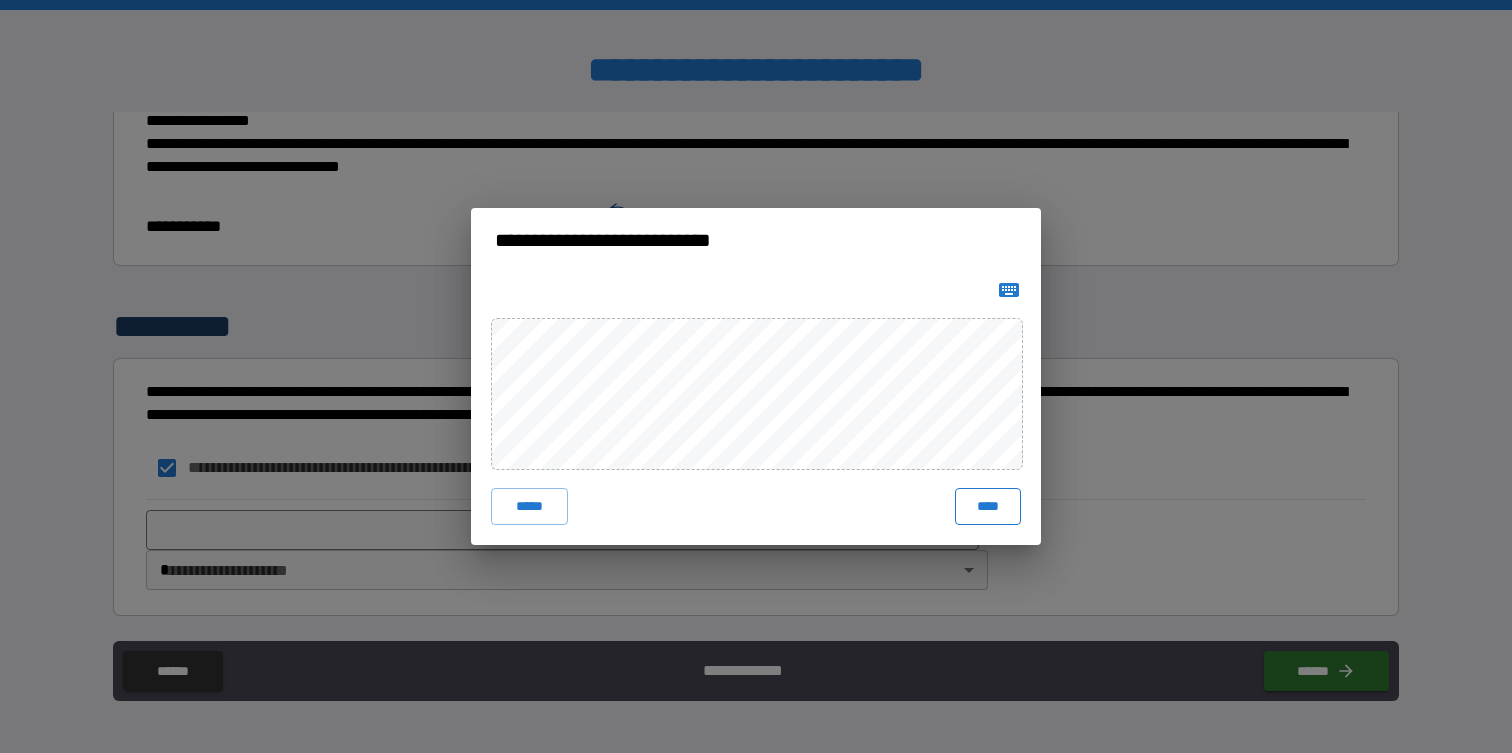 click on "****" at bounding box center (988, 506) 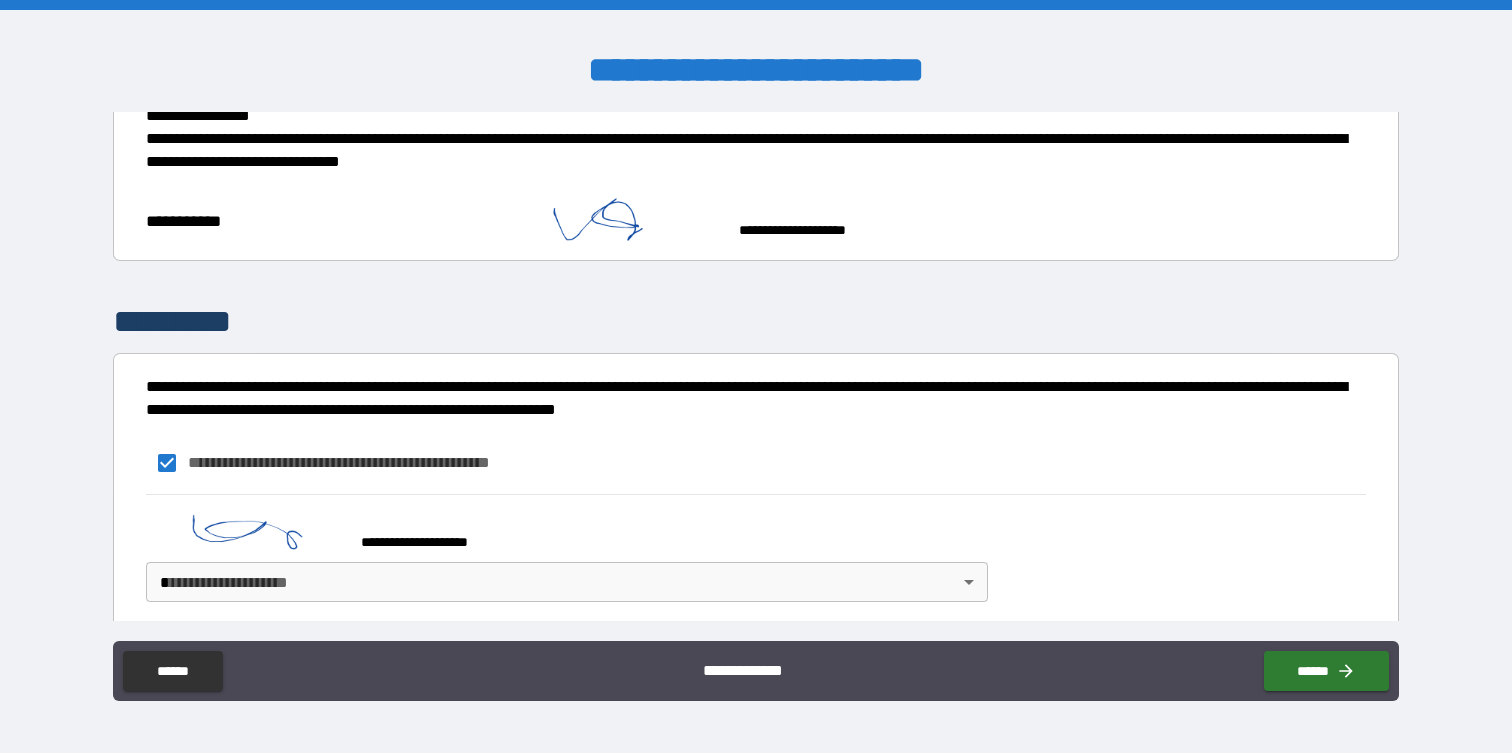 scroll, scrollTop: 635, scrollLeft: 0, axis: vertical 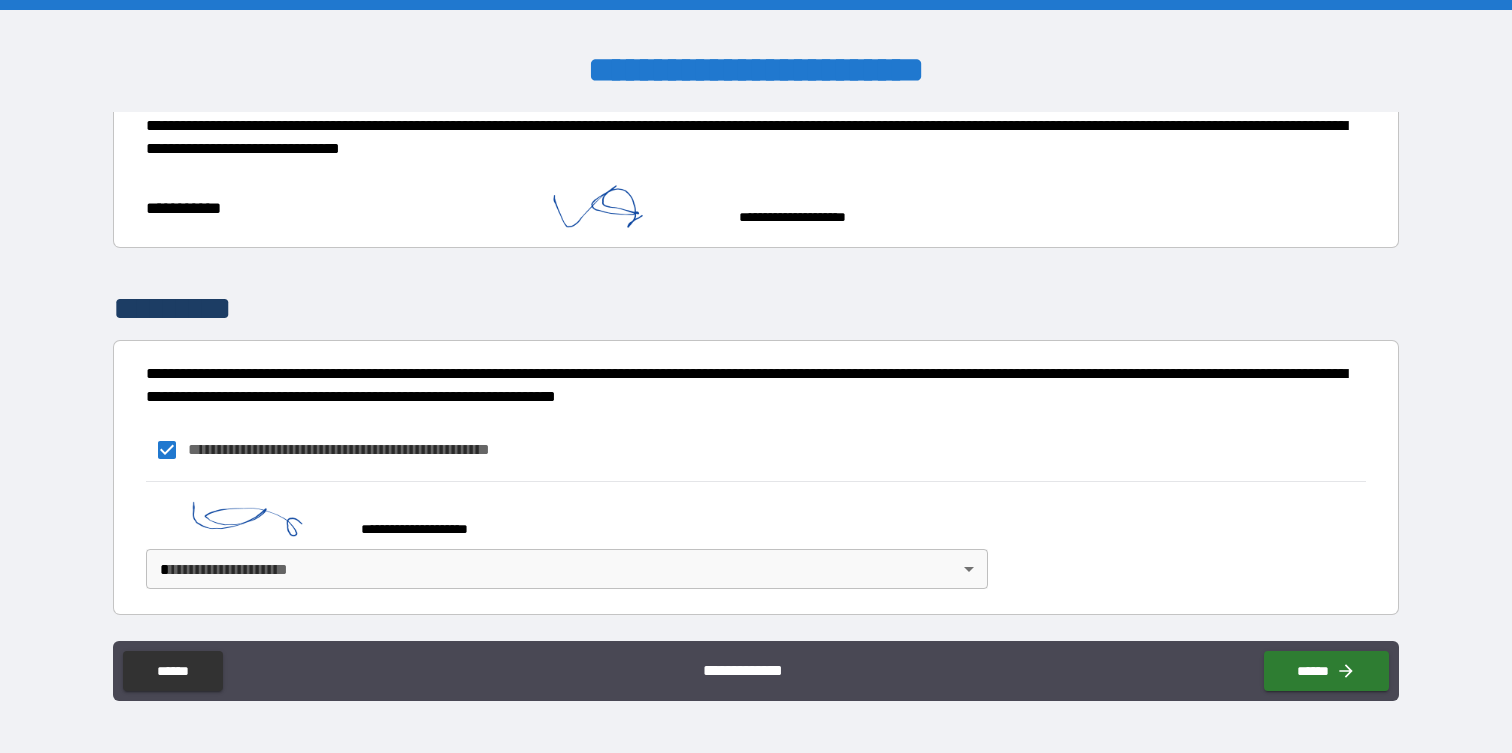 click on "**********" at bounding box center (756, 376) 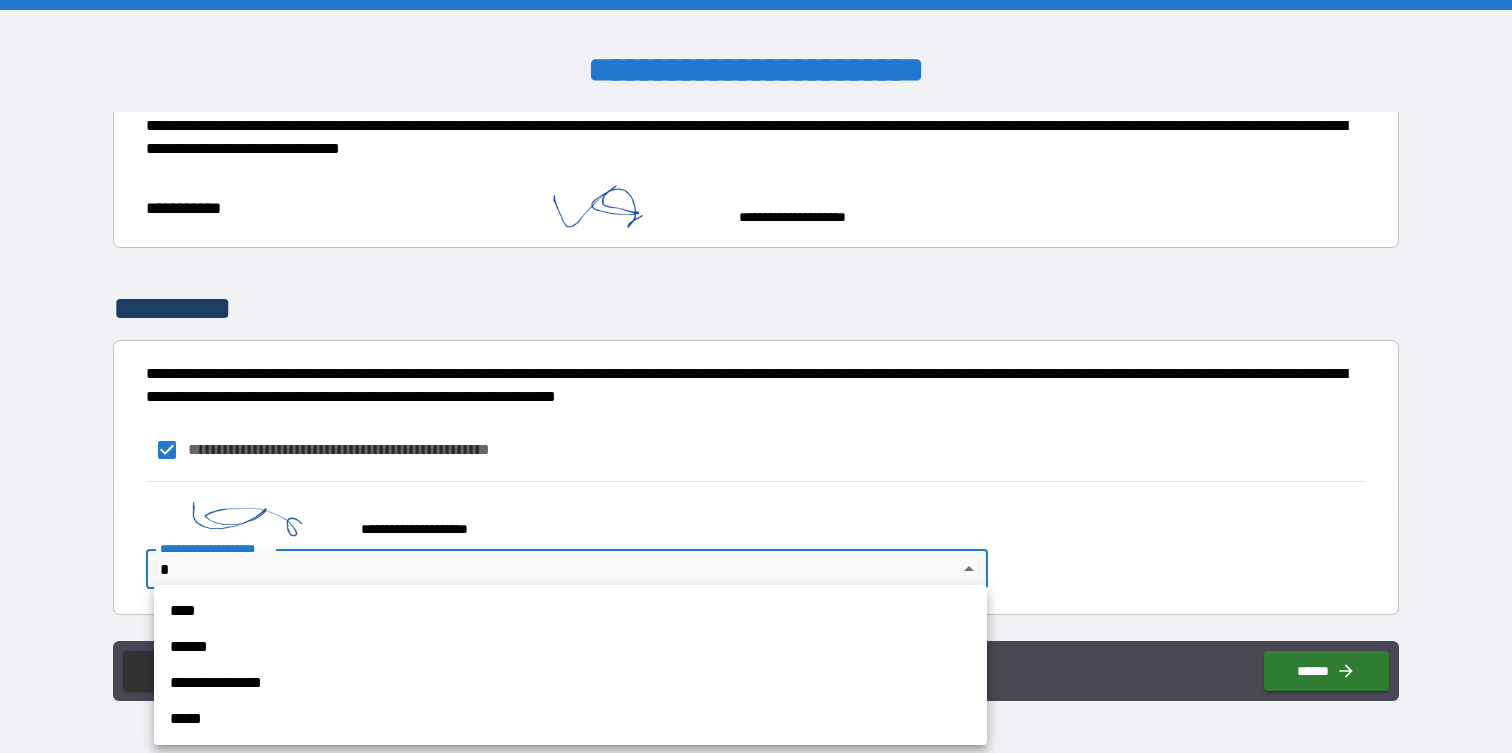 click on "******" at bounding box center [570, 647] 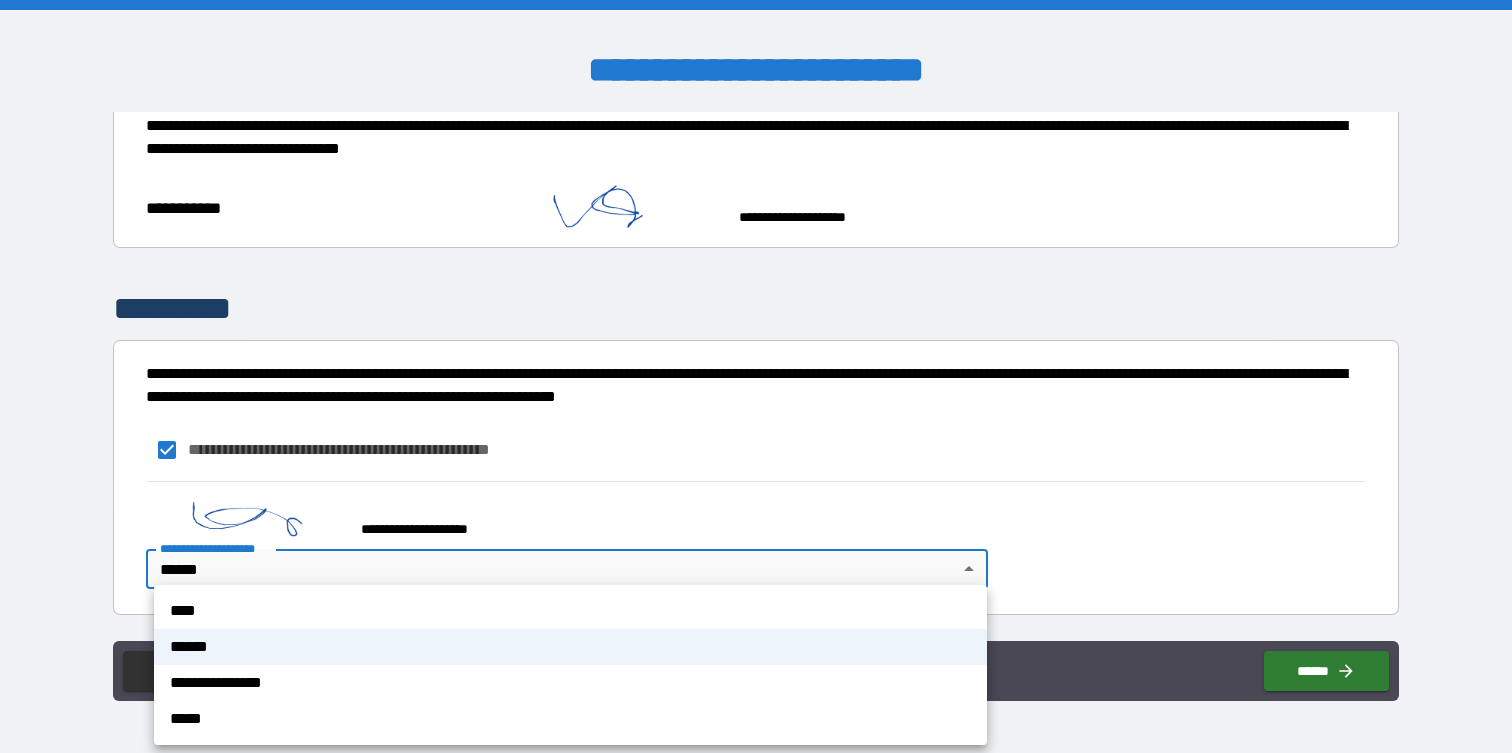 click on "**********" at bounding box center [756, 376] 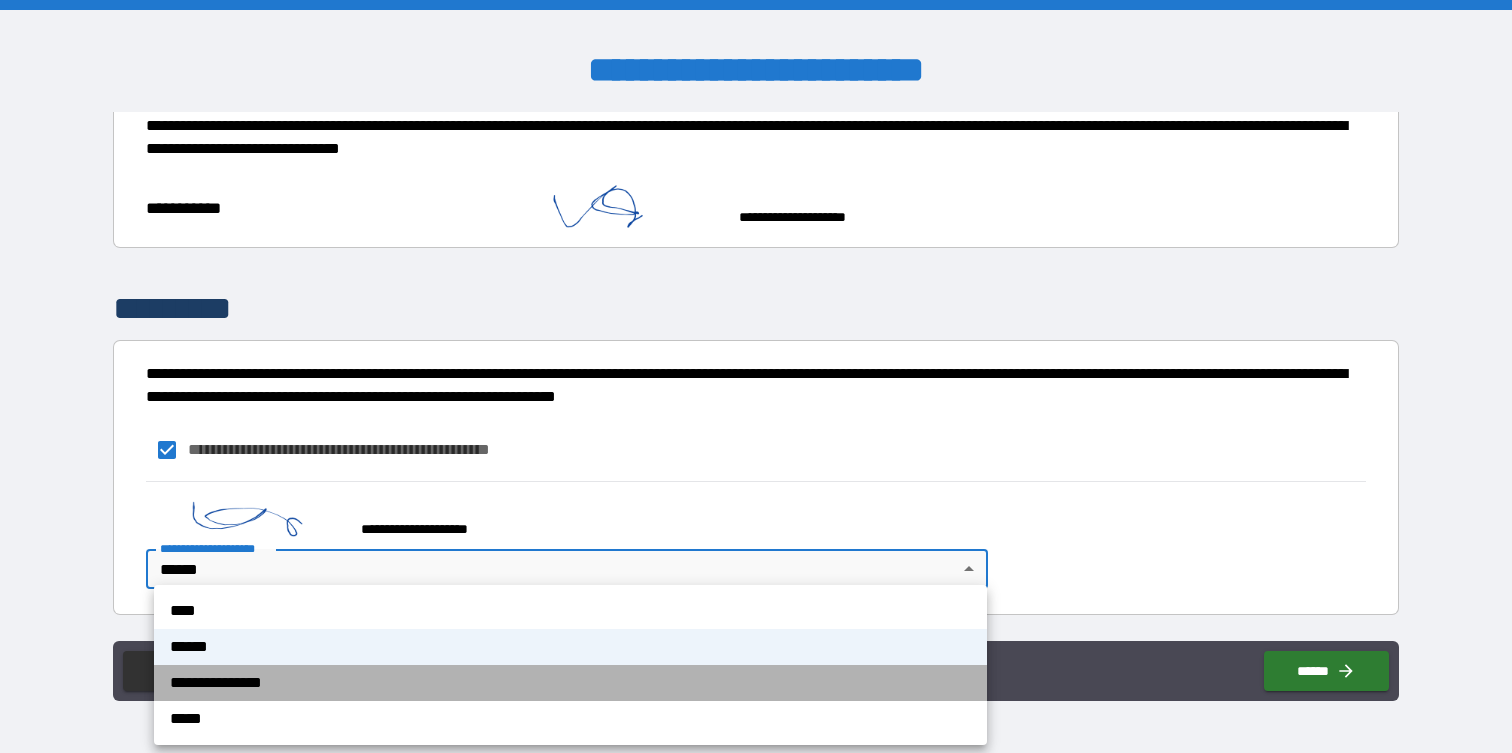 click on "**********" at bounding box center [570, 683] 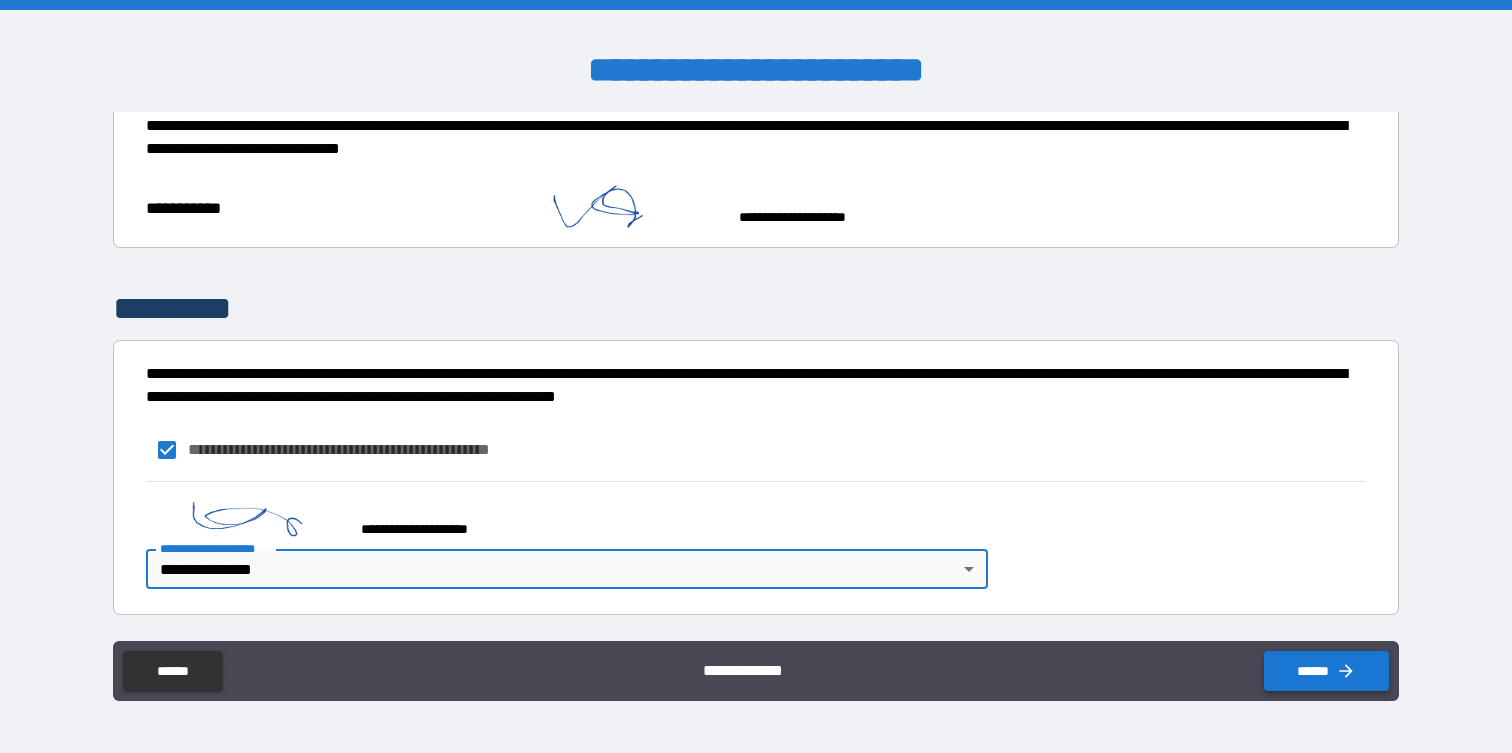 click 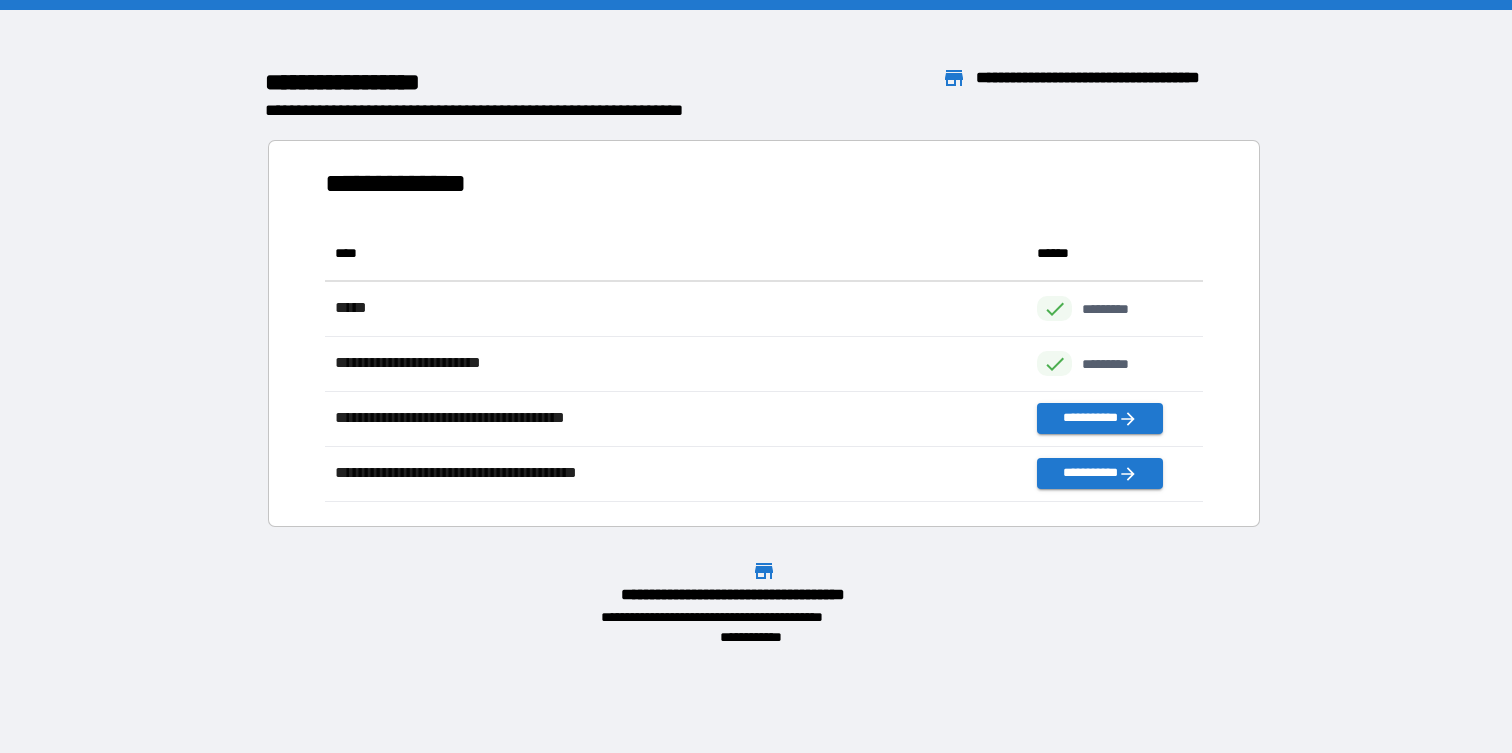 scroll, scrollTop: 1, scrollLeft: 1, axis: both 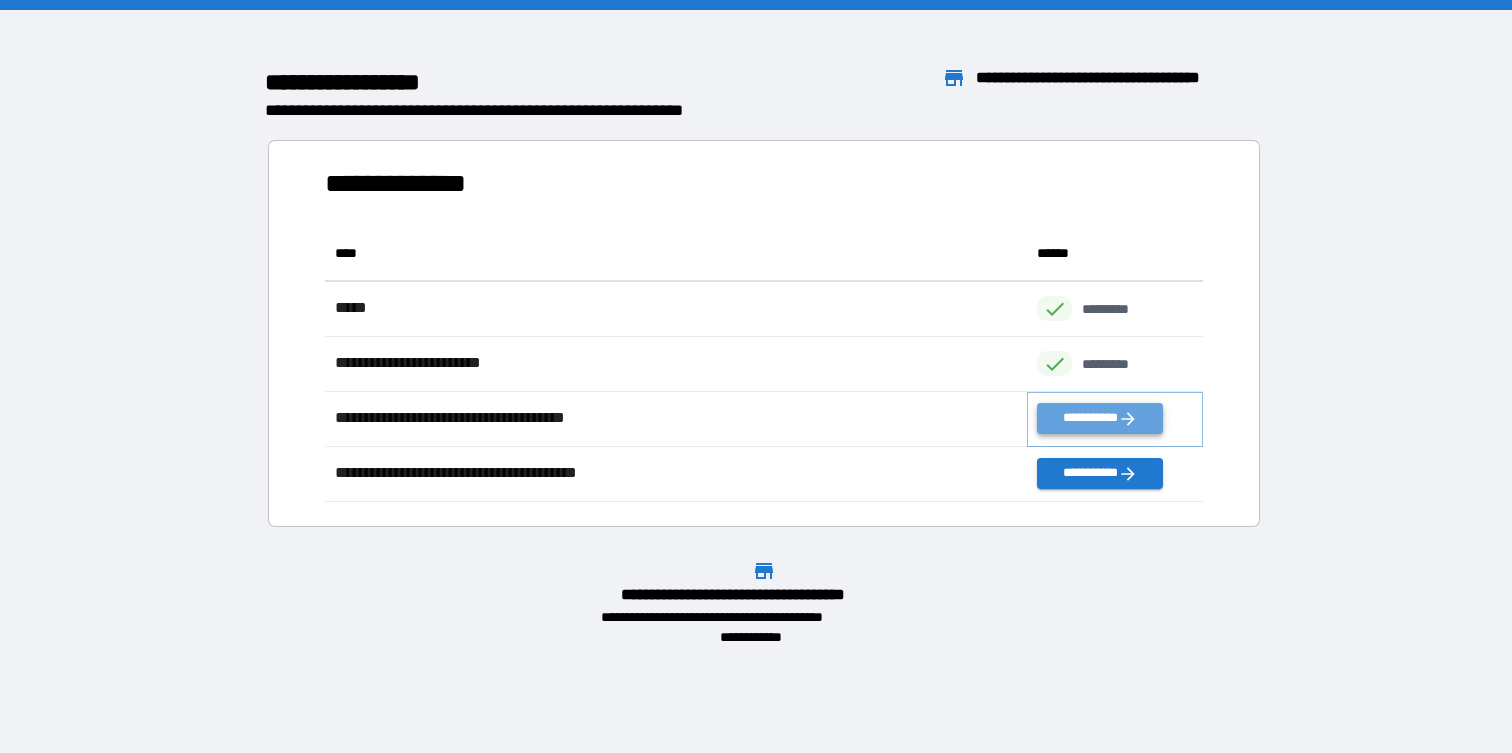 click on "**********" at bounding box center [1099, 418] 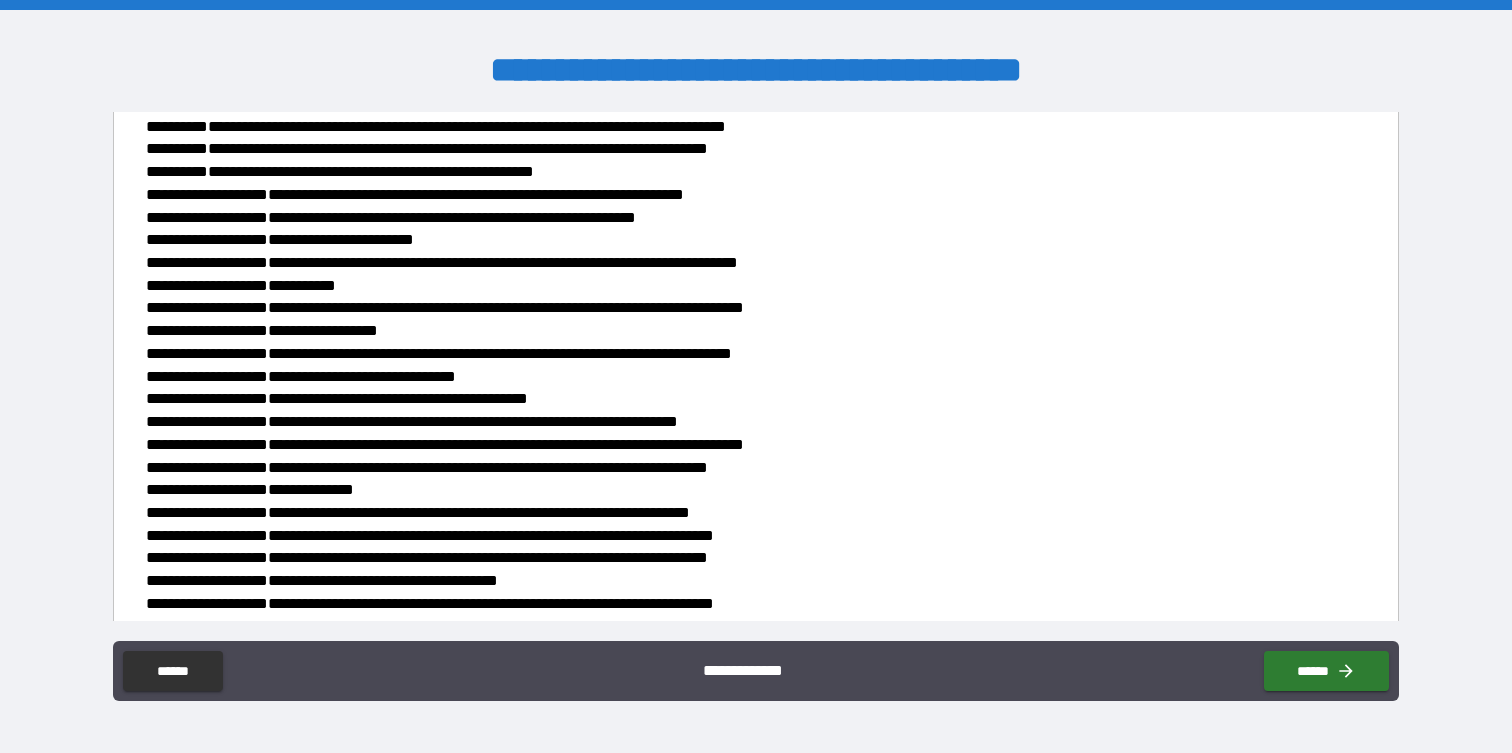 scroll, scrollTop: 1244, scrollLeft: 0, axis: vertical 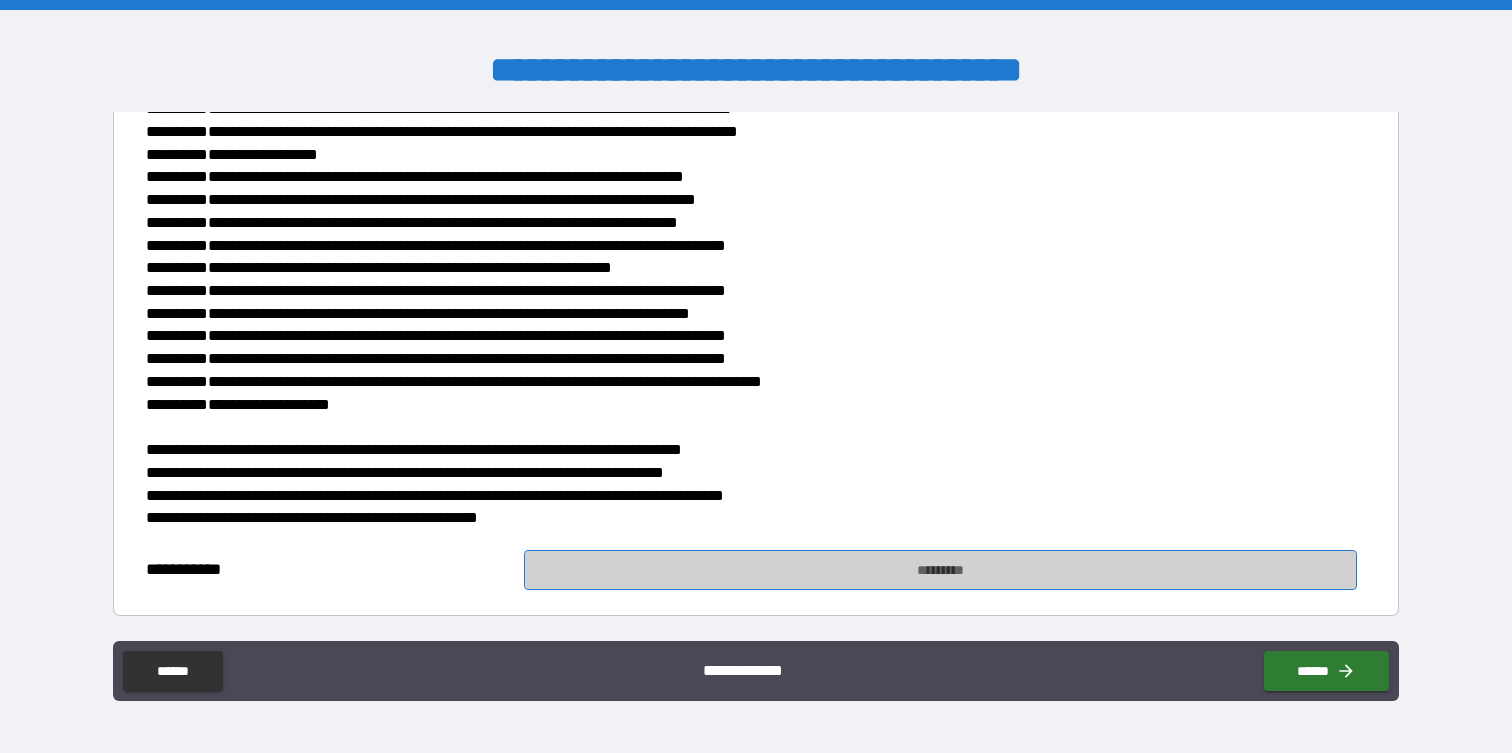 click on "*********" at bounding box center [940, 570] 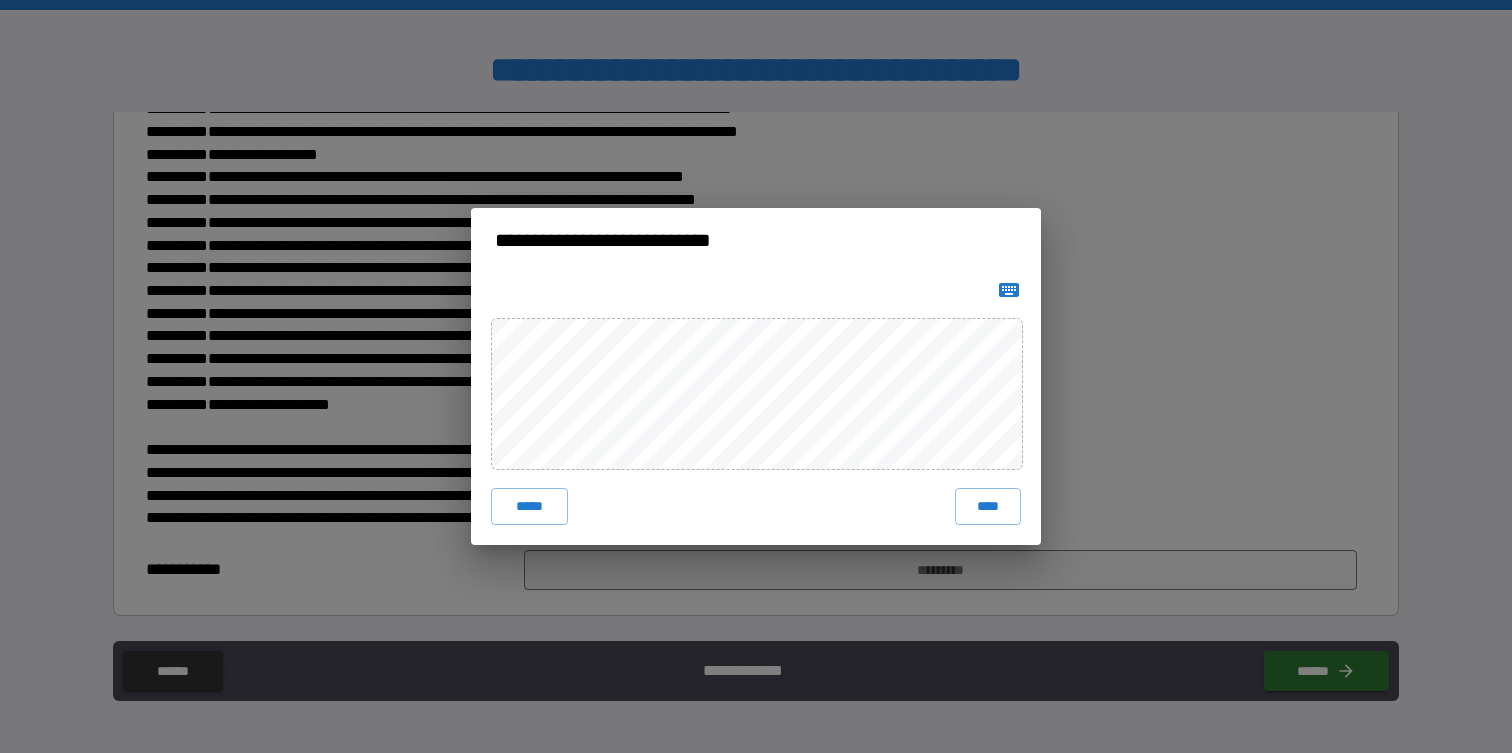 click on "***** ****" at bounding box center [756, 408] 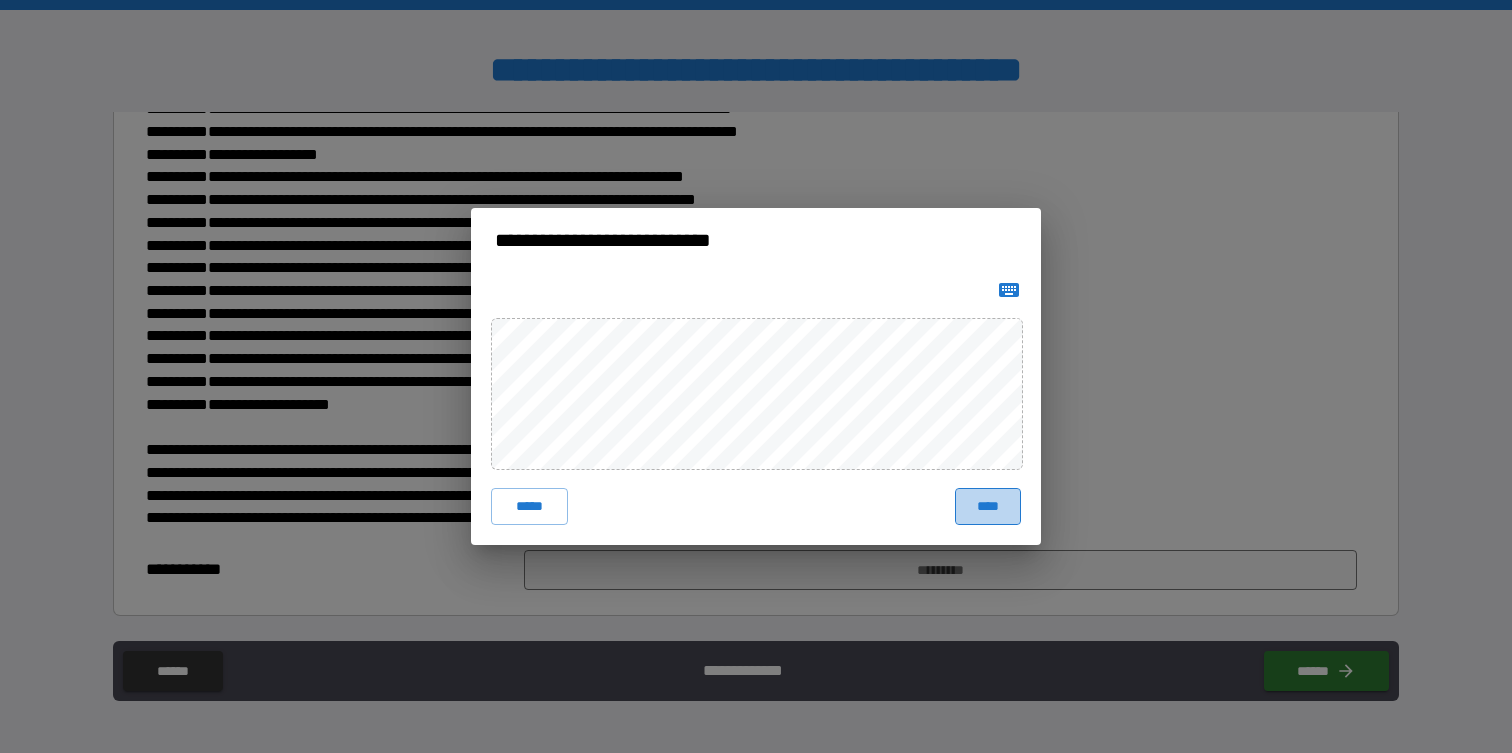 click on "****" at bounding box center [988, 506] 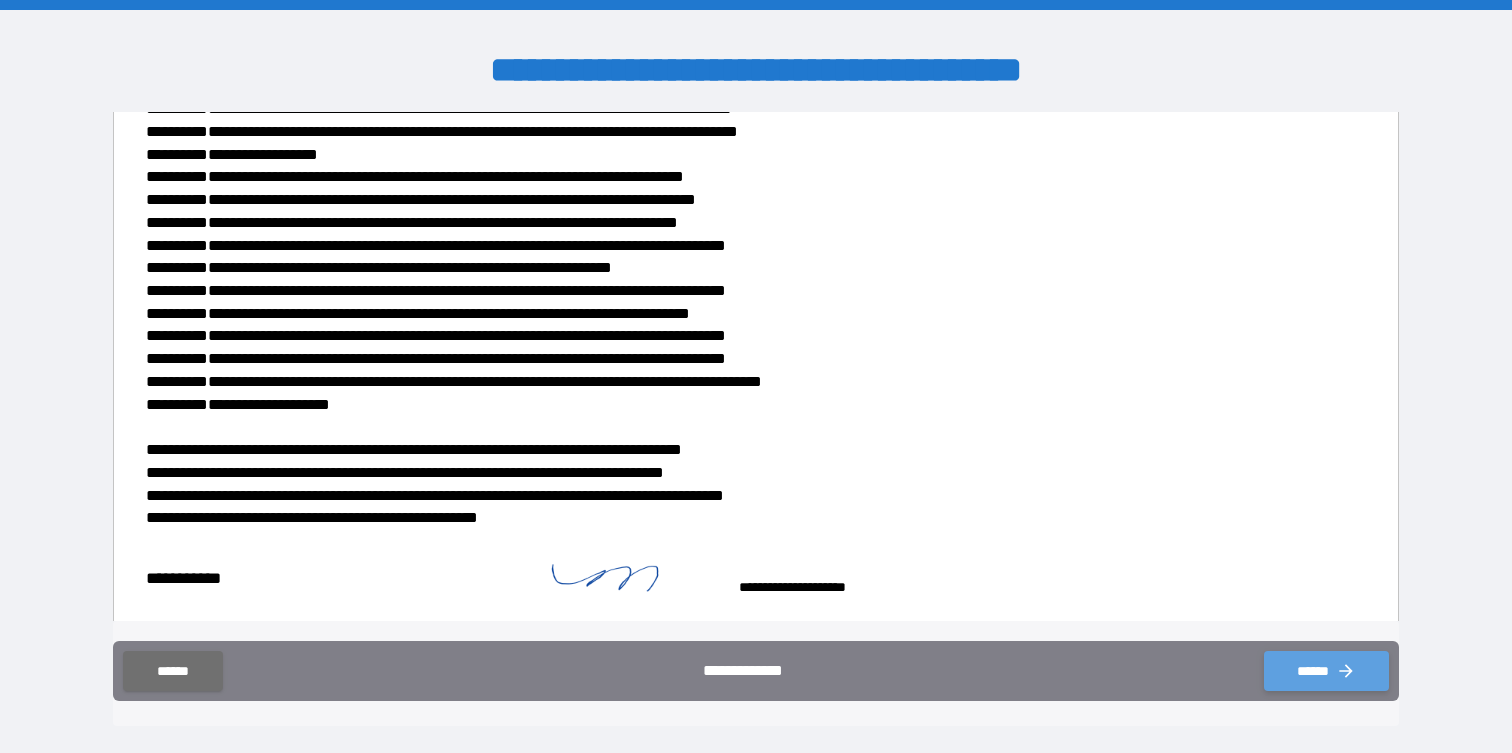 click on "******" at bounding box center [1326, 671] 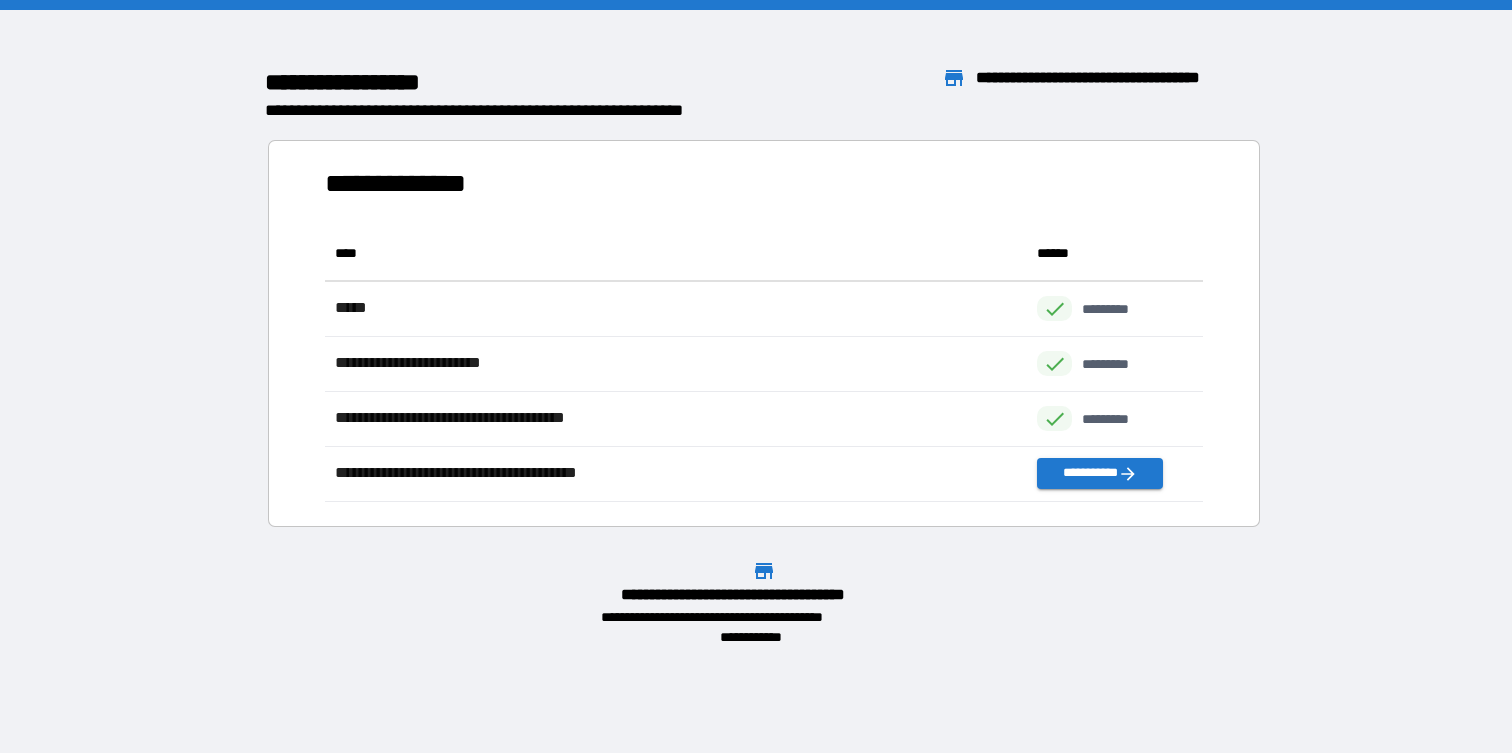 scroll, scrollTop: 1, scrollLeft: 1, axis: both 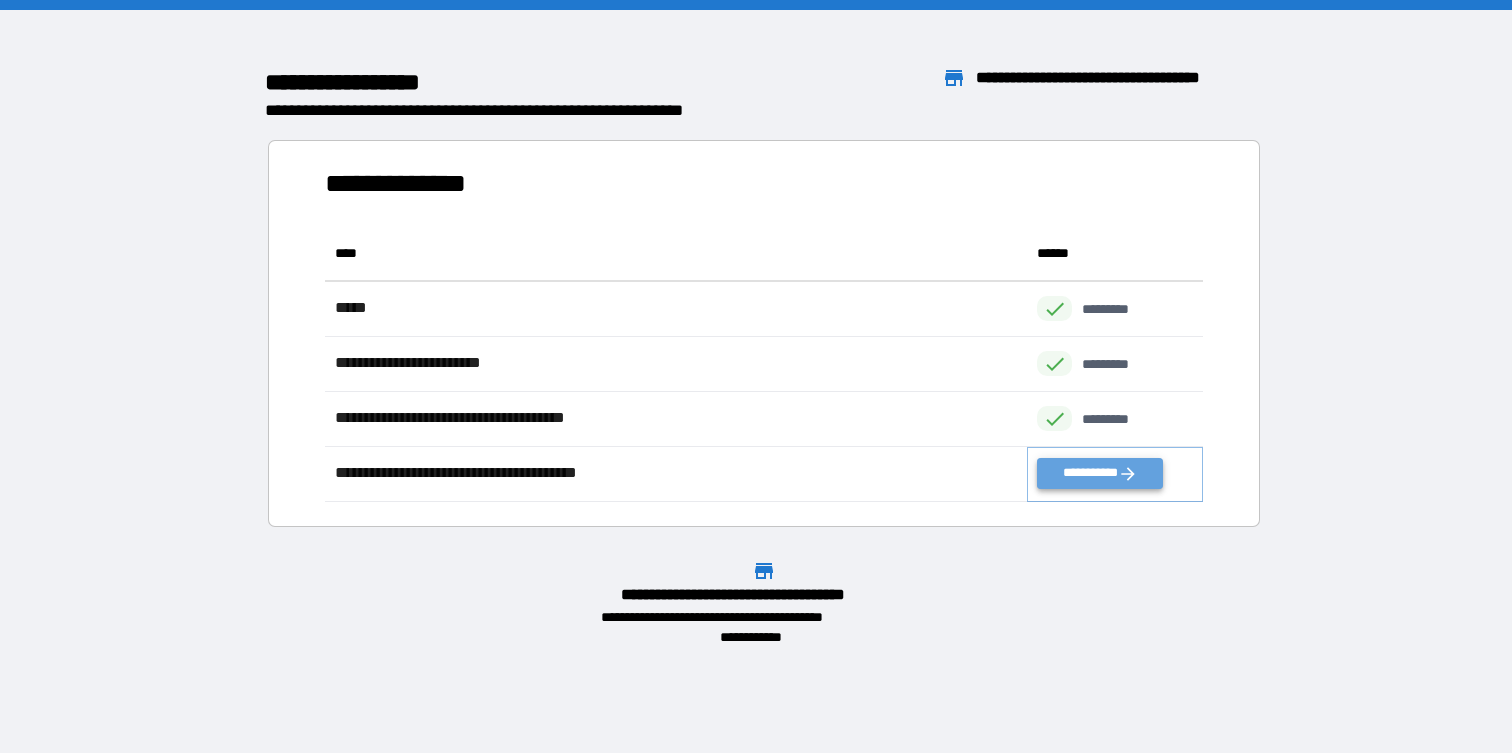 click on "**********" at bounding box center [1099, 473] 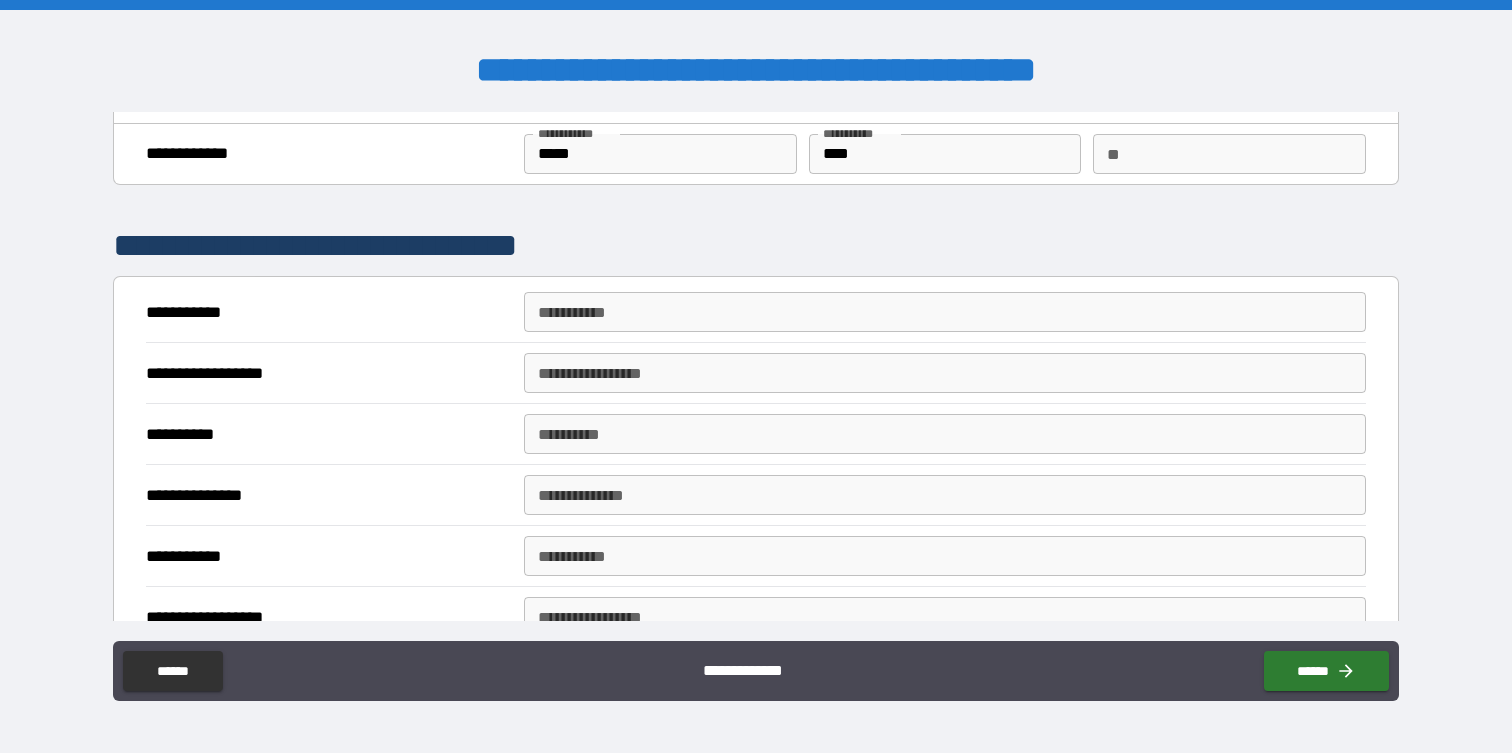 scroll, scrollTop: 53, scrollLeft: 0, axis: vertical 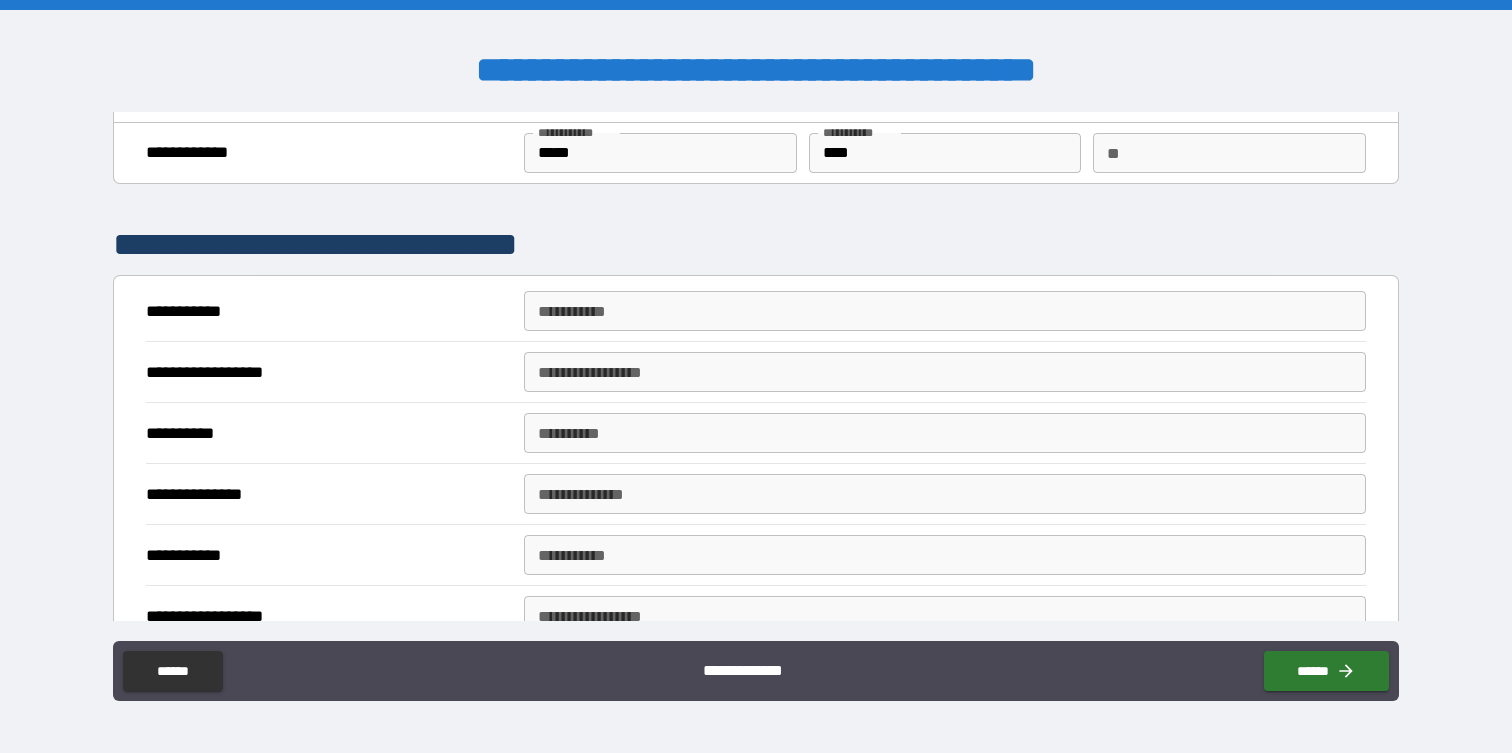 click on "**********" at bounding box center (944, 311) 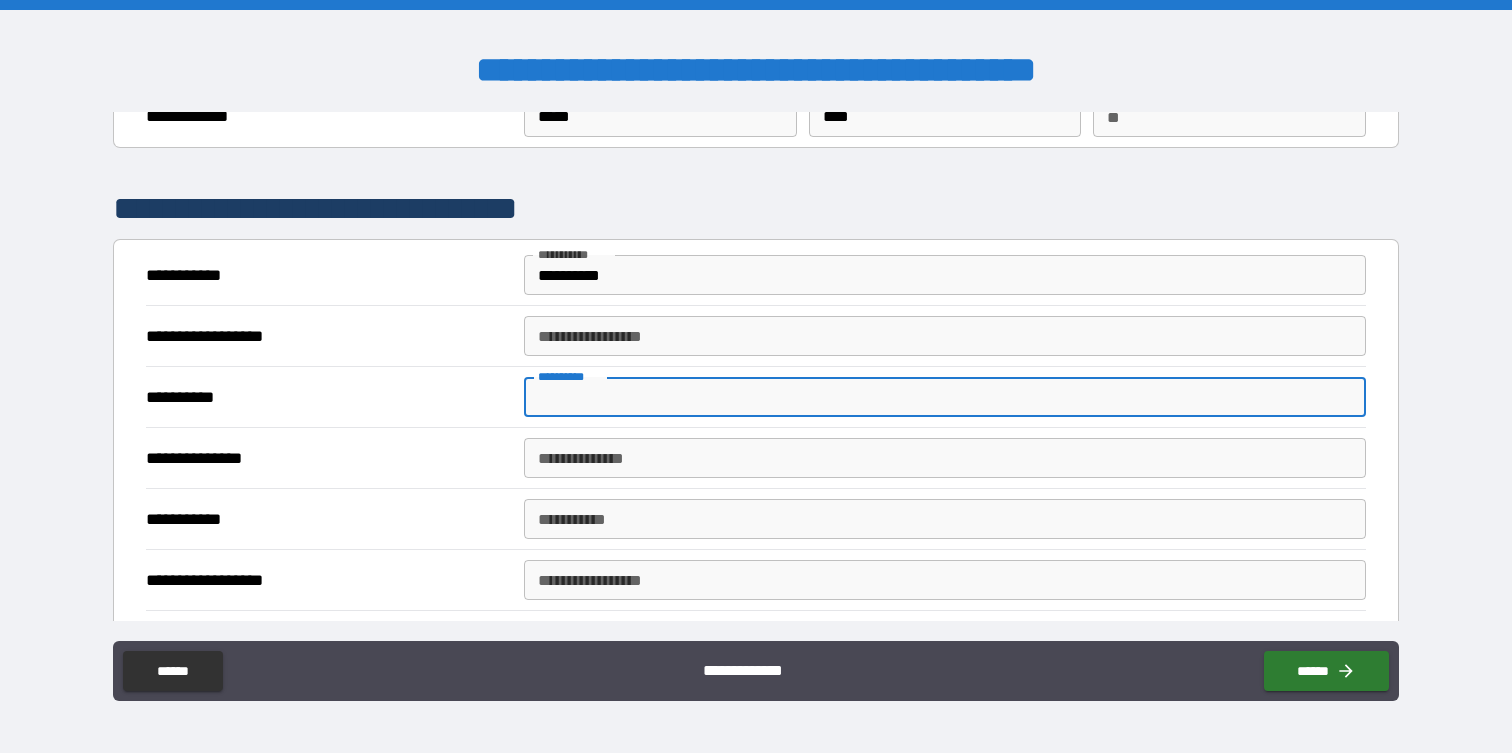 scroll, scrollTop: 96, scrollLeft: 0, axis: vertical 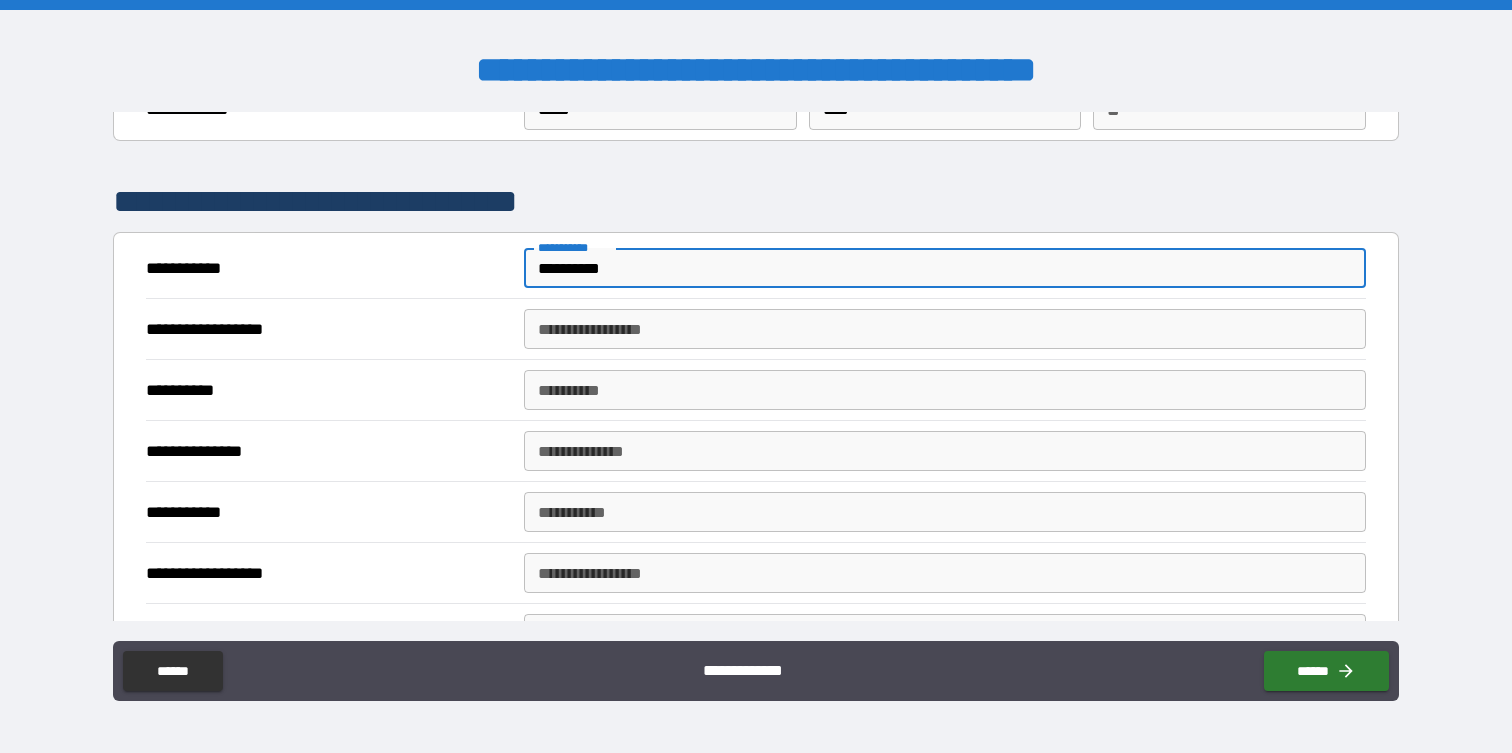 drag, startPoint x: 632, startPoint y: 269, endPoint x: 521, endPoint y: 240, distance: 114.72576 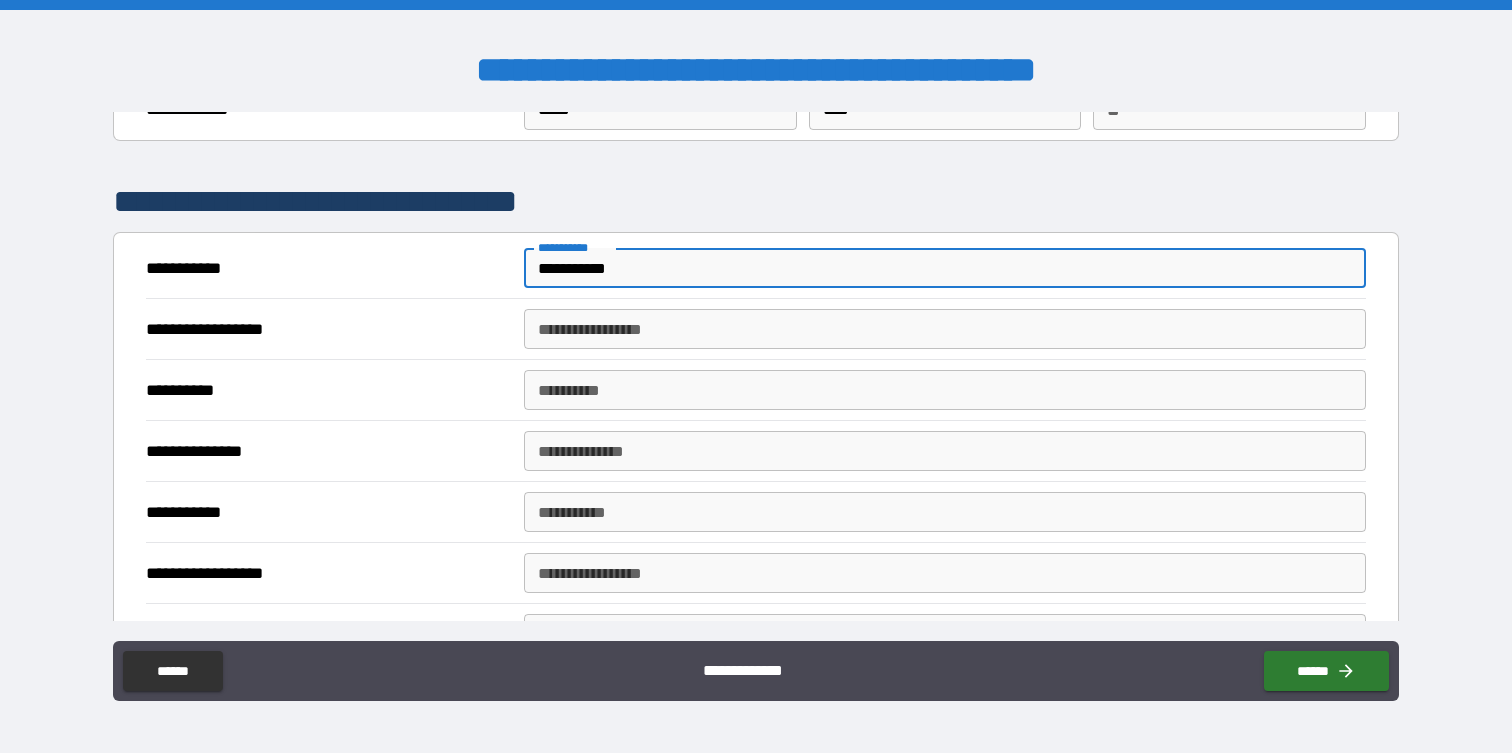 type on "**********" 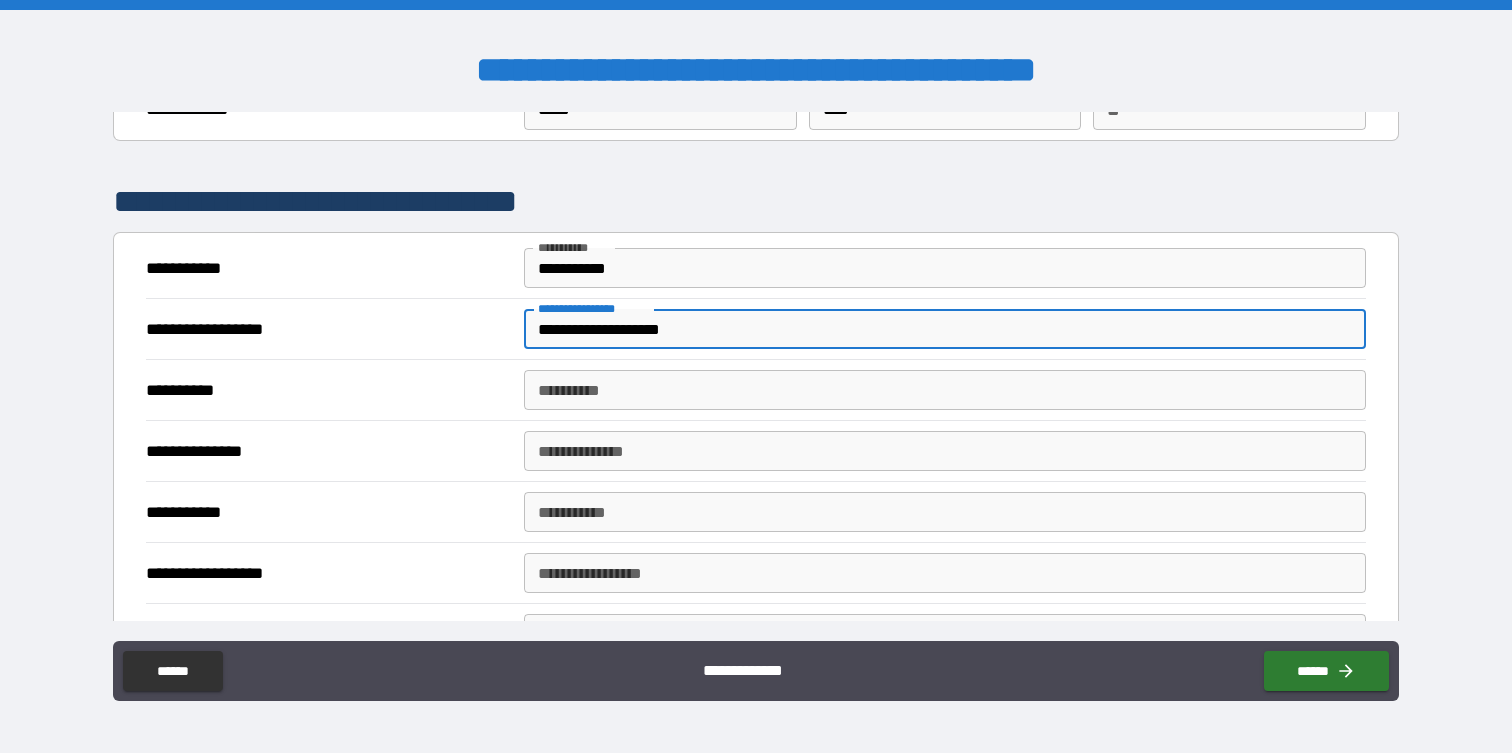 type on "**********" 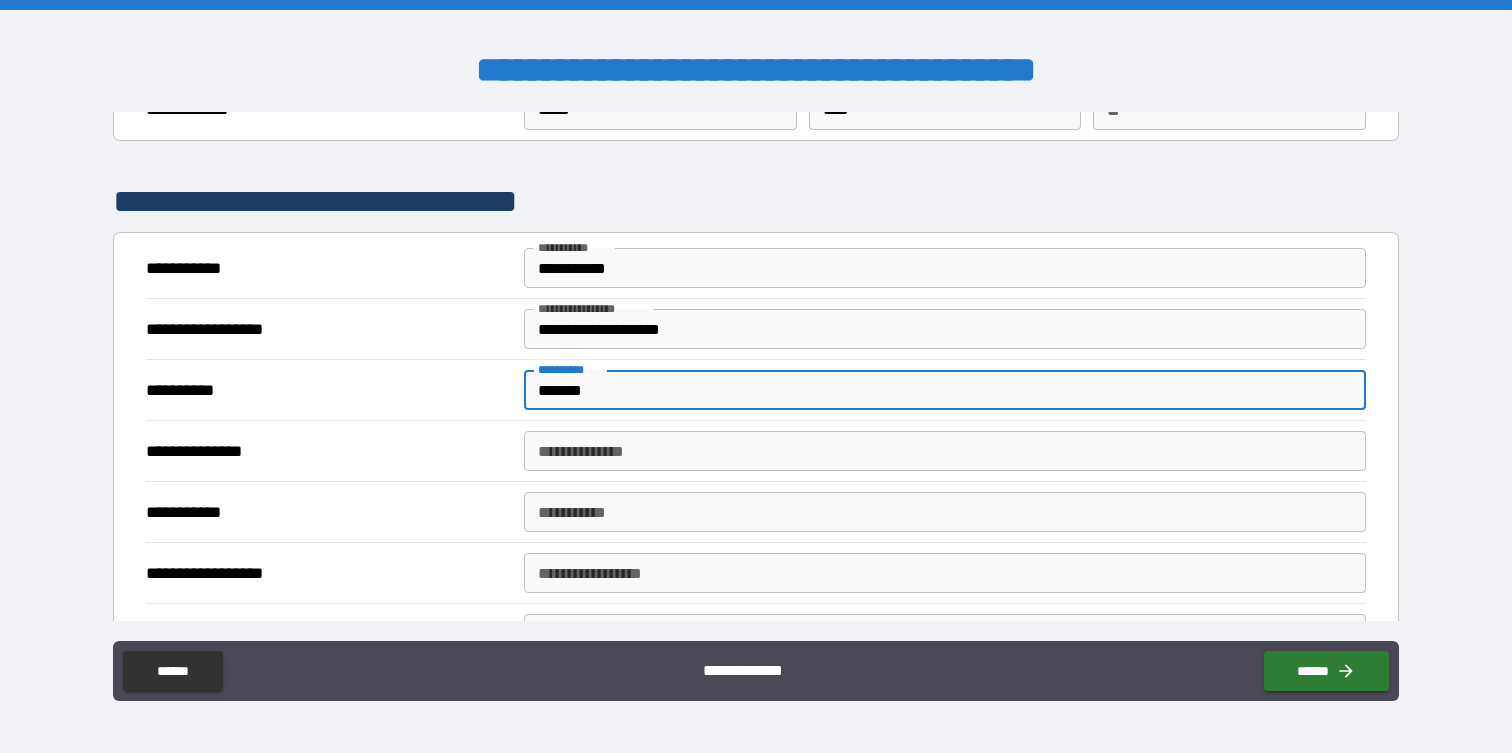 type on "*******" 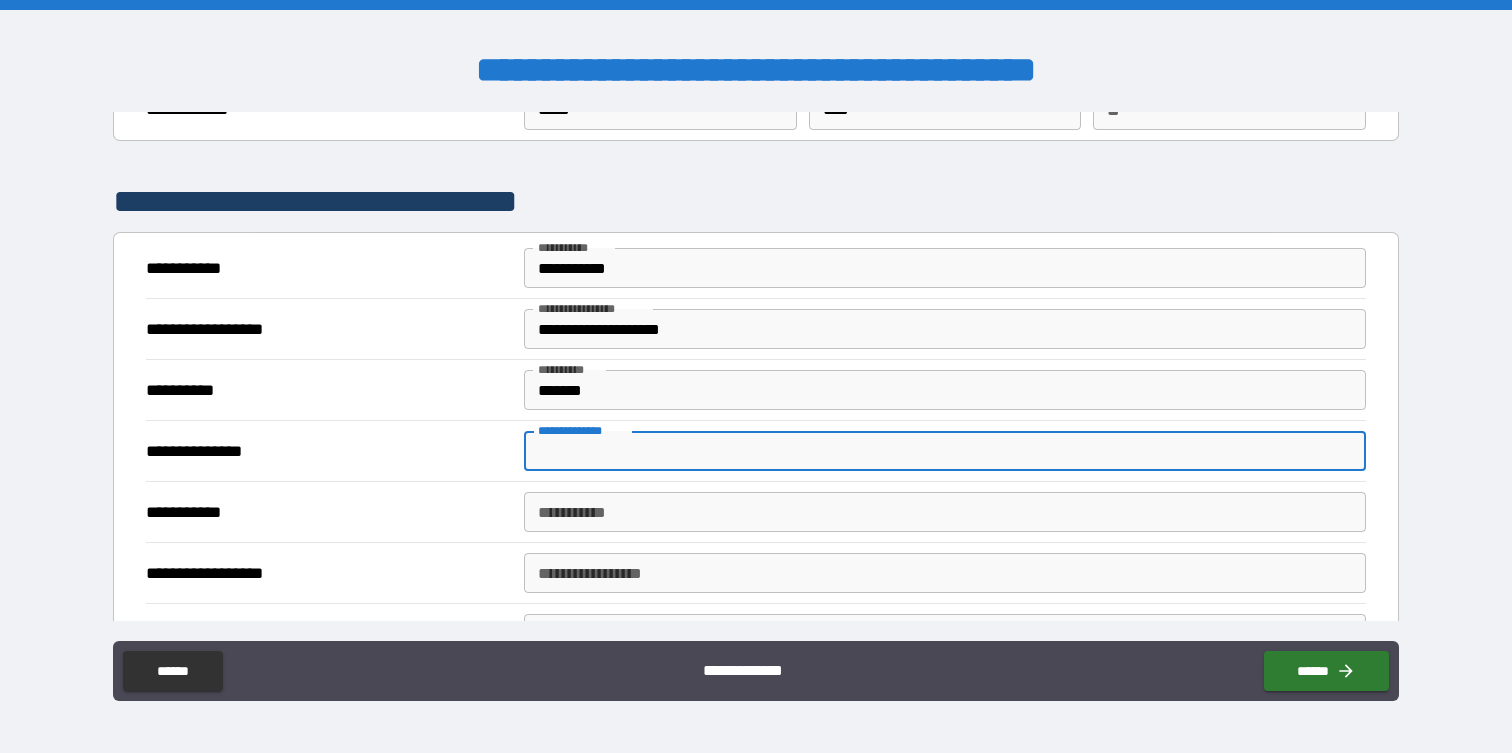 click on "**********" at bounding box center [944, 451] 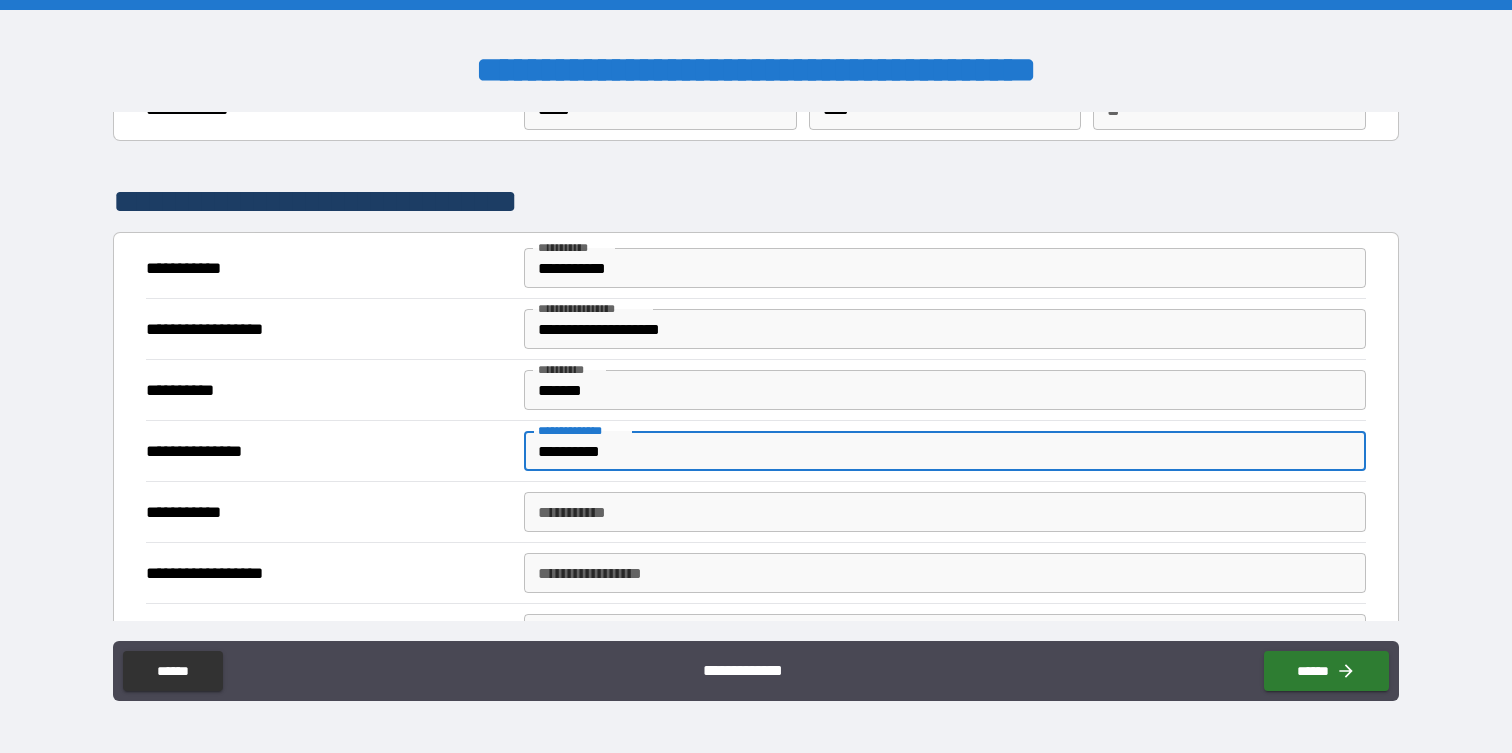 type on "**********" 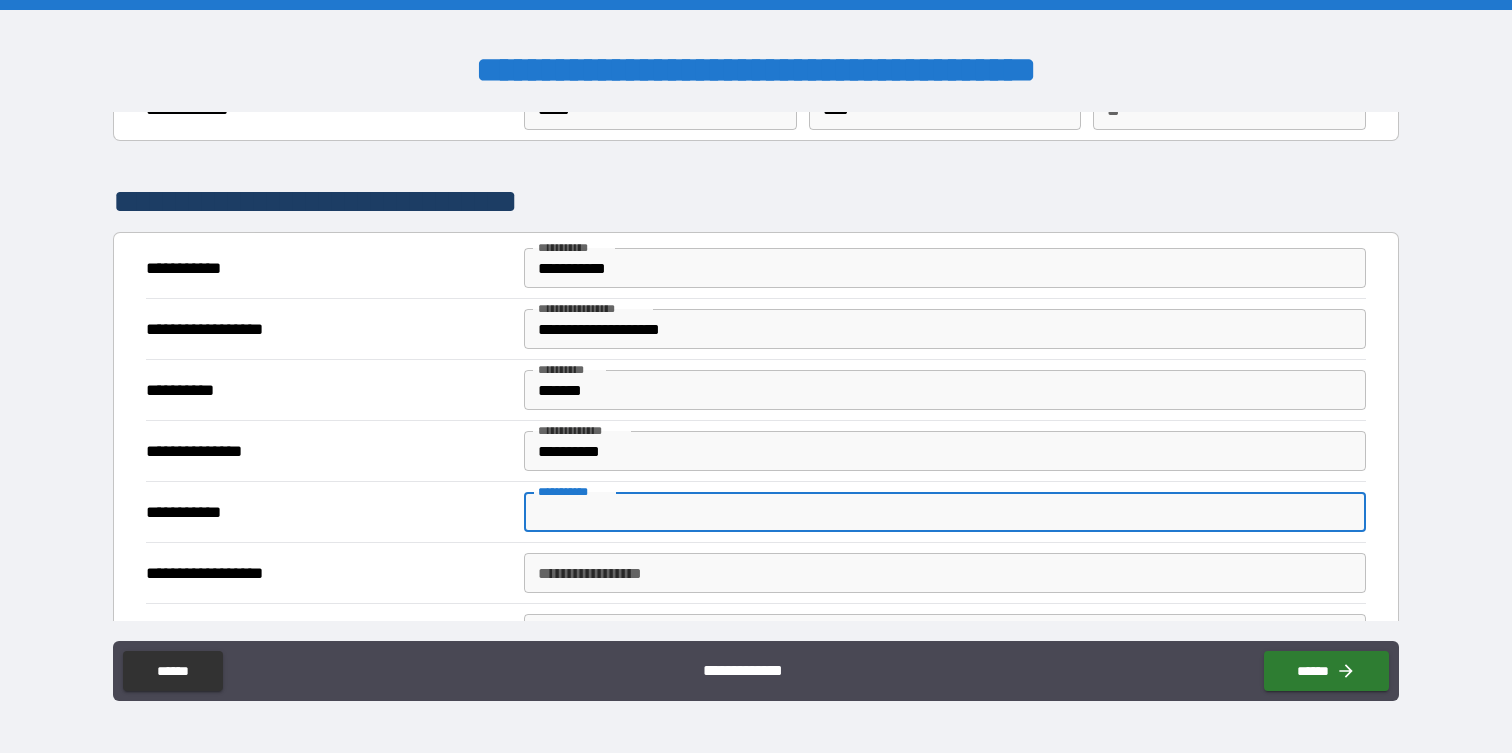 click on "**********" at bounding box center (944, 512) 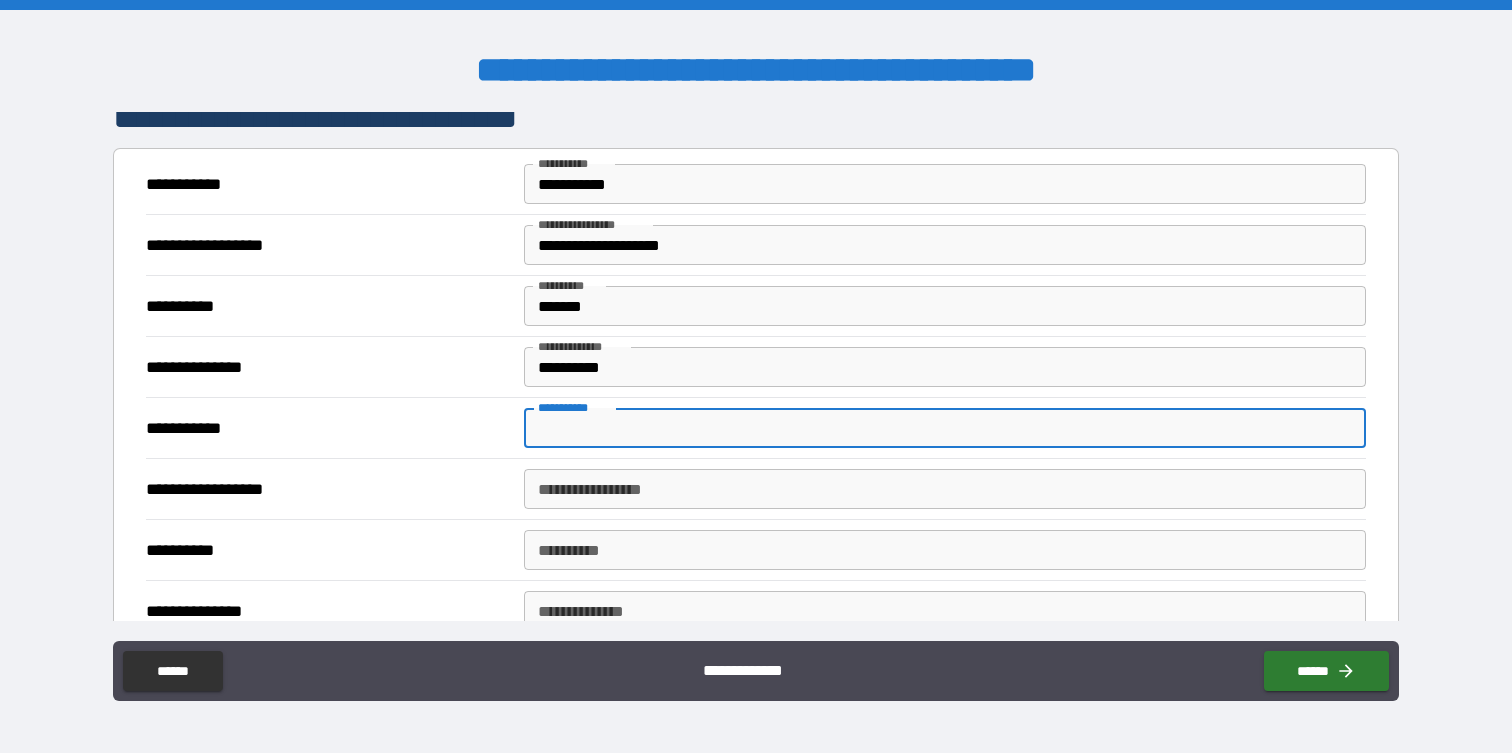 scroll, scrollTop: 225, scrollLeft: 0, axis: vertical 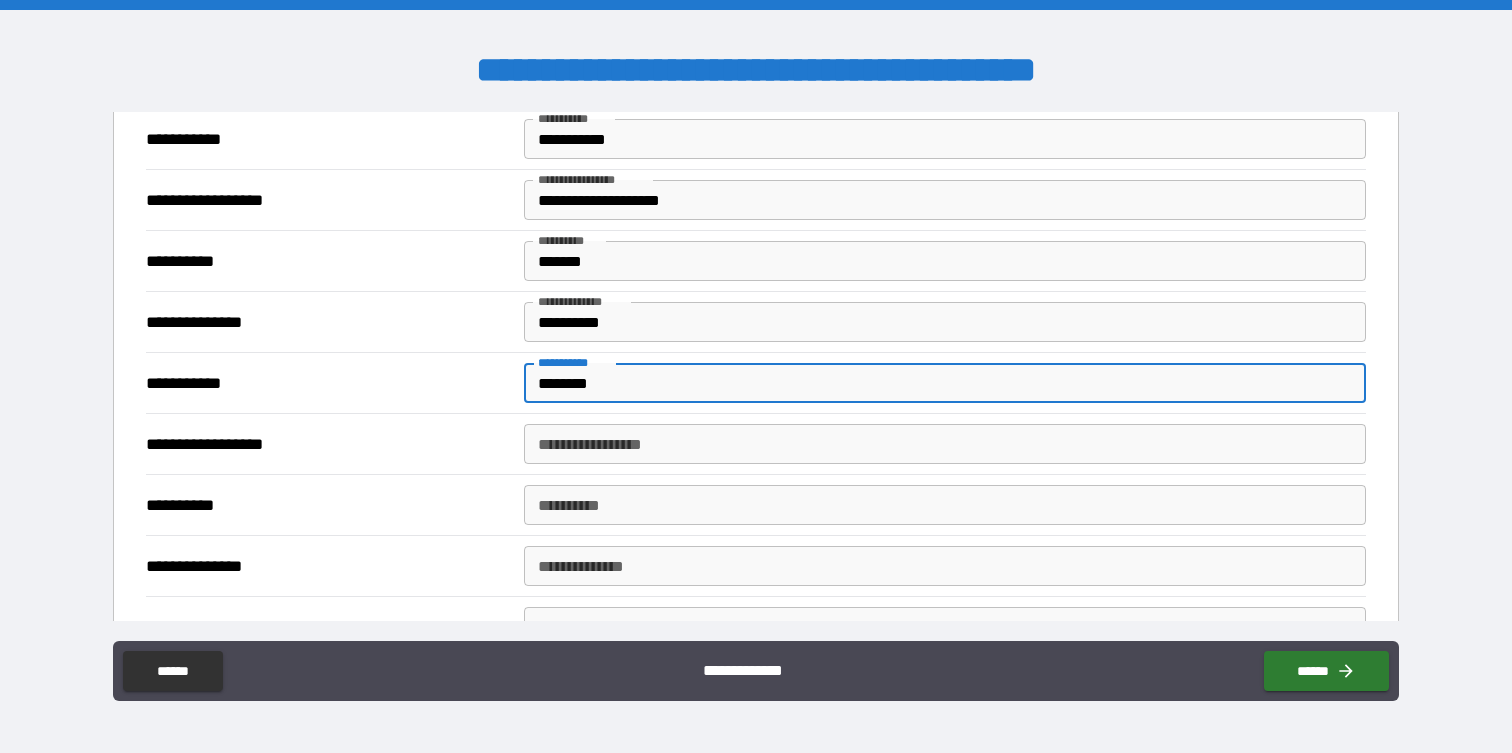type on "********" 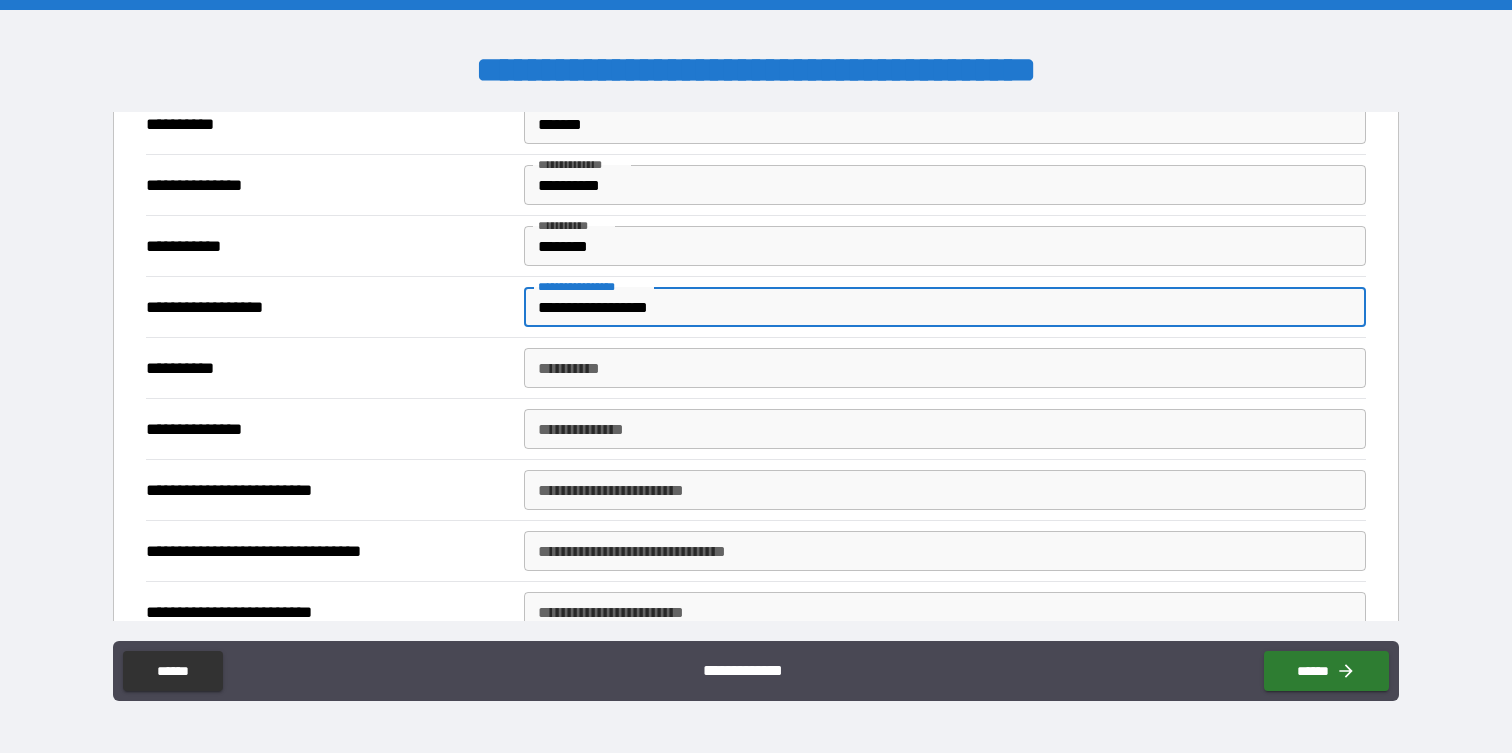 scroll, scrollTop: 385, scrollLeft: 0, axis: vertical 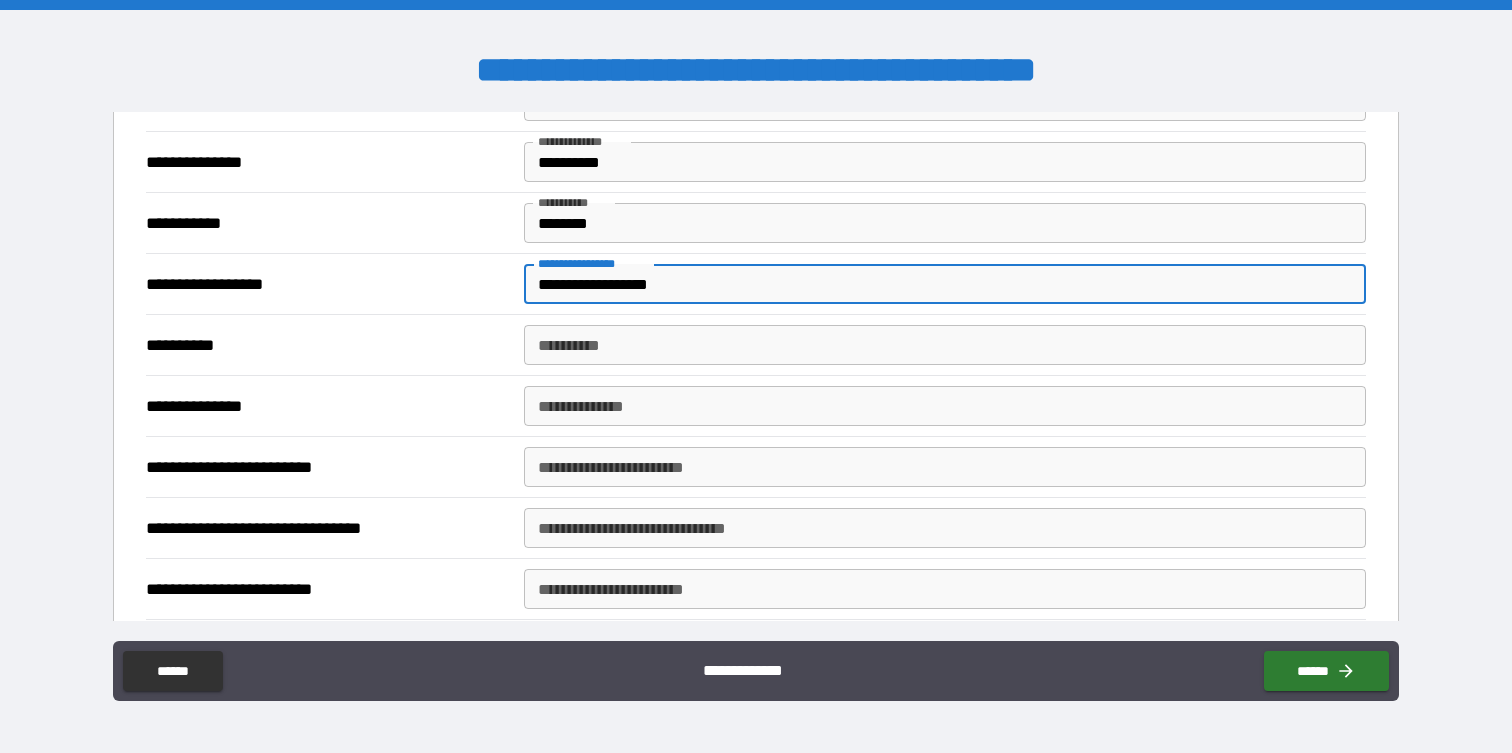 type on "**********" 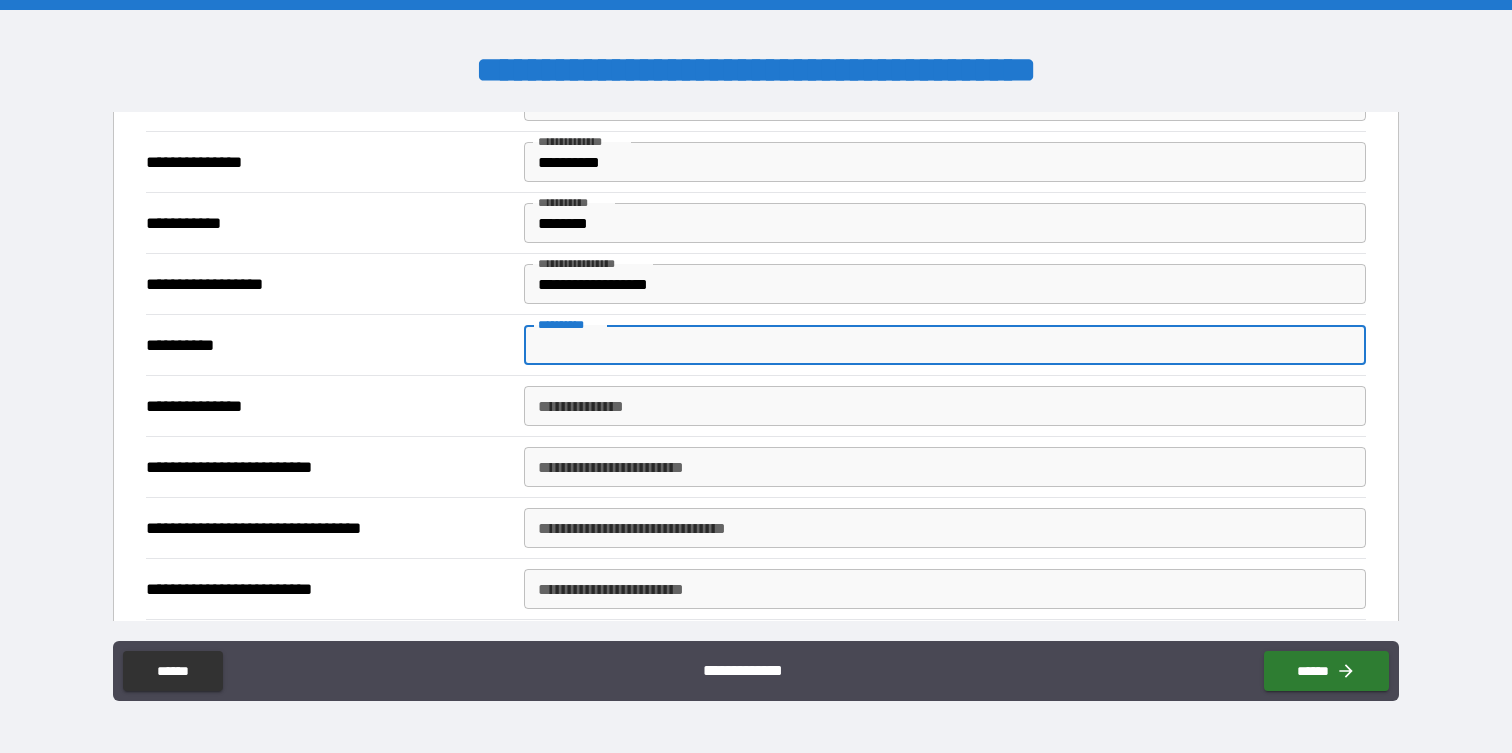 click on "**********" at bounding box center [944, 345] 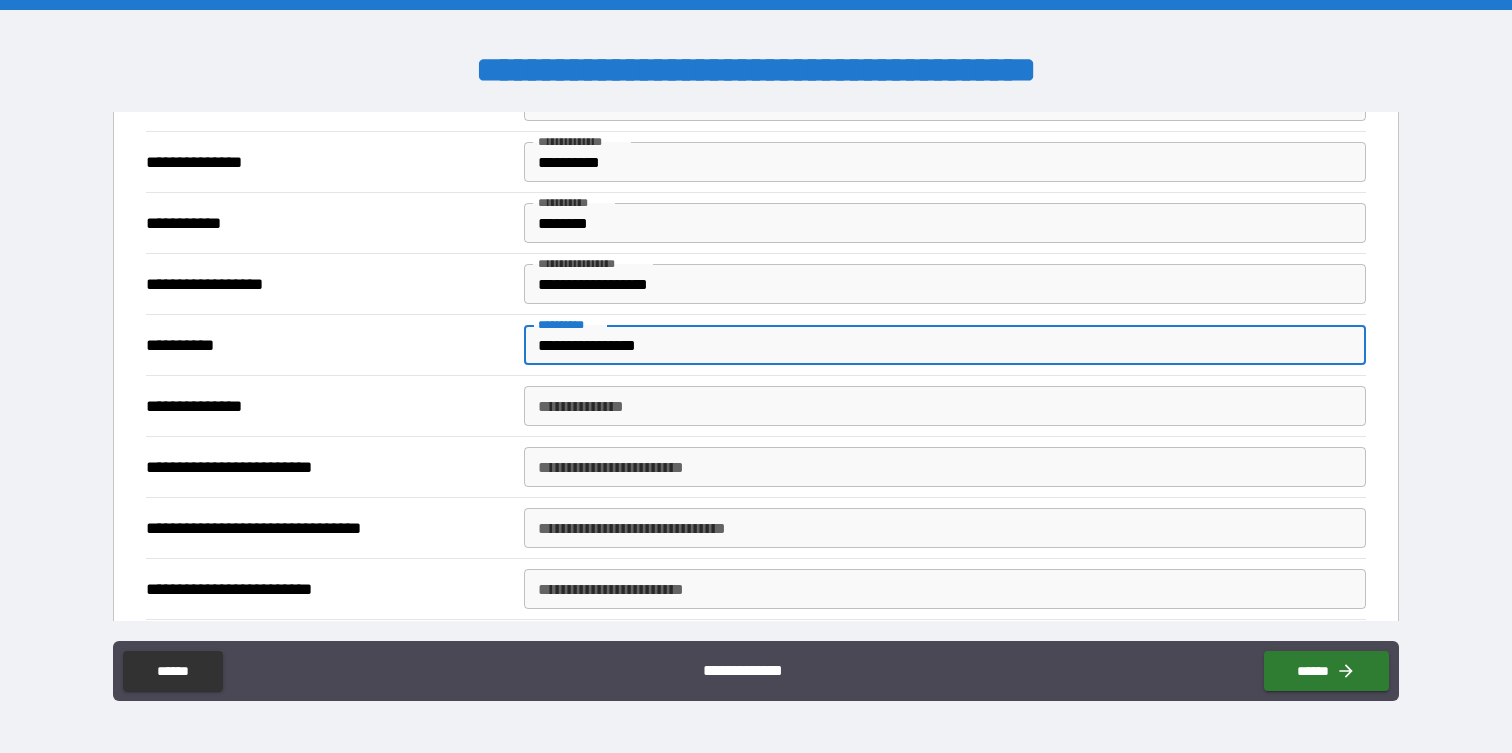 type on "**********" 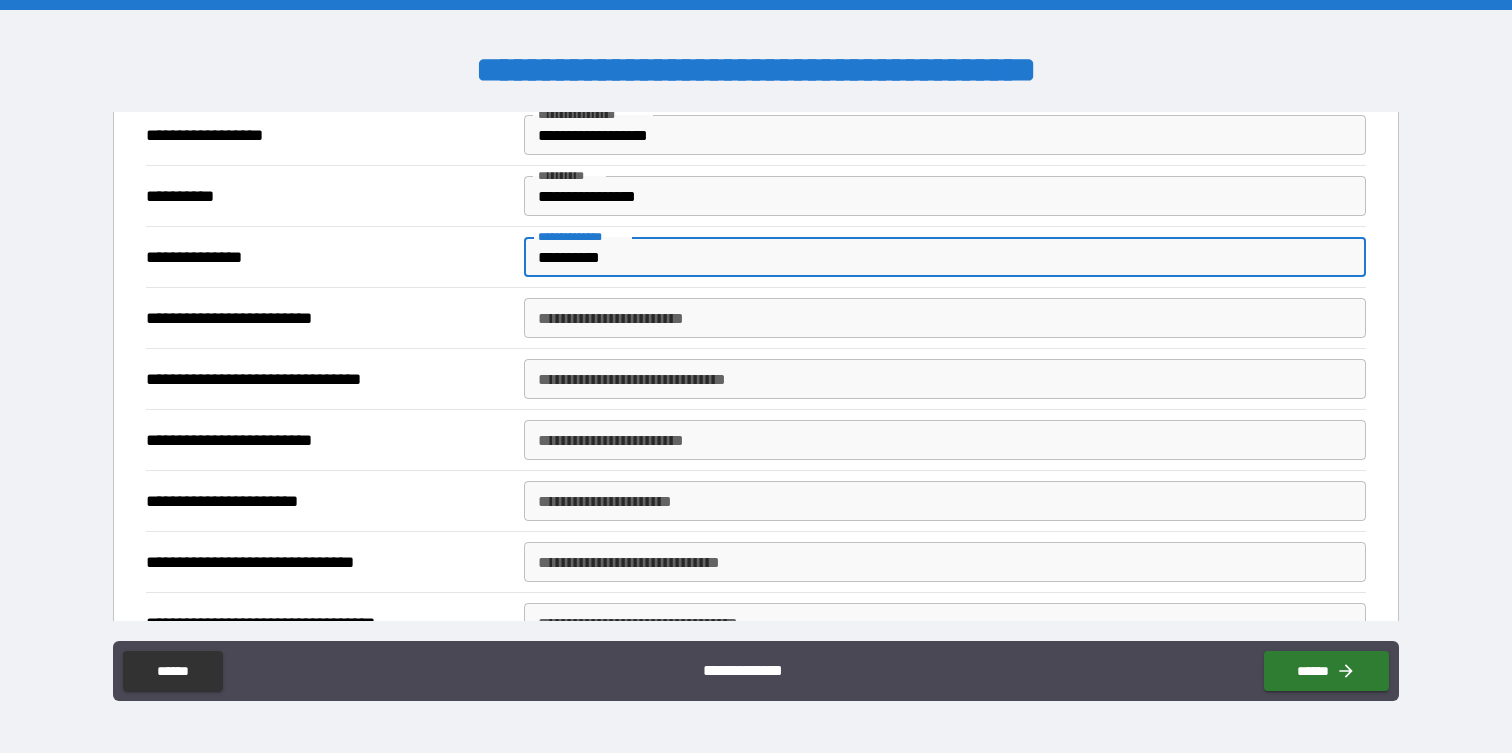 scroll, scrollTop: 542, scrollLeft: 0, axis: vertical 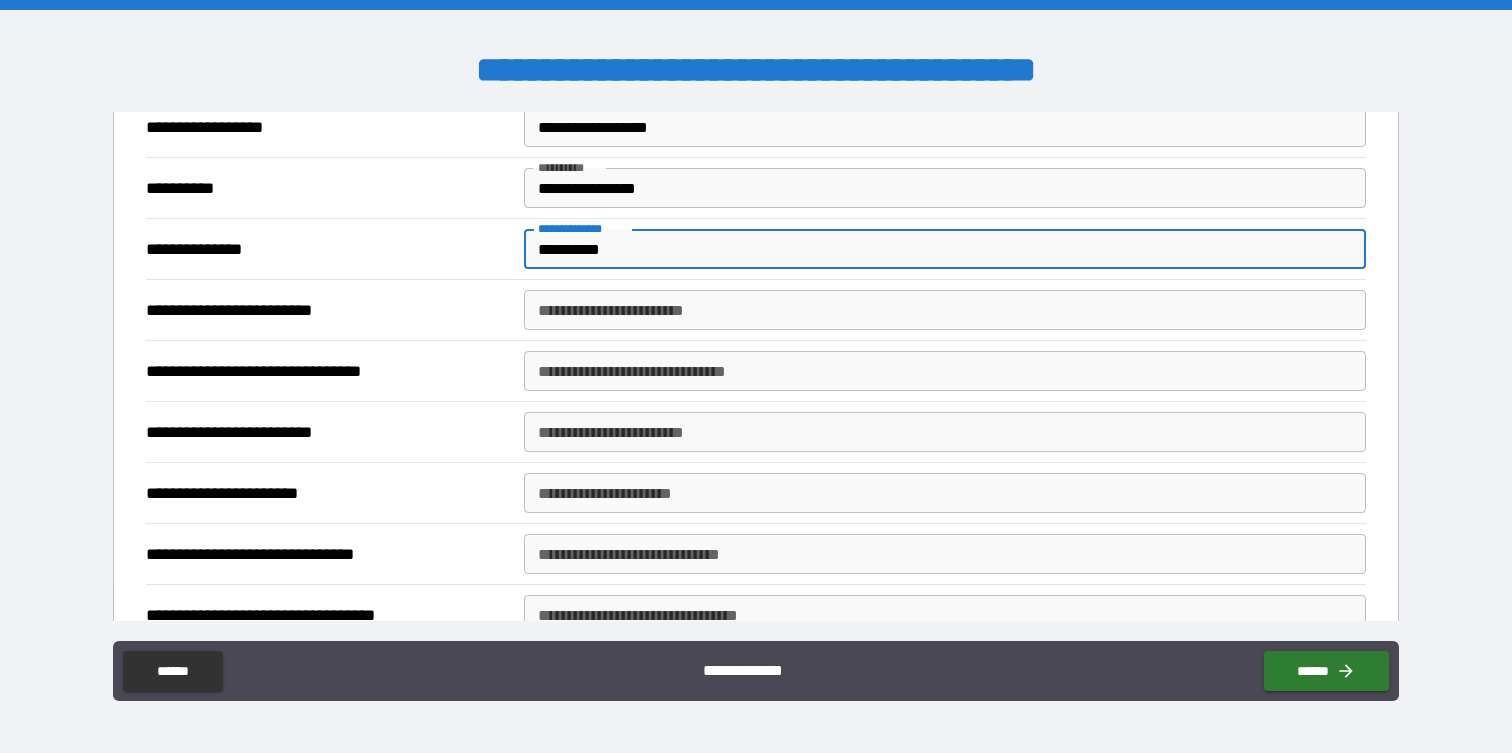 type on "**********" 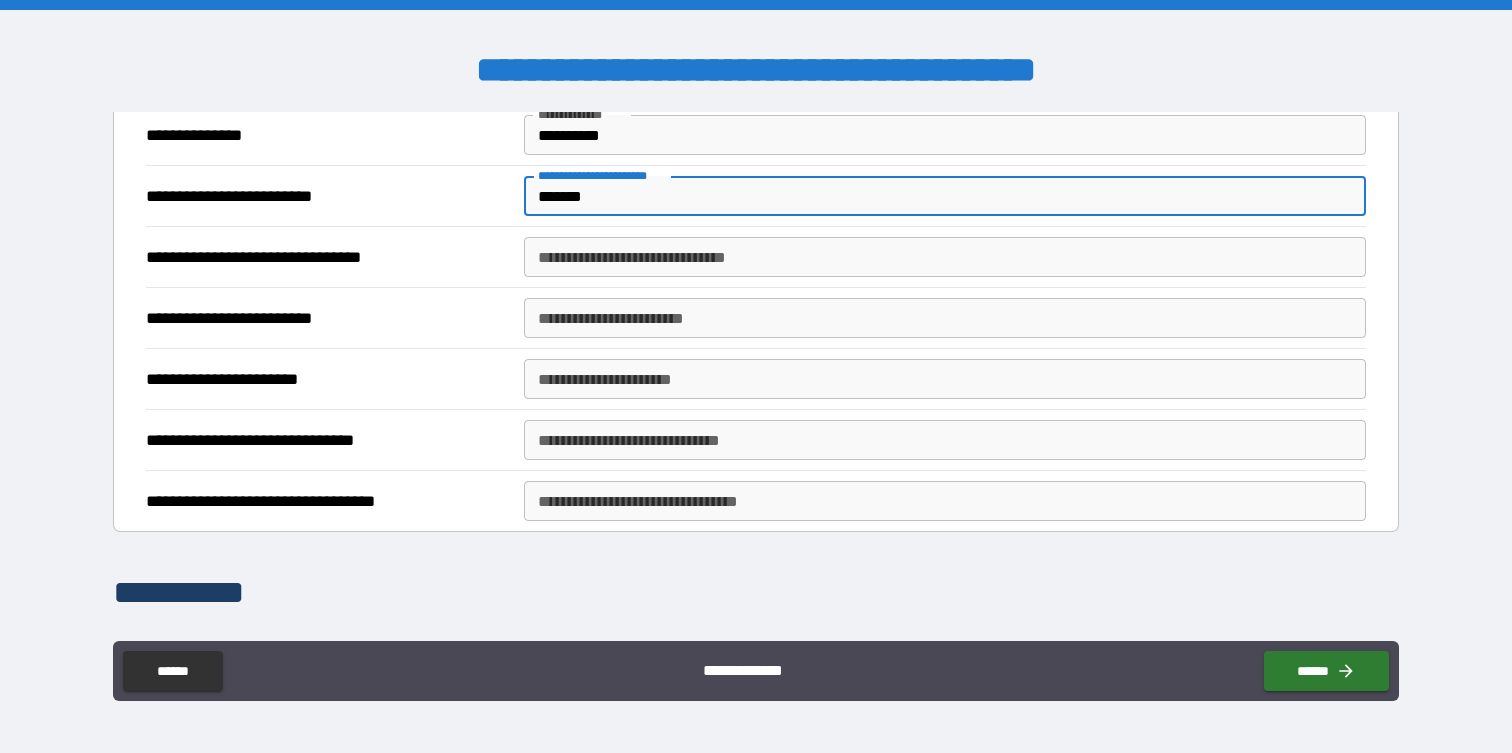 scroll, scrollTop: 669, scrollLeft: 0, axis: vertical 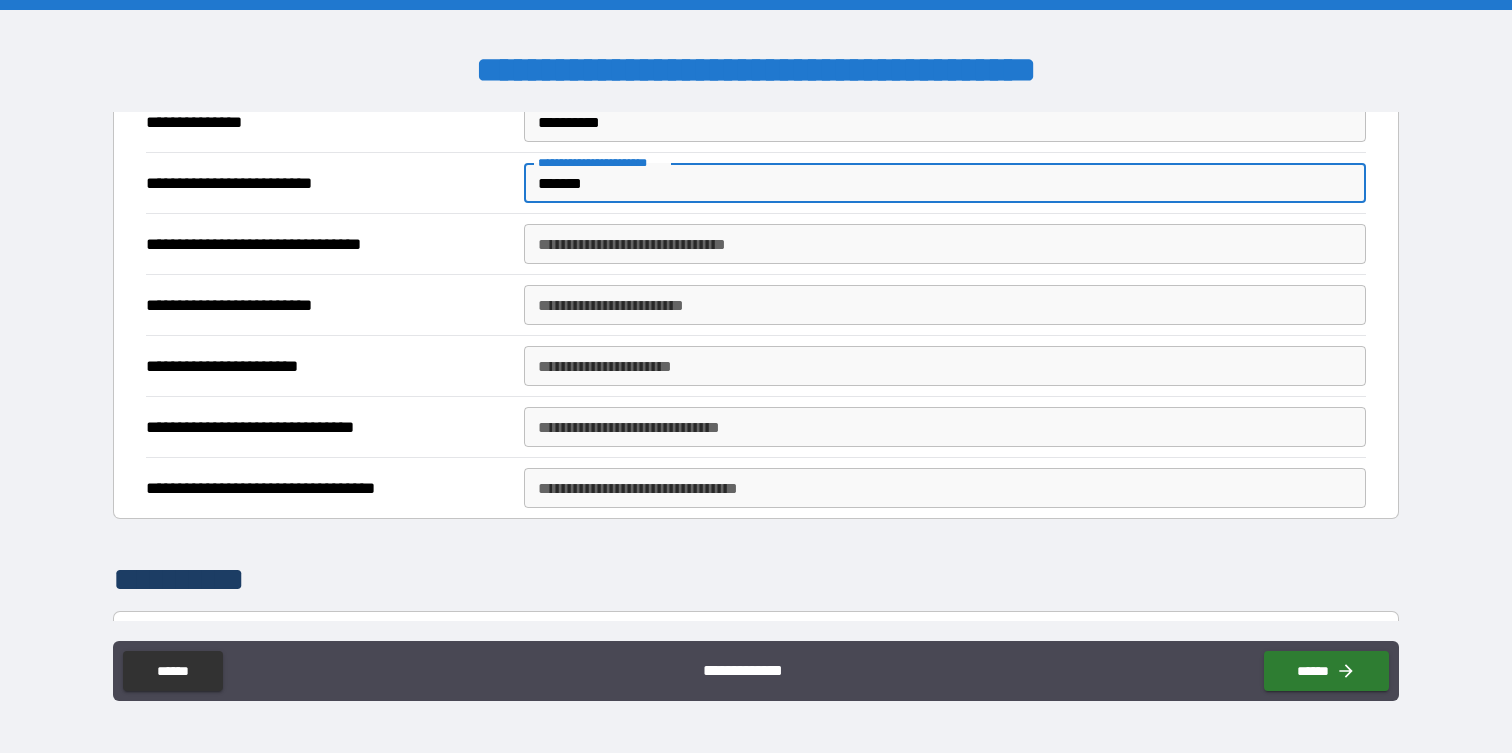 type on "*******" 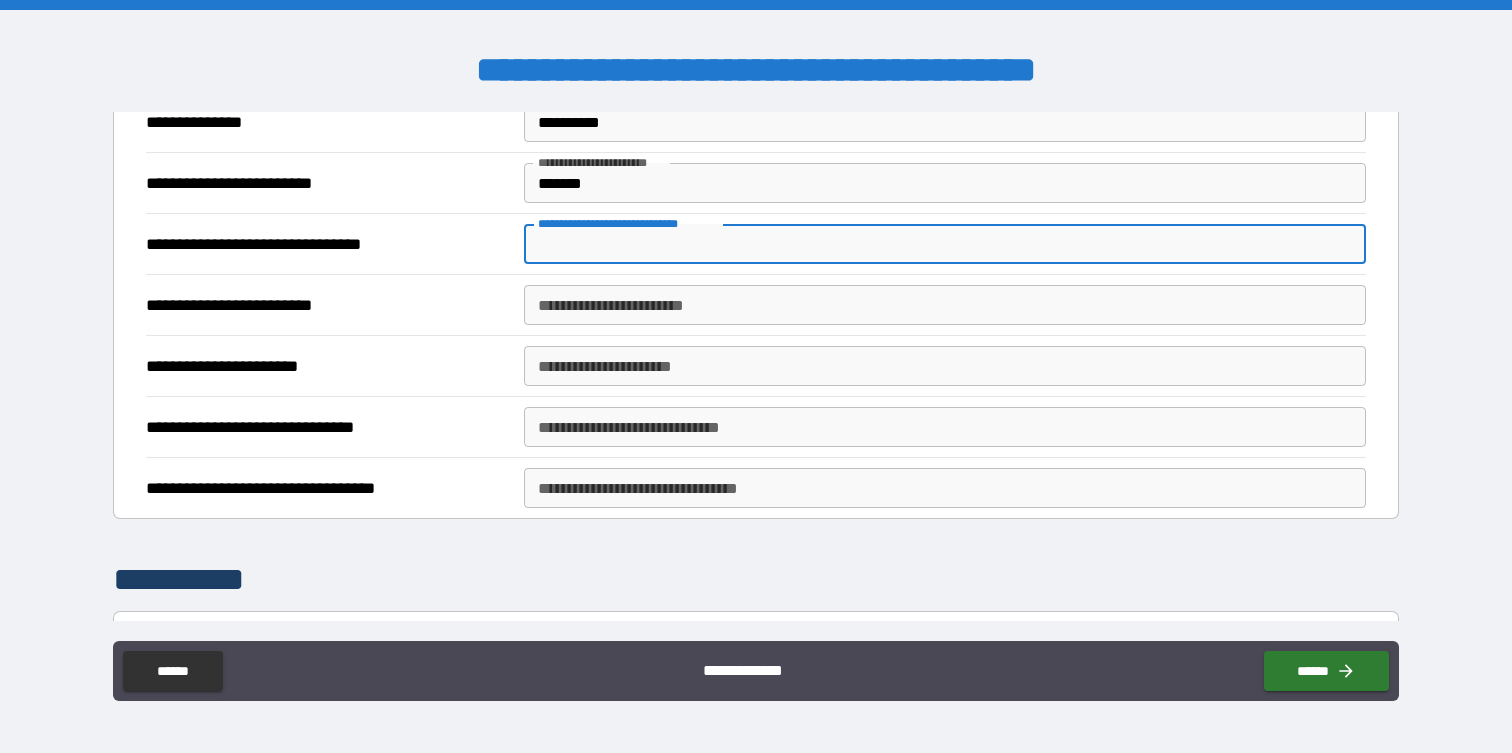 click on "**********" at bounding box center [944, 244] 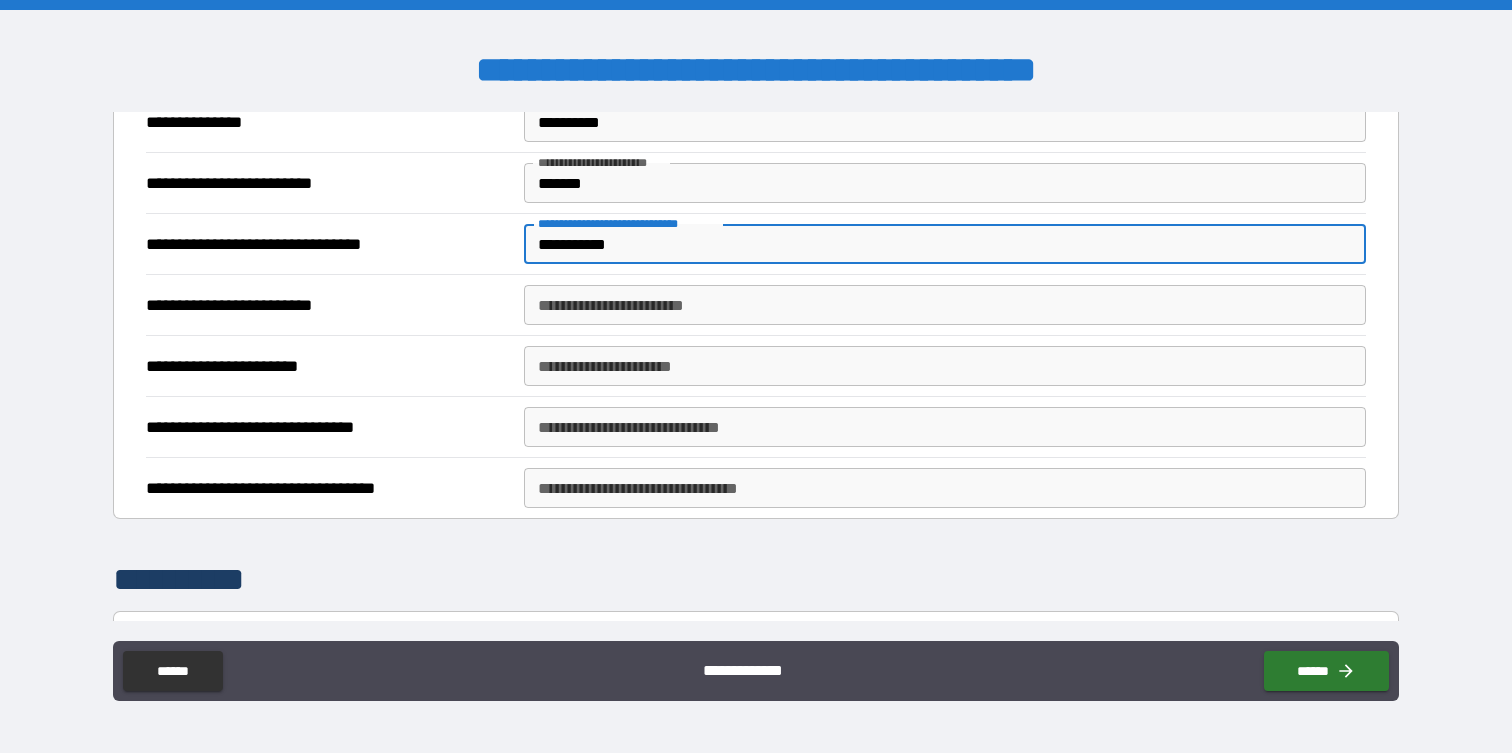 type on "**********" 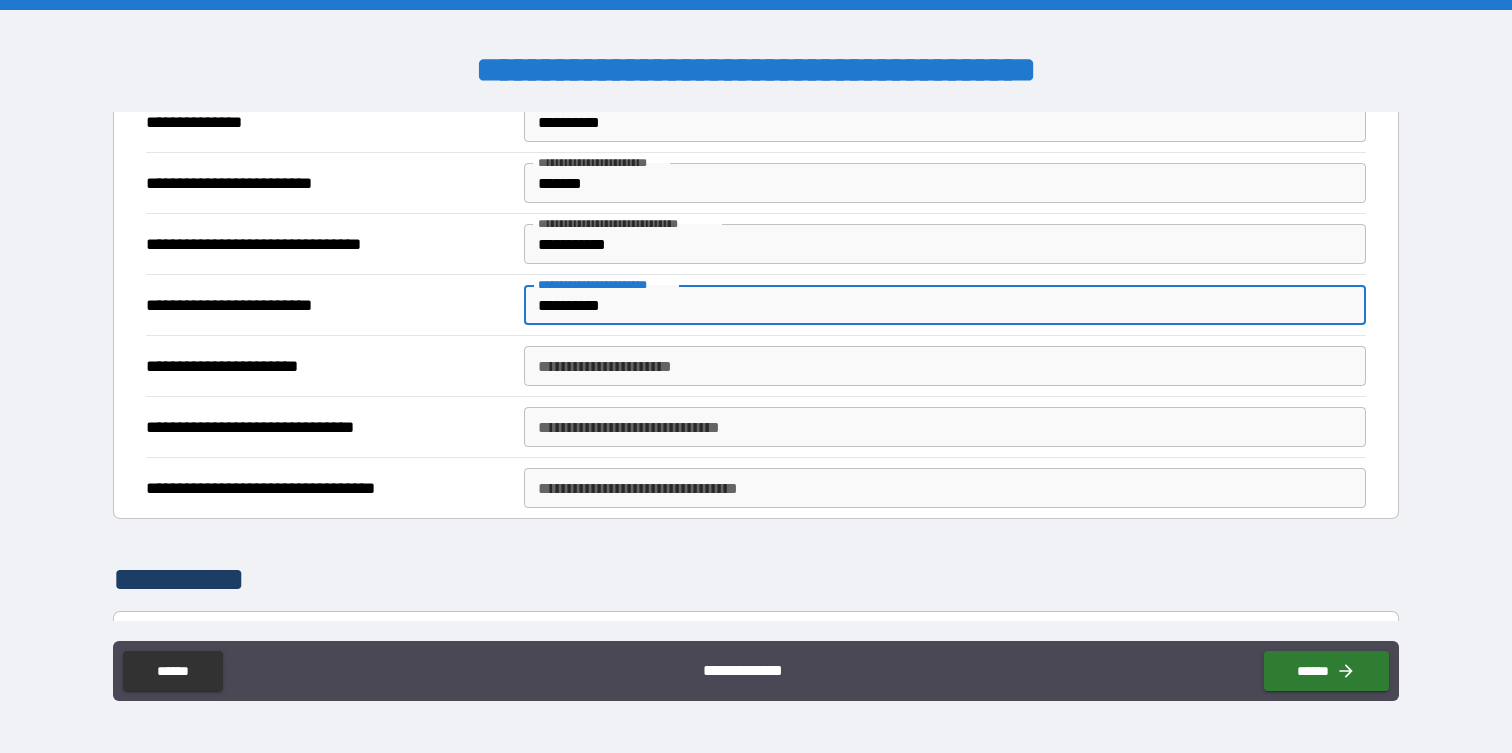 type on "**********" 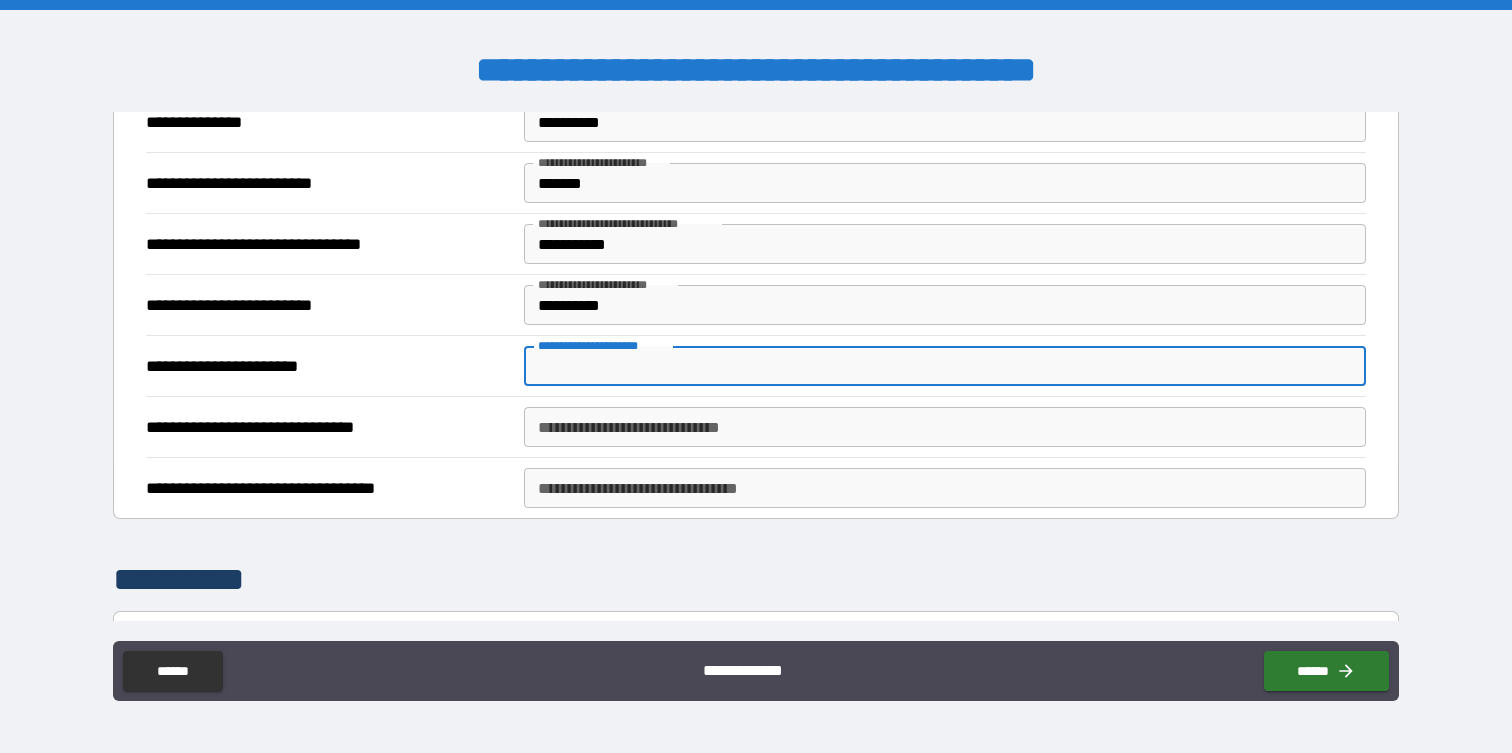 click on "**********" at bounding box center [944, 366] 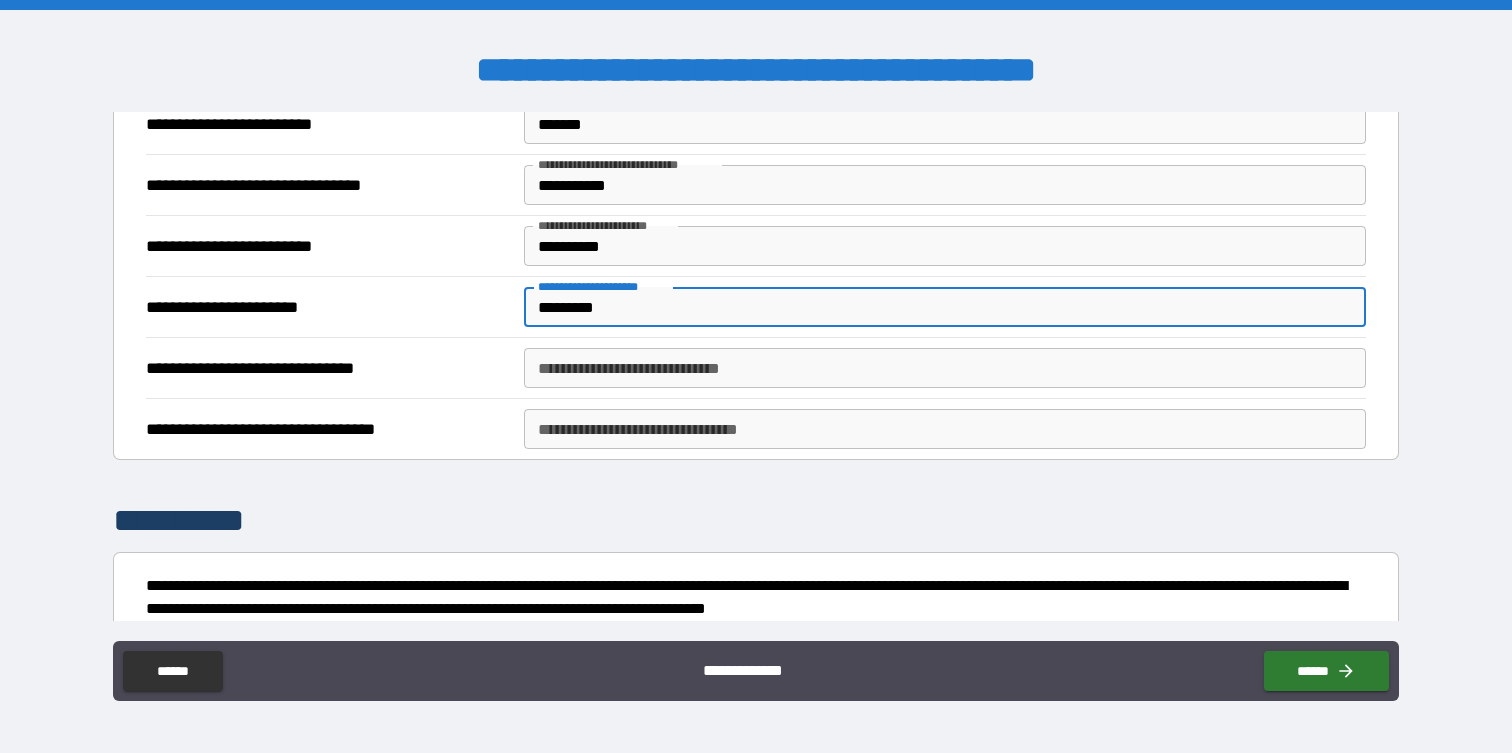 scroll, scrollTop: 745, scrollLeft: 0, axis: vertical 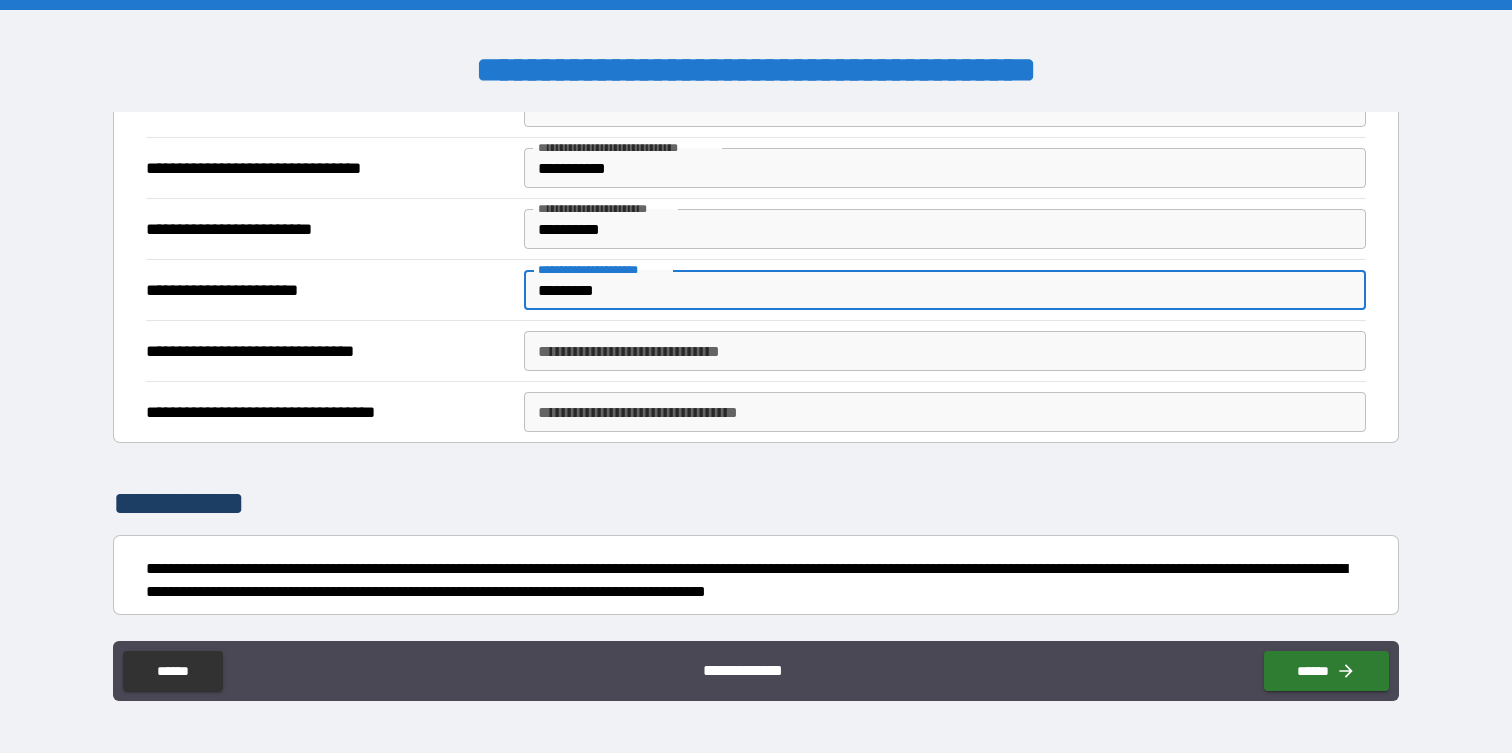 type on "*********" 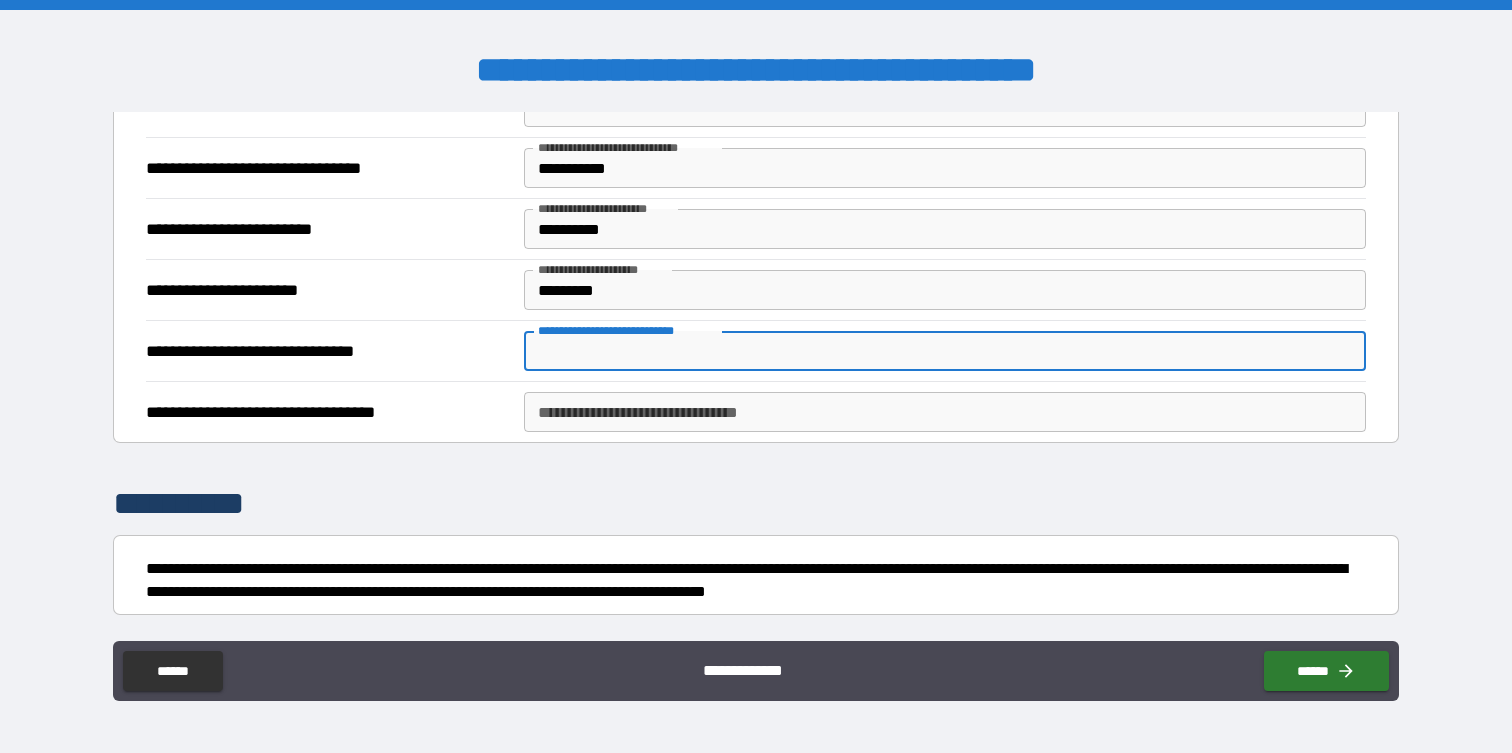 click on "**********" at bounding box center (944, 351) 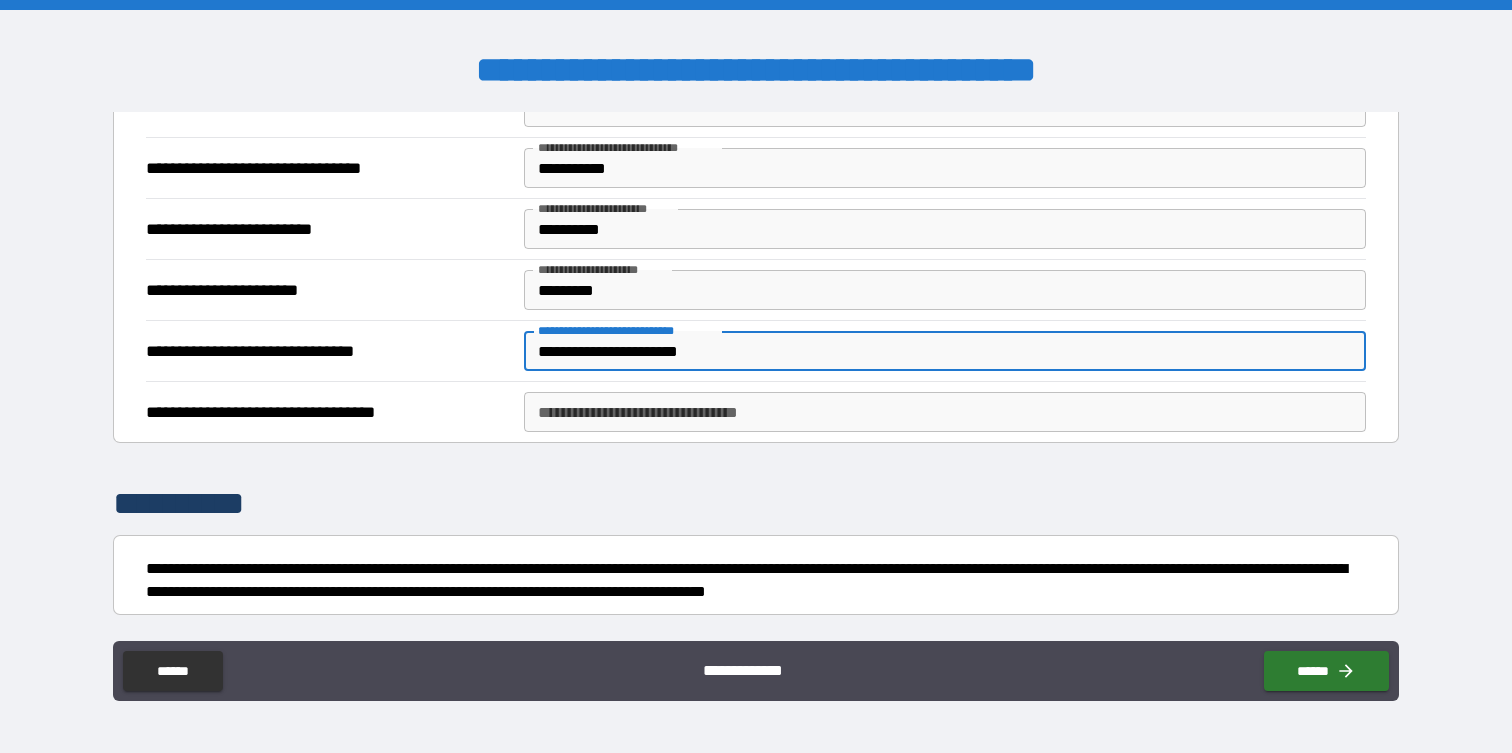 type on "**********" 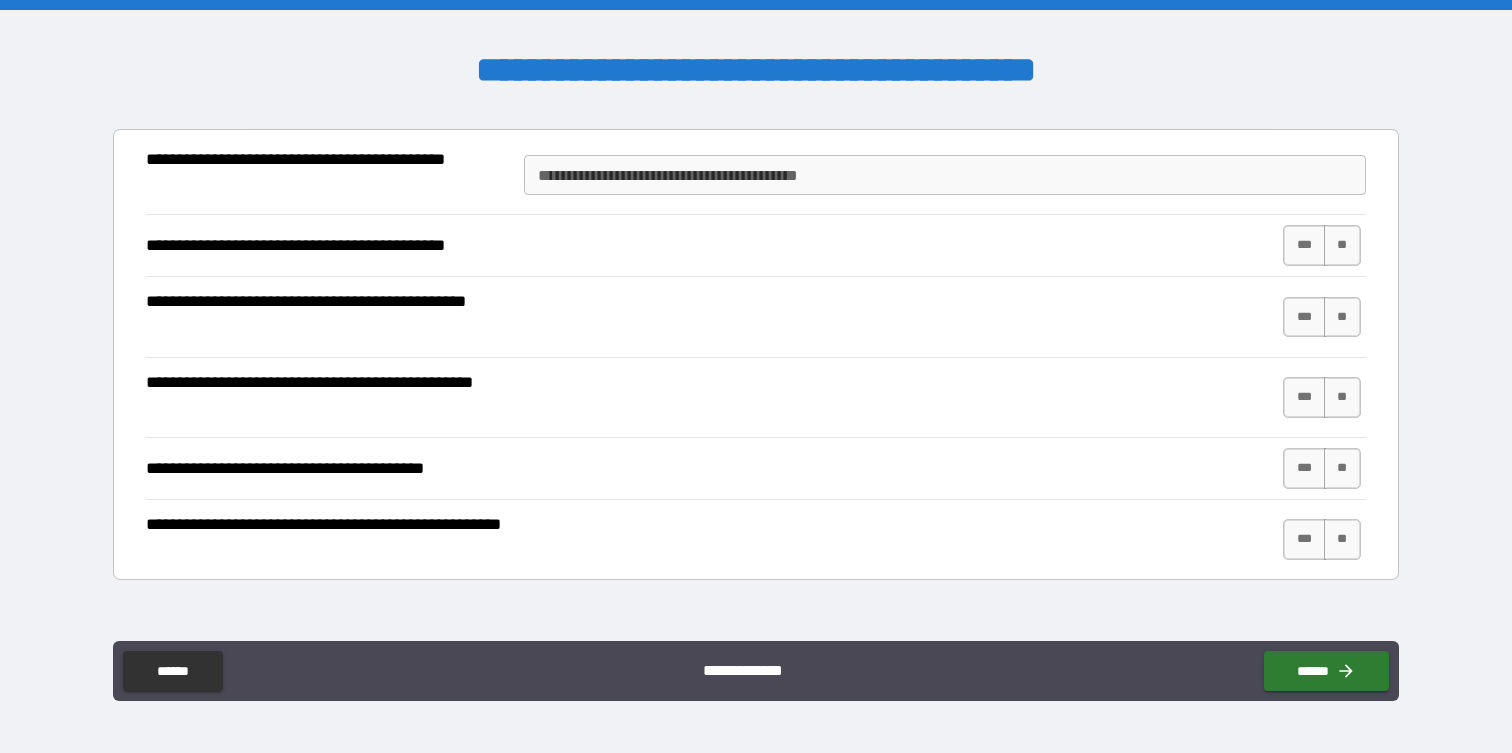 scroll, scrollTop: 1322, scrollLeft: 0, axis: vertical 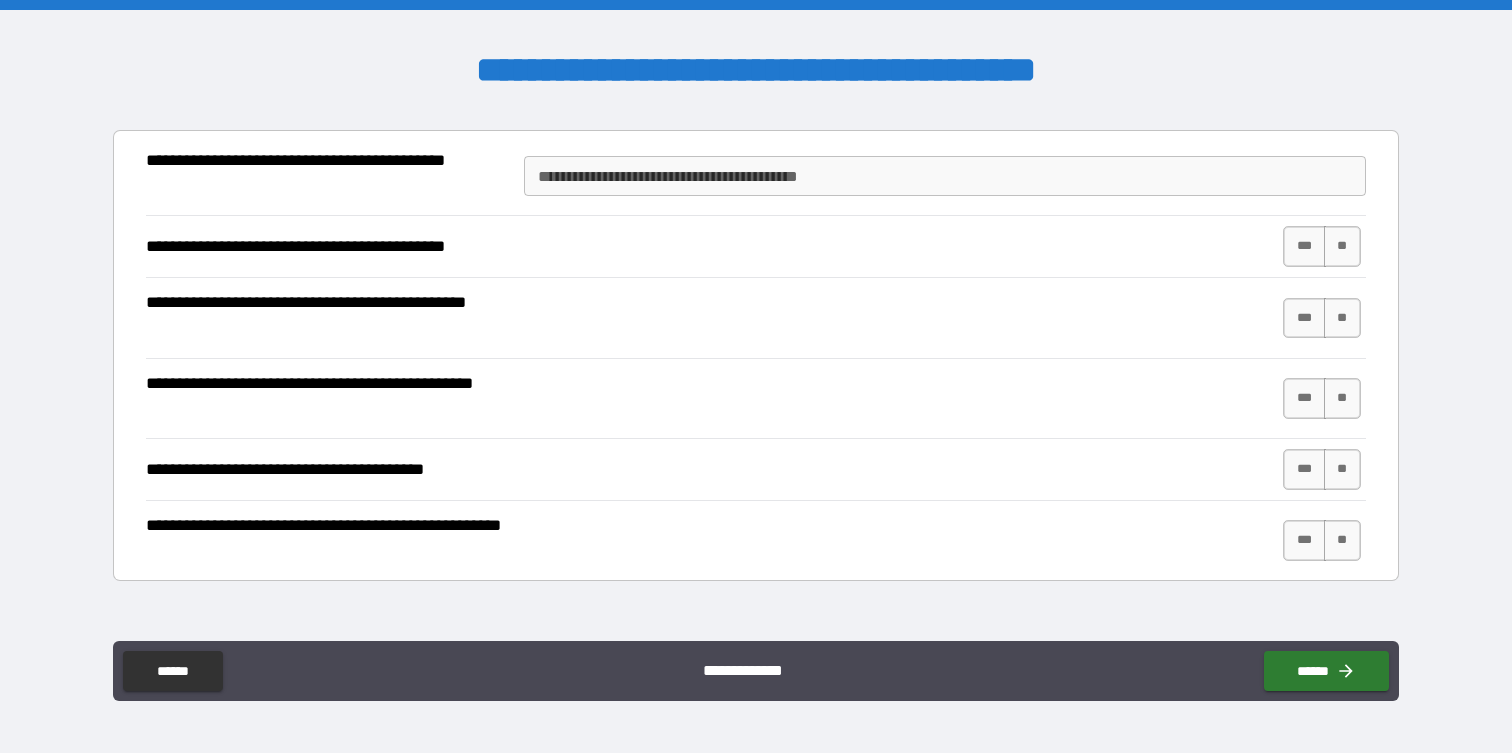 click on "**********" at bounding box center [944, 176] 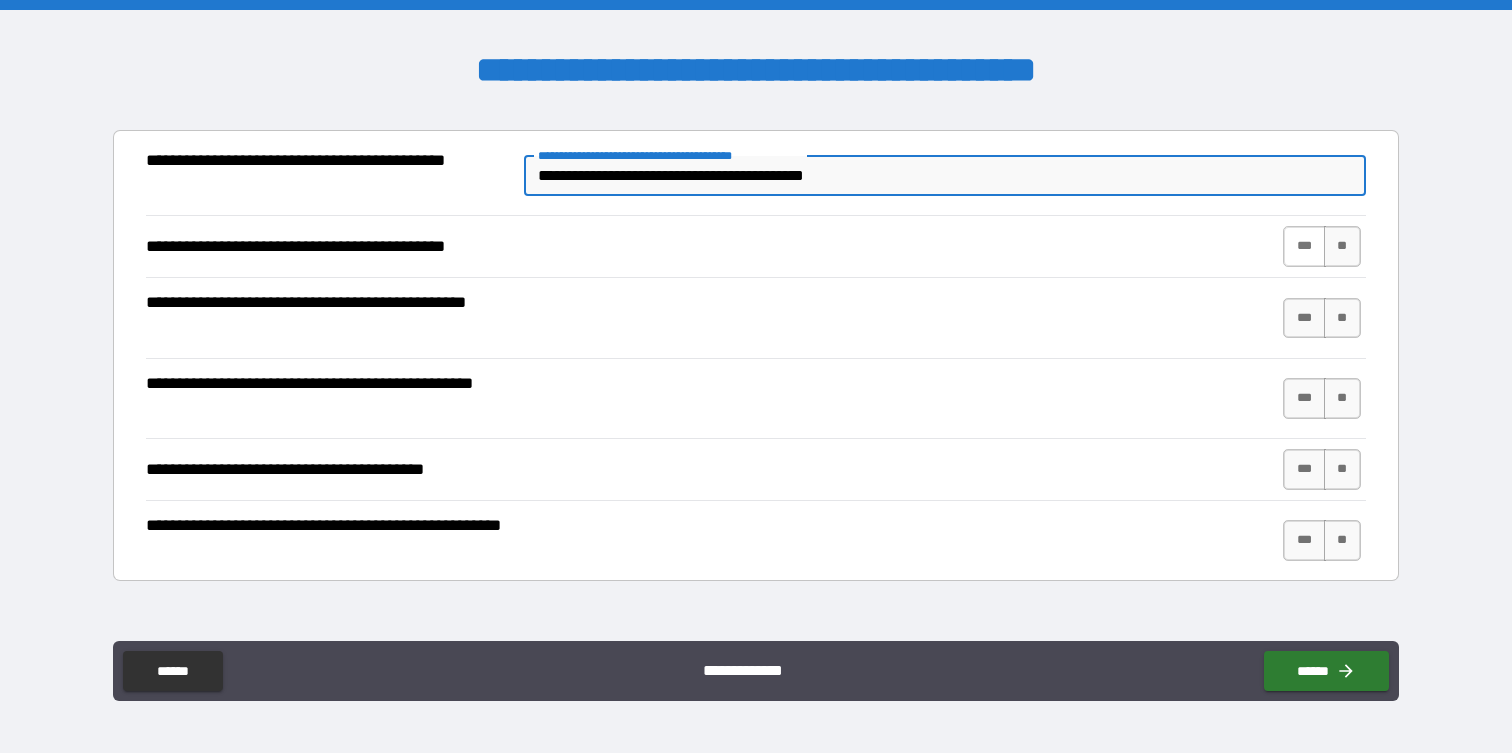 type on "**********" 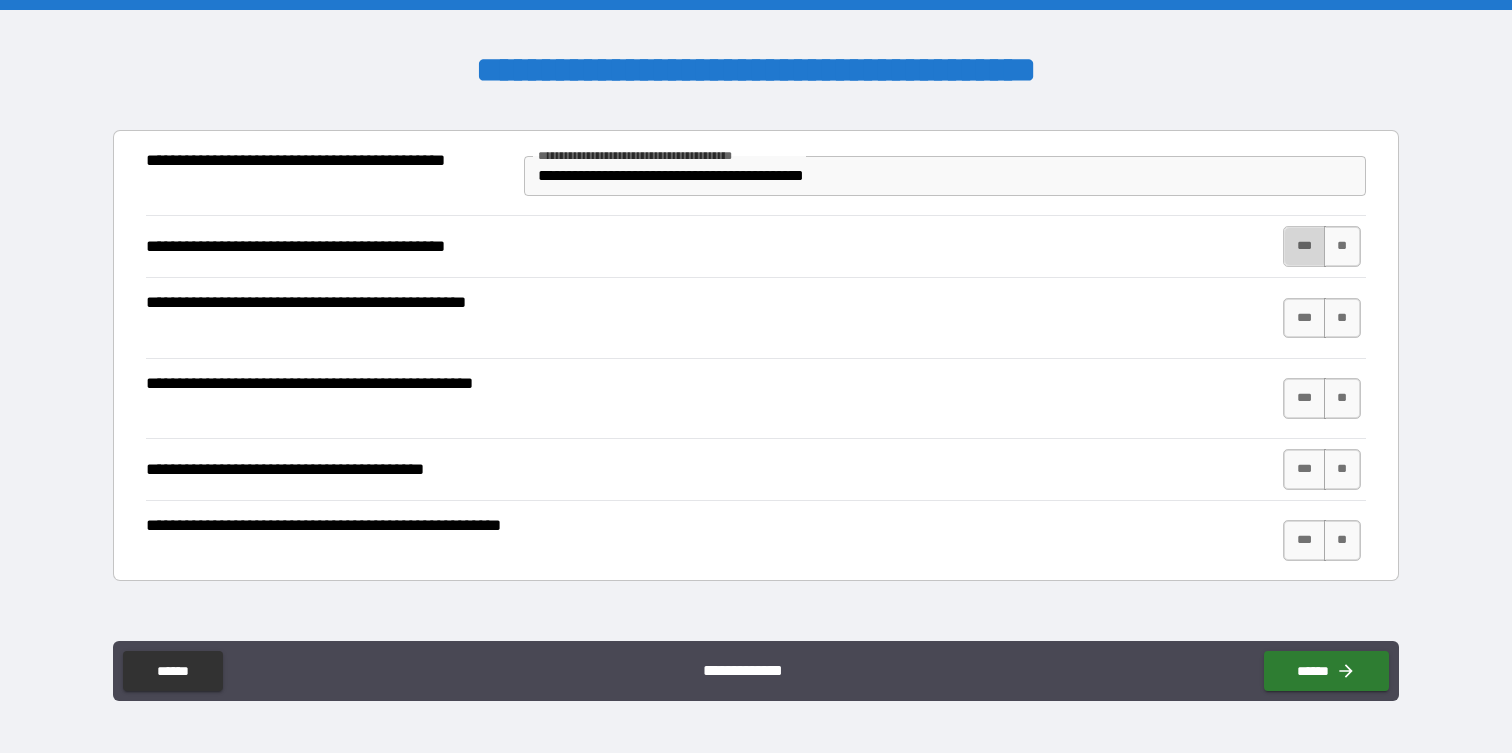 click on "***" at bounding box center (1304, 246) 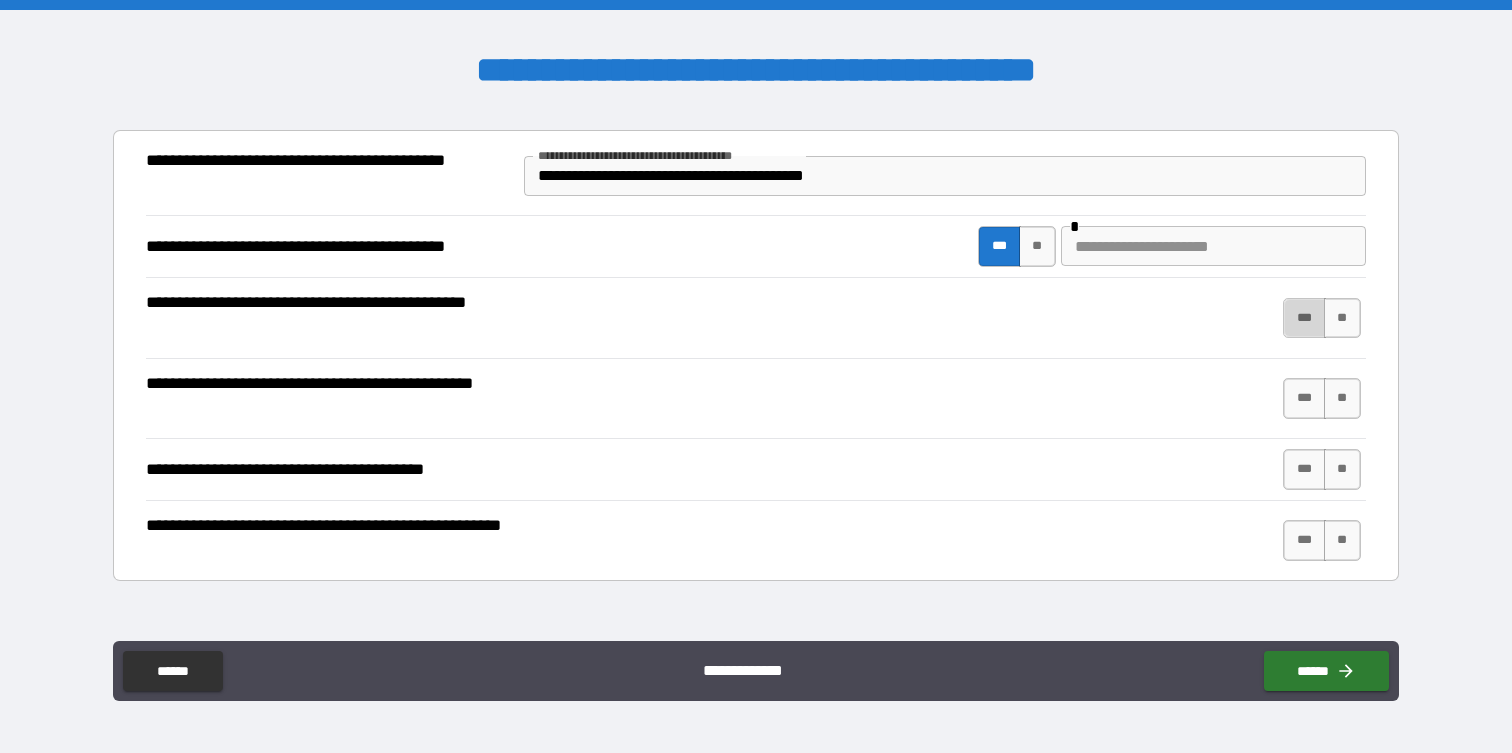 click on "***" at bounding box center (1304, 318) 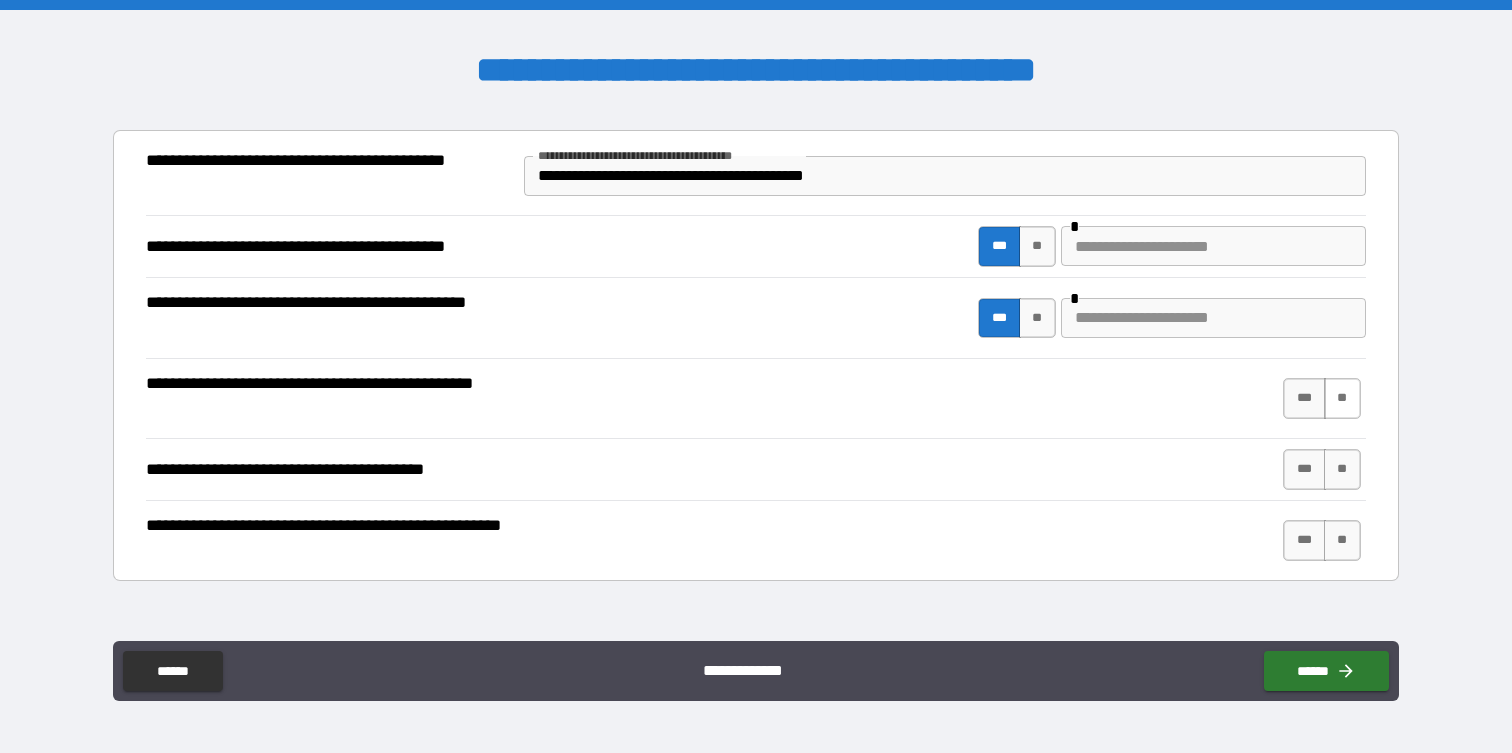 click on "**" at bounding box center [1342, 398] 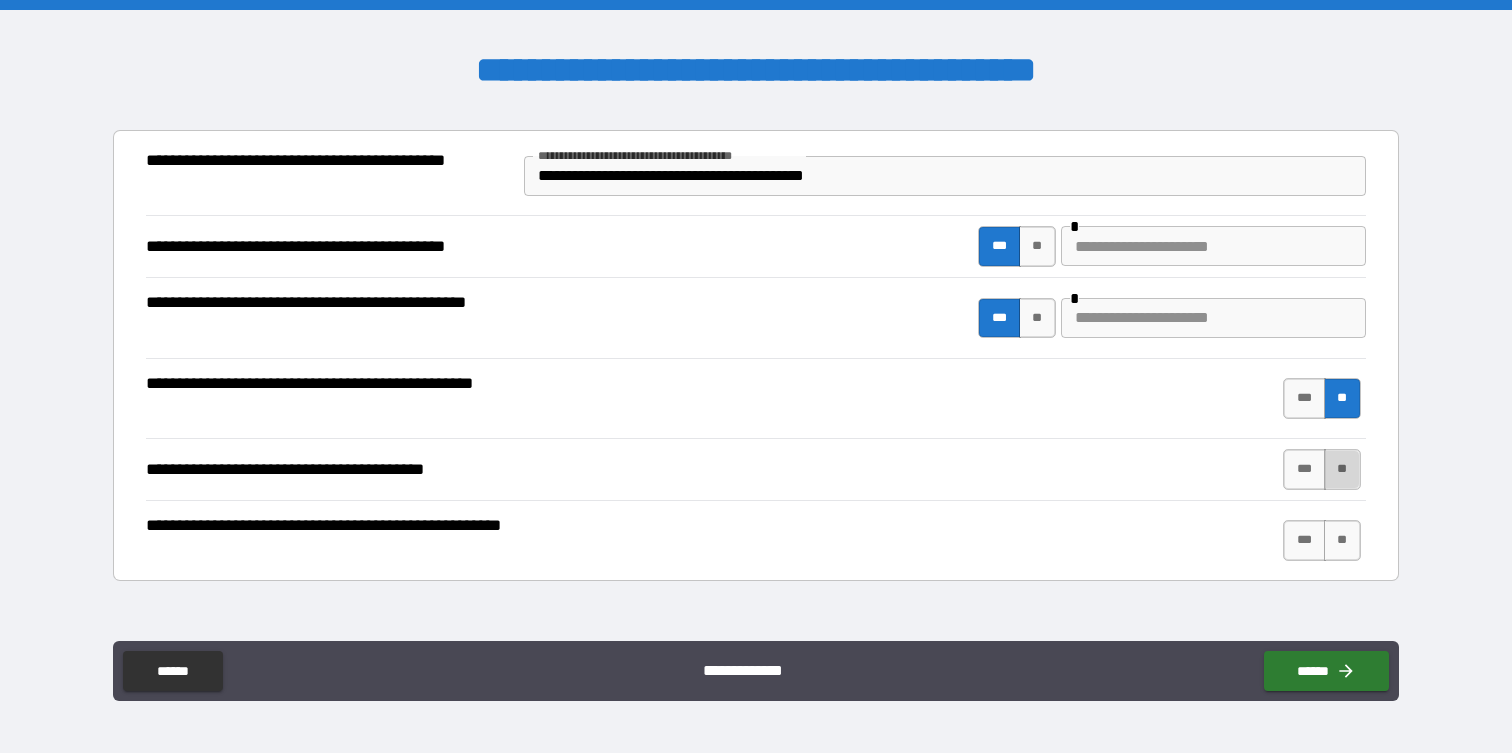 click on "**" at bounding box center (1342, 469) 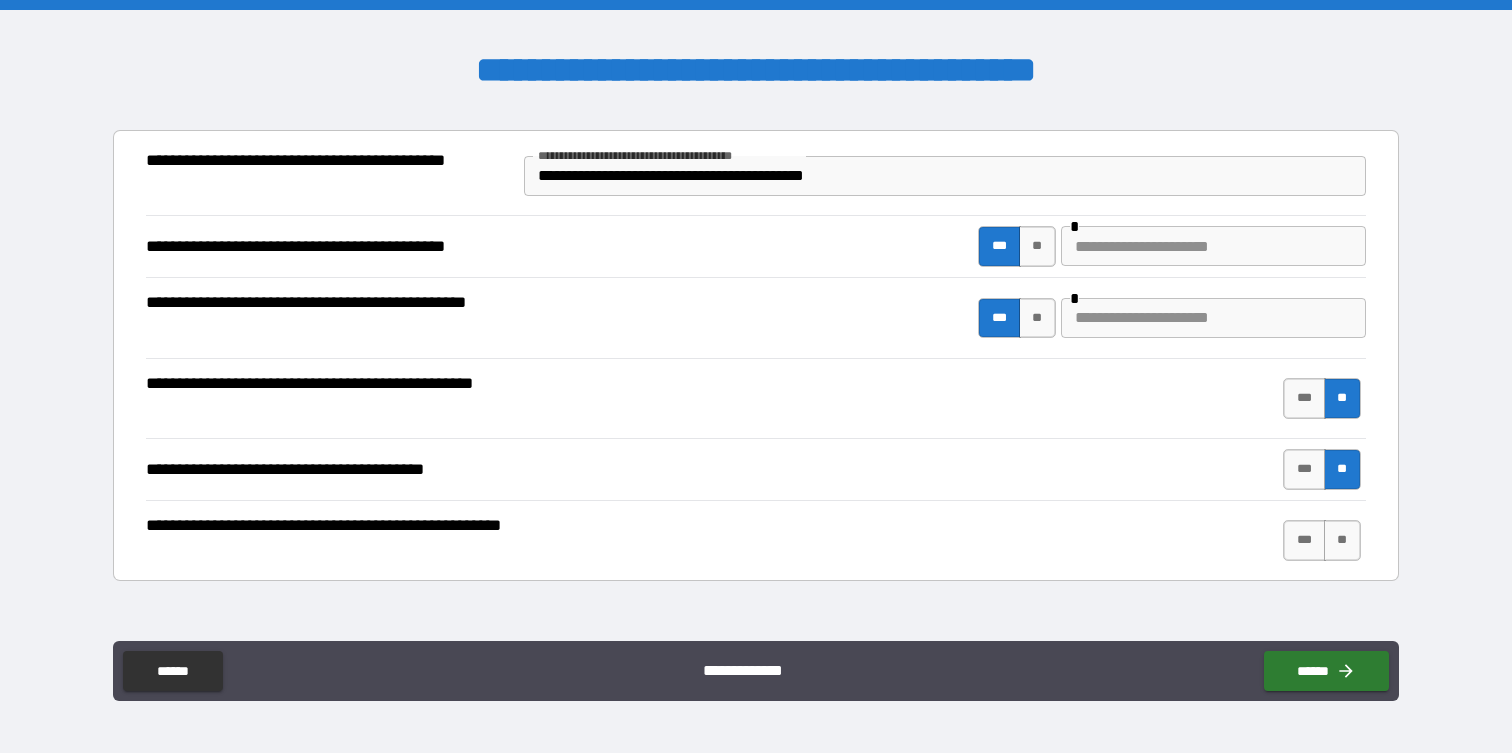 click on "*** **" at bounding box center (1324, 541) 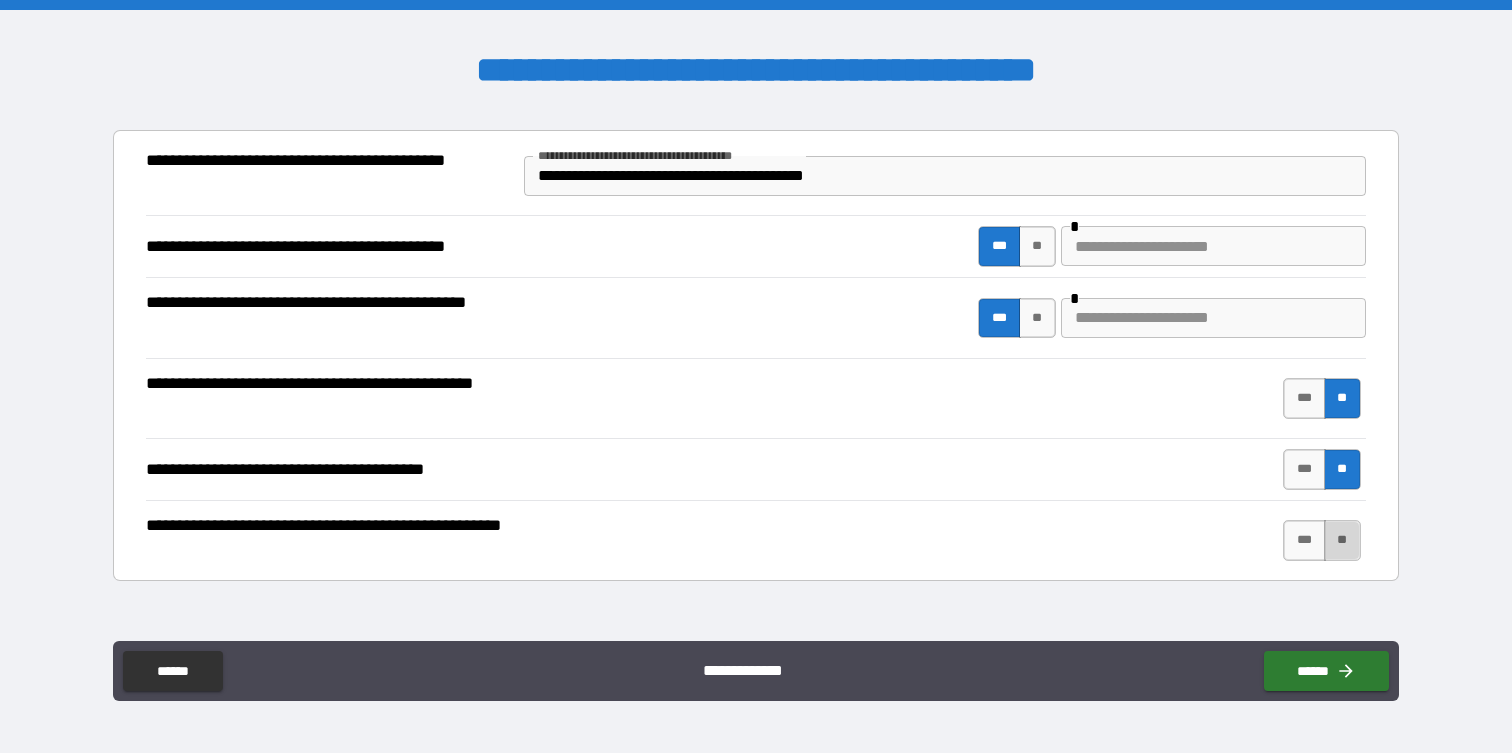 click on "**" at bounding box center (1342, 540) 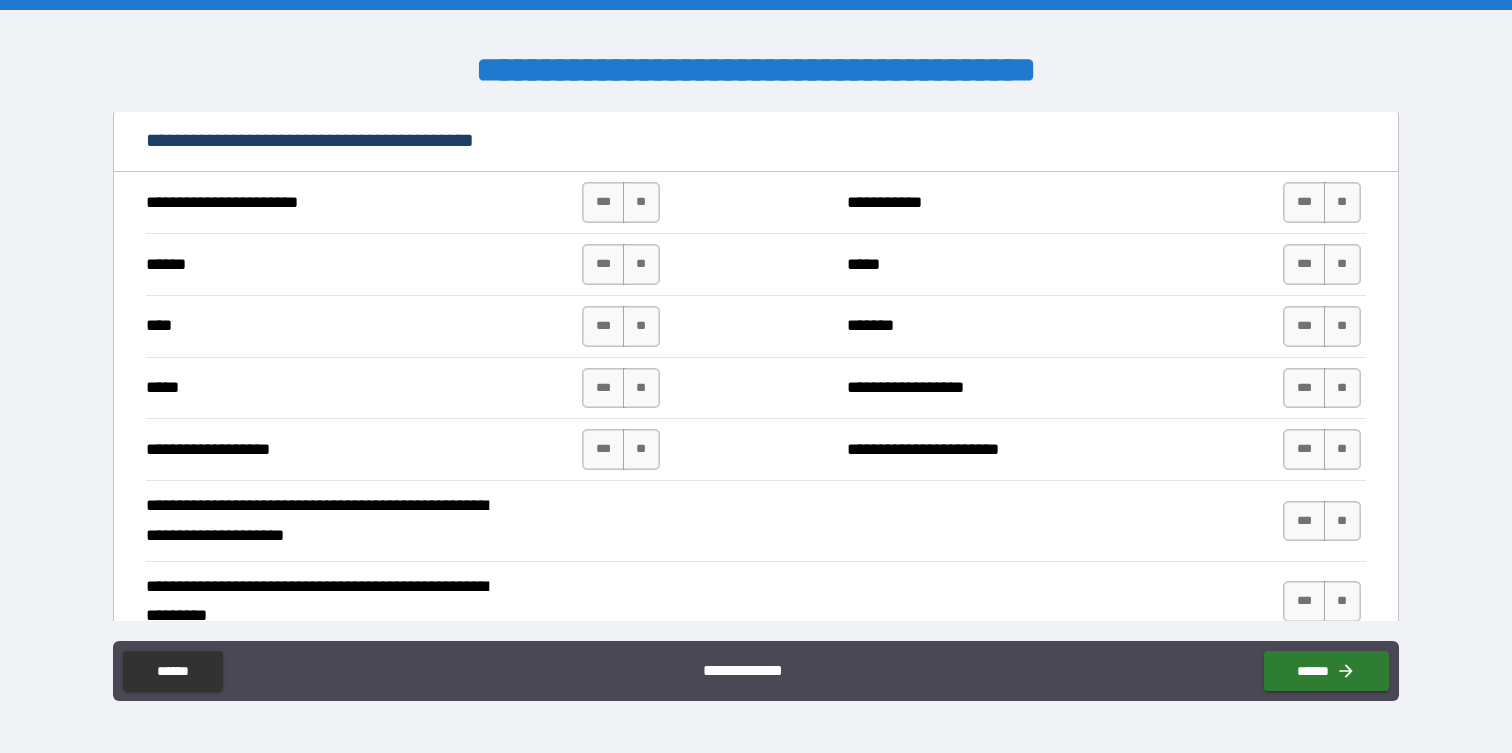 scroll, scrollTop: 1925, scrollLeft: 0, axis: vertical 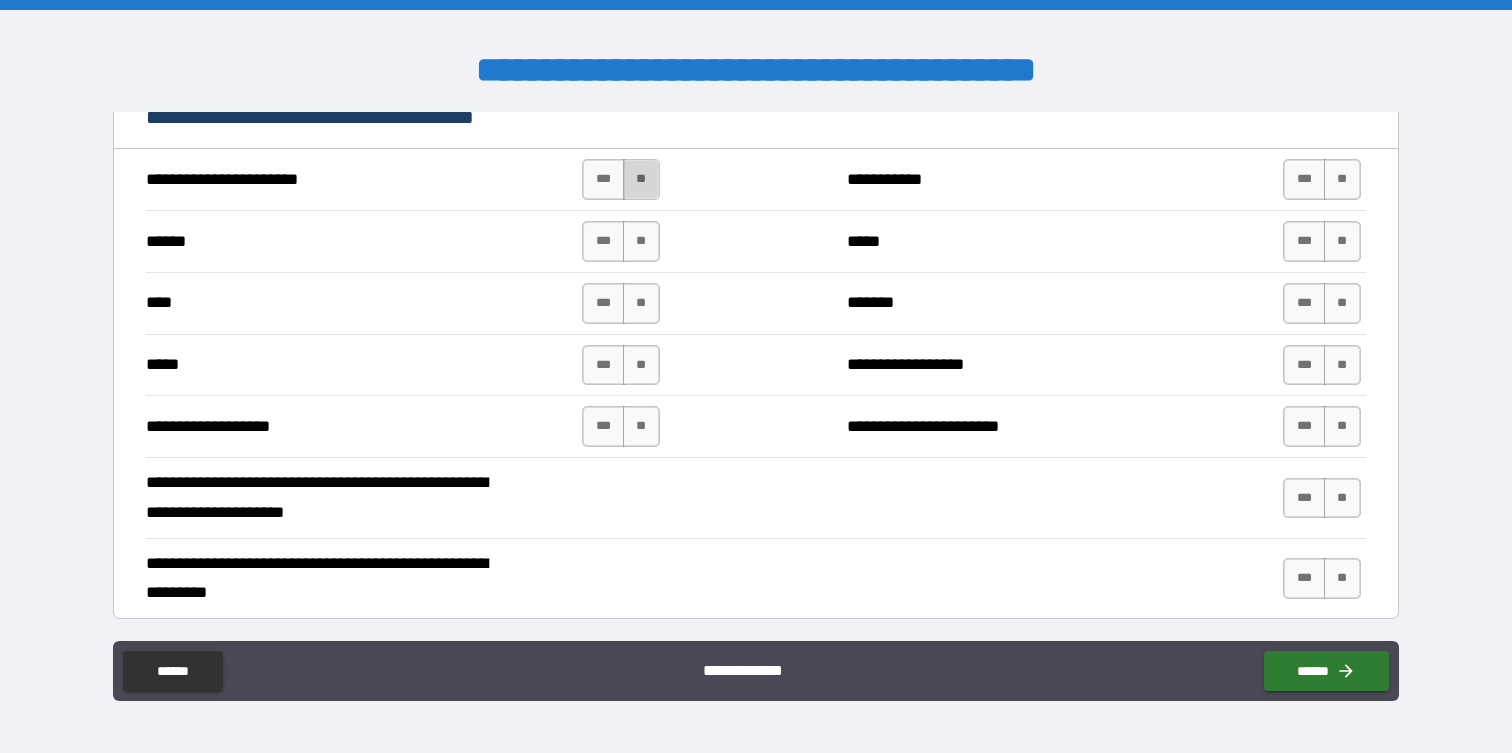 click on "**" at bounding box center (641, 179) 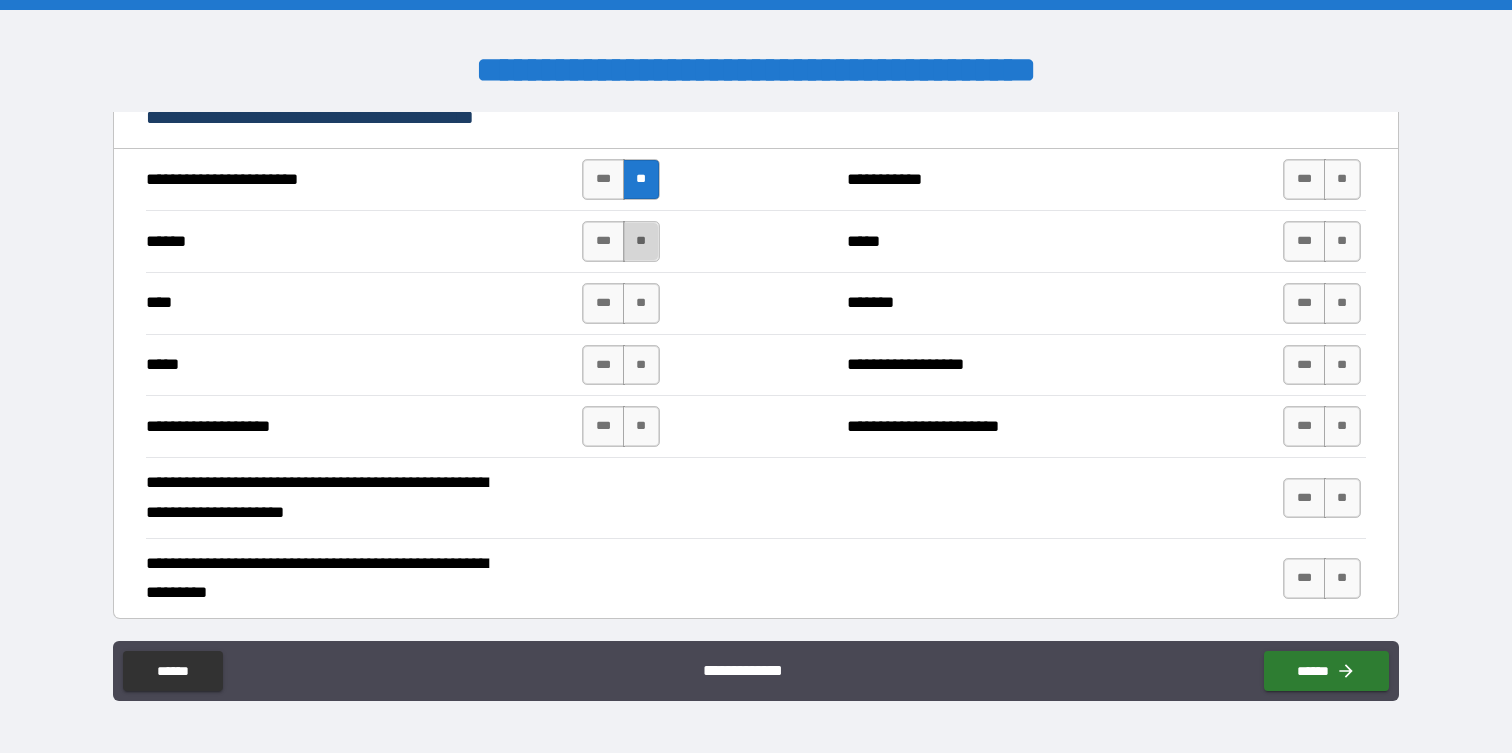 click on "**" at bounding box center [641, 241] 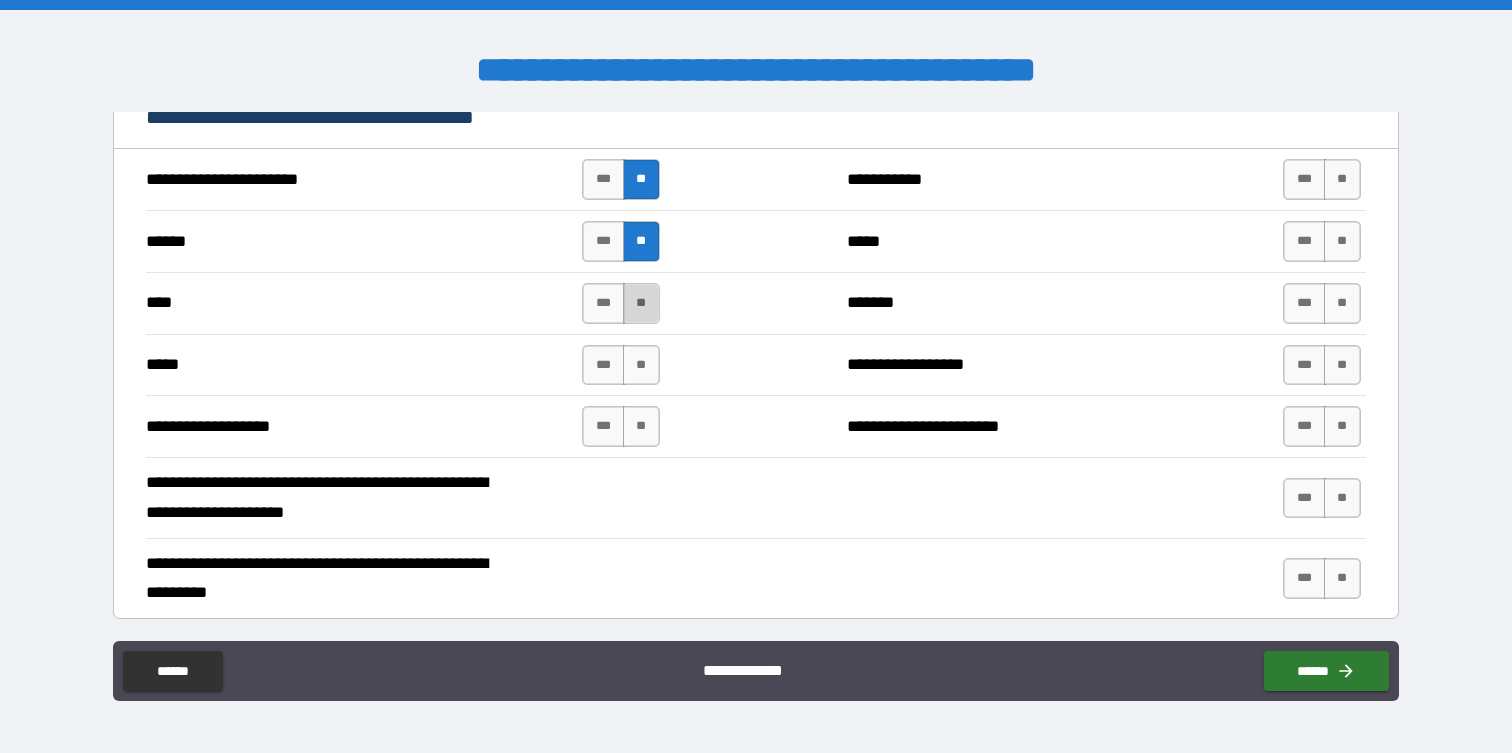 click on "**" at bounding box center [641, 303] 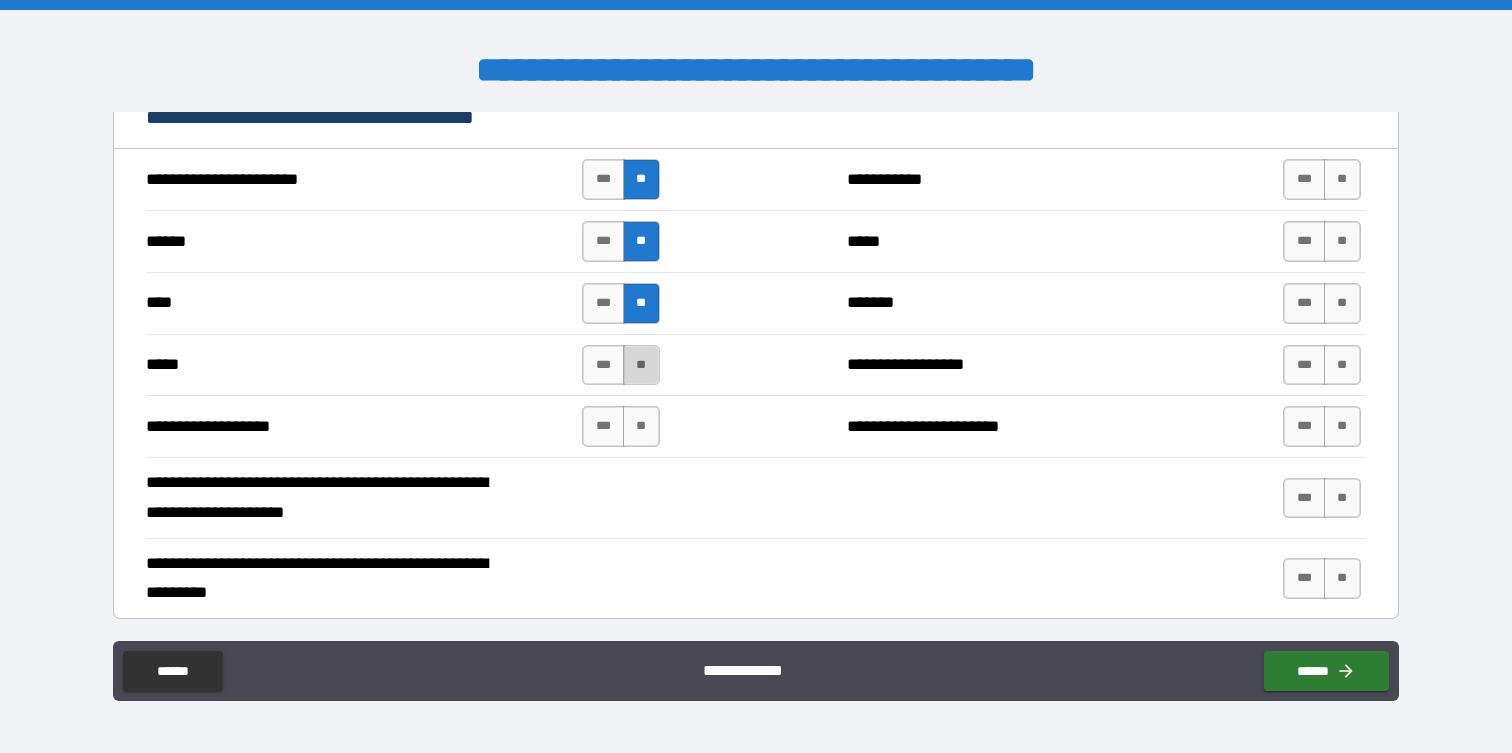 click on "**" at bounding box center [641, 365] 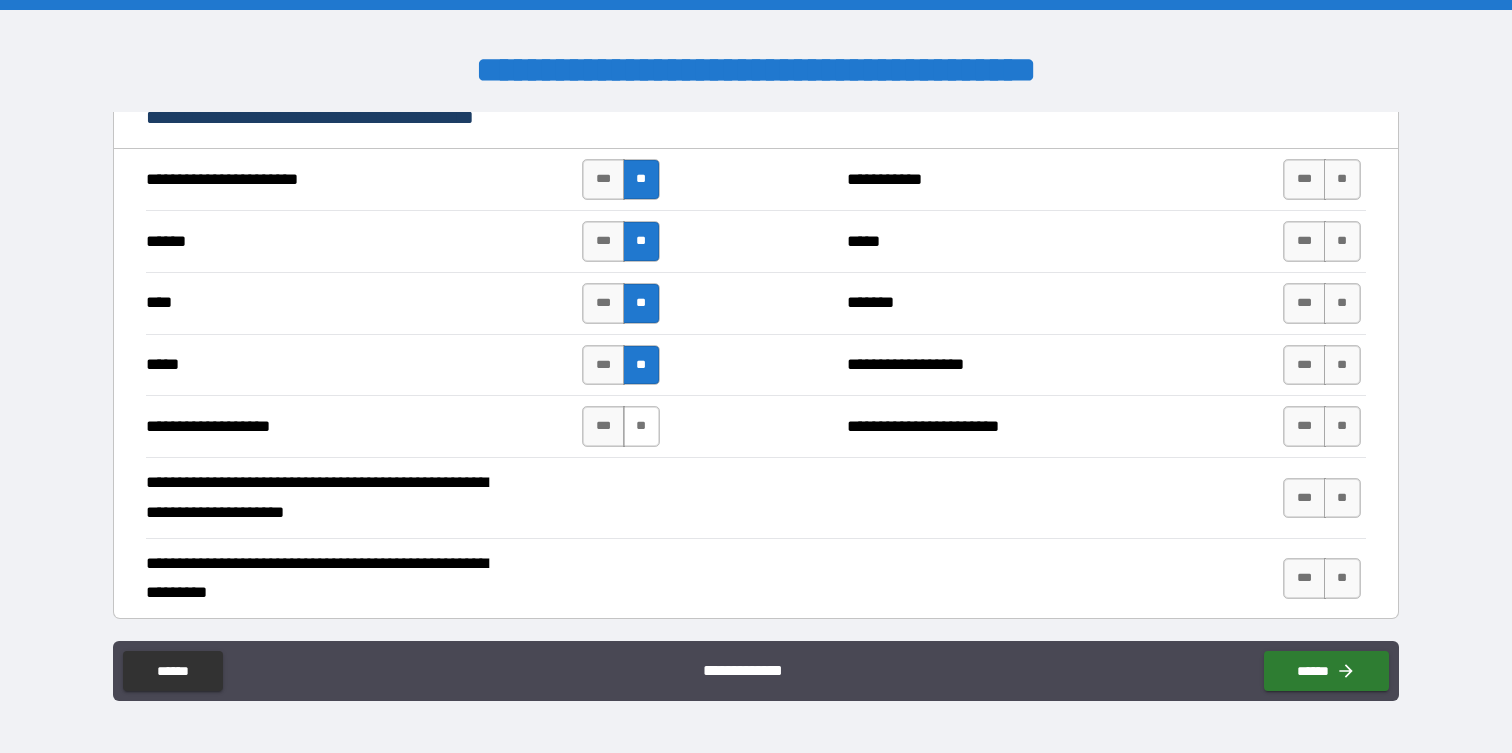 click on "**" at bounding box center [641, 426] 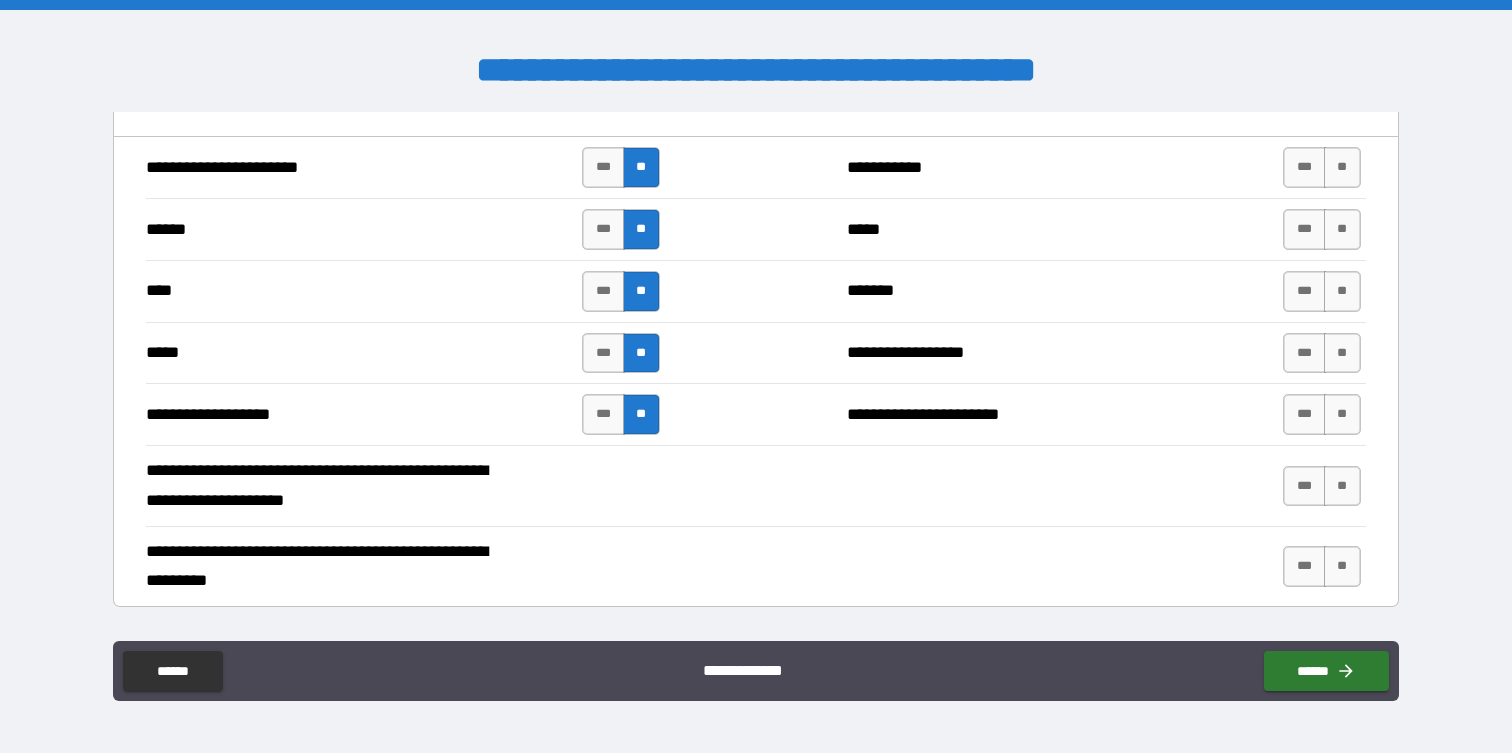 scroll, scrollTop: 1927, scrollLeft: 0, axis: vertical 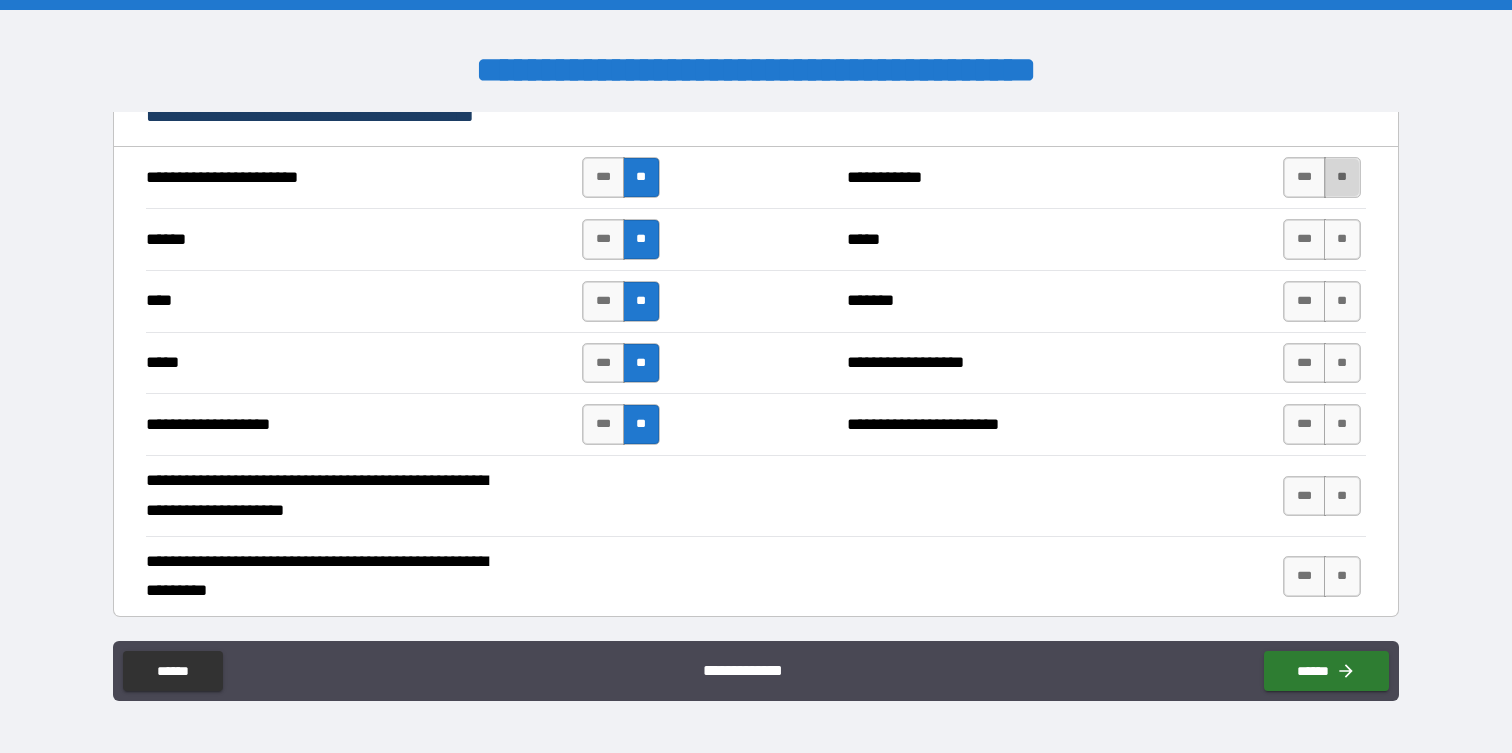 click on "**" at bounding box center (1342, 177) 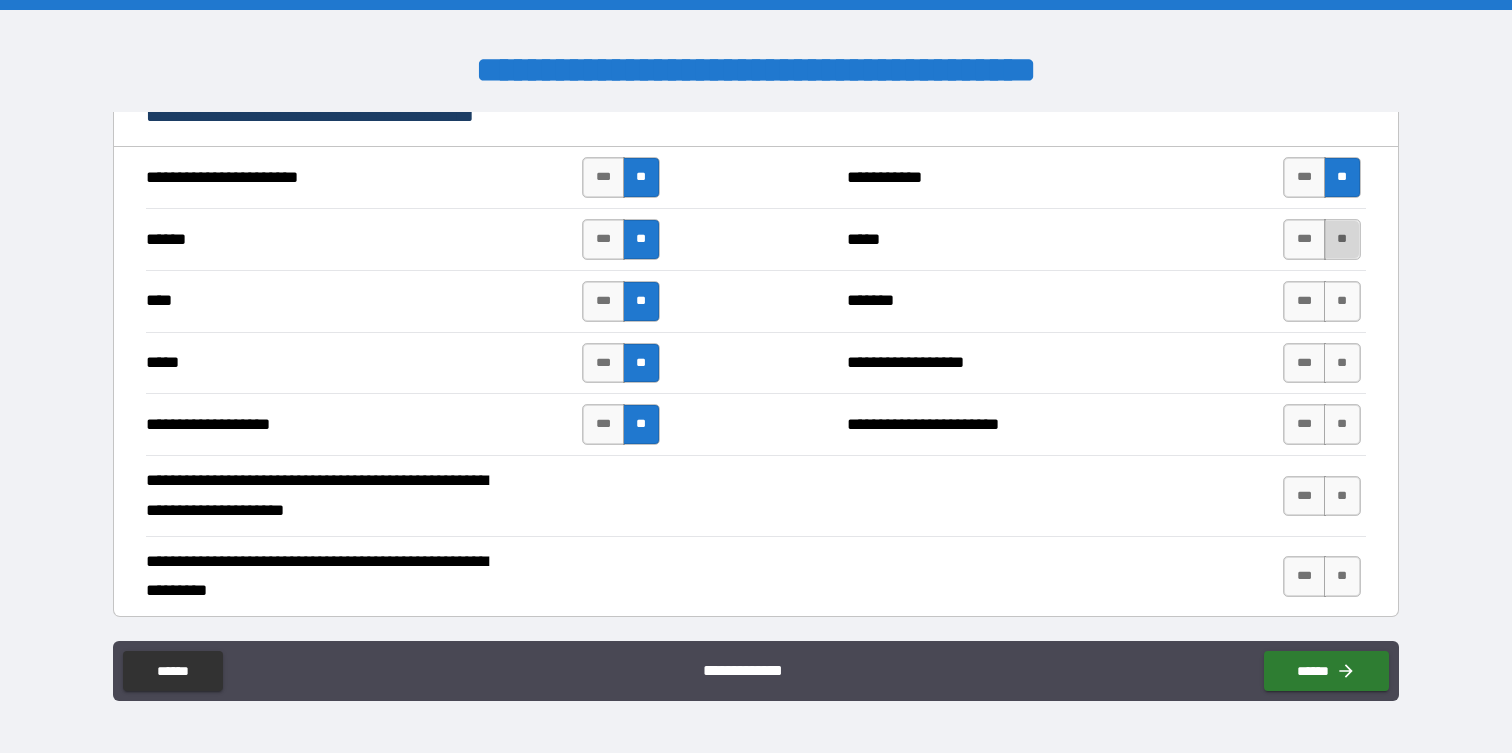 click on "**" at bounding box center (1342, 239) 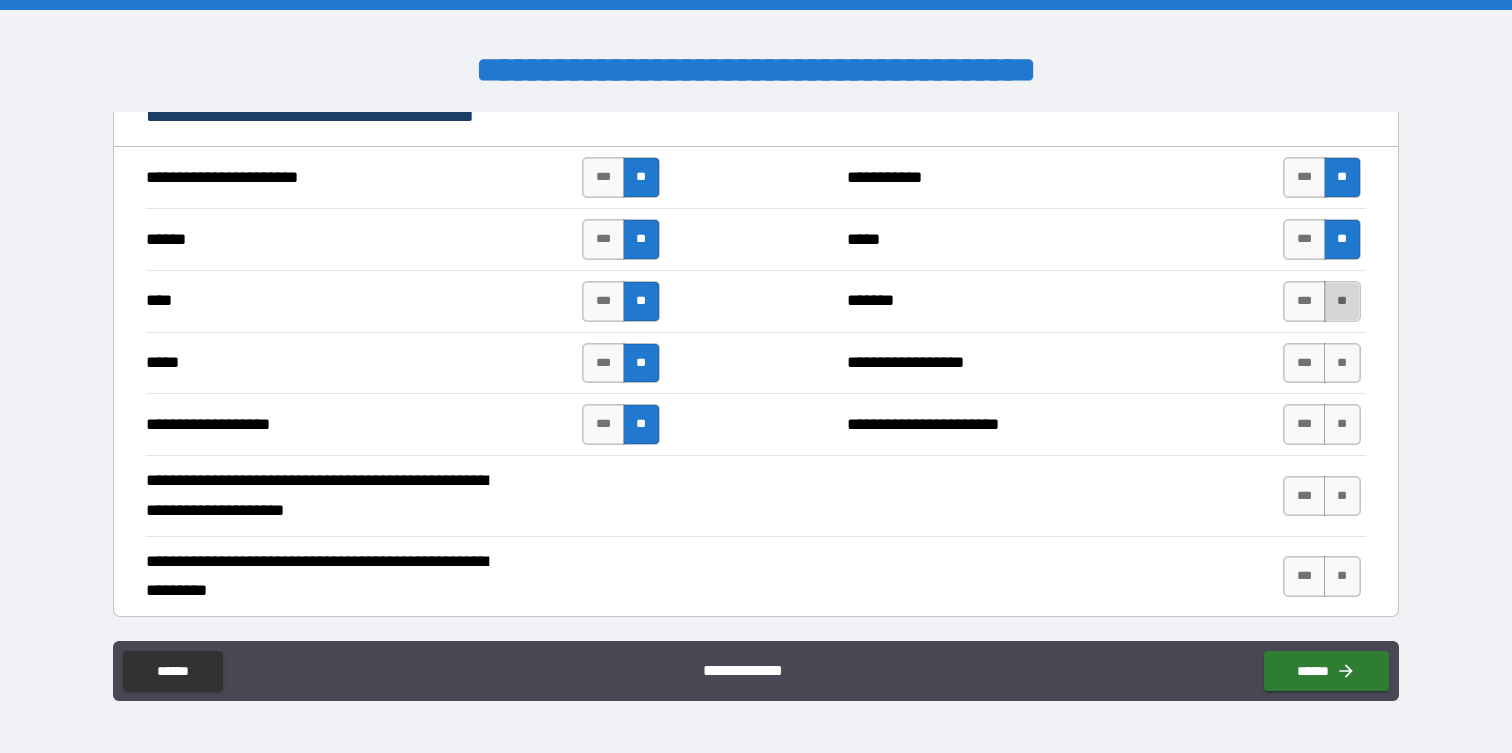 click on "**" at bounding box center (1342, 301) 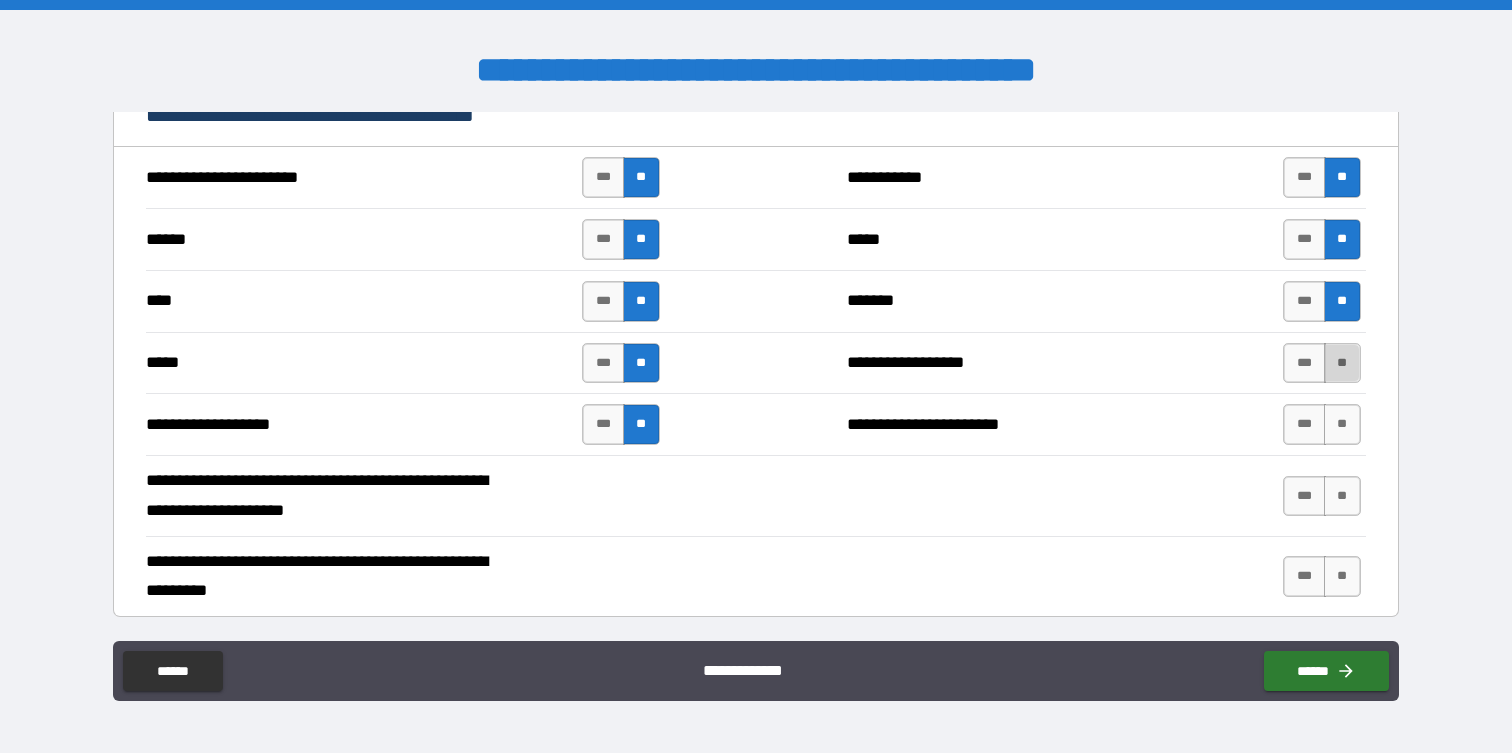 click on "**" at bounding box center [1342, 363] 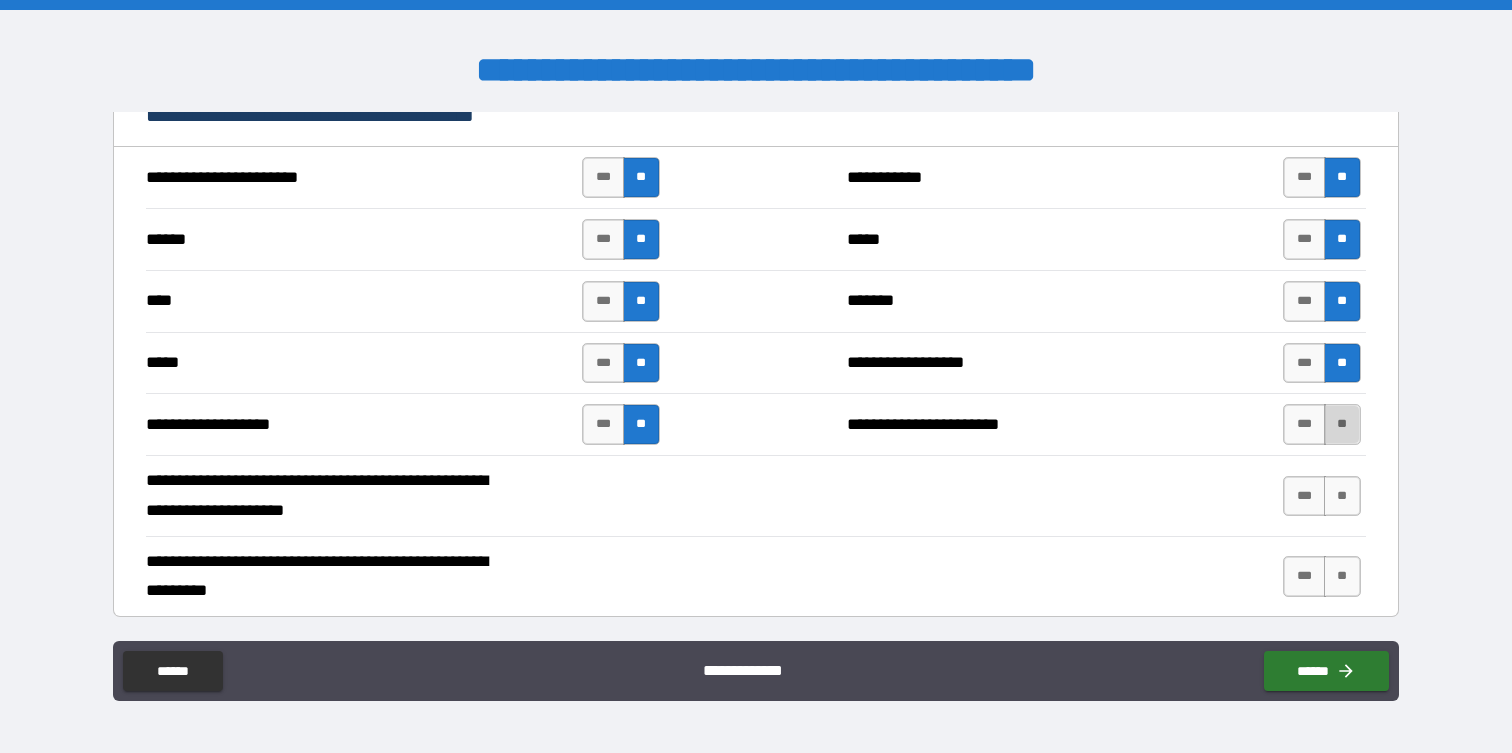 click on "**" at bounding box center [1342, 424] 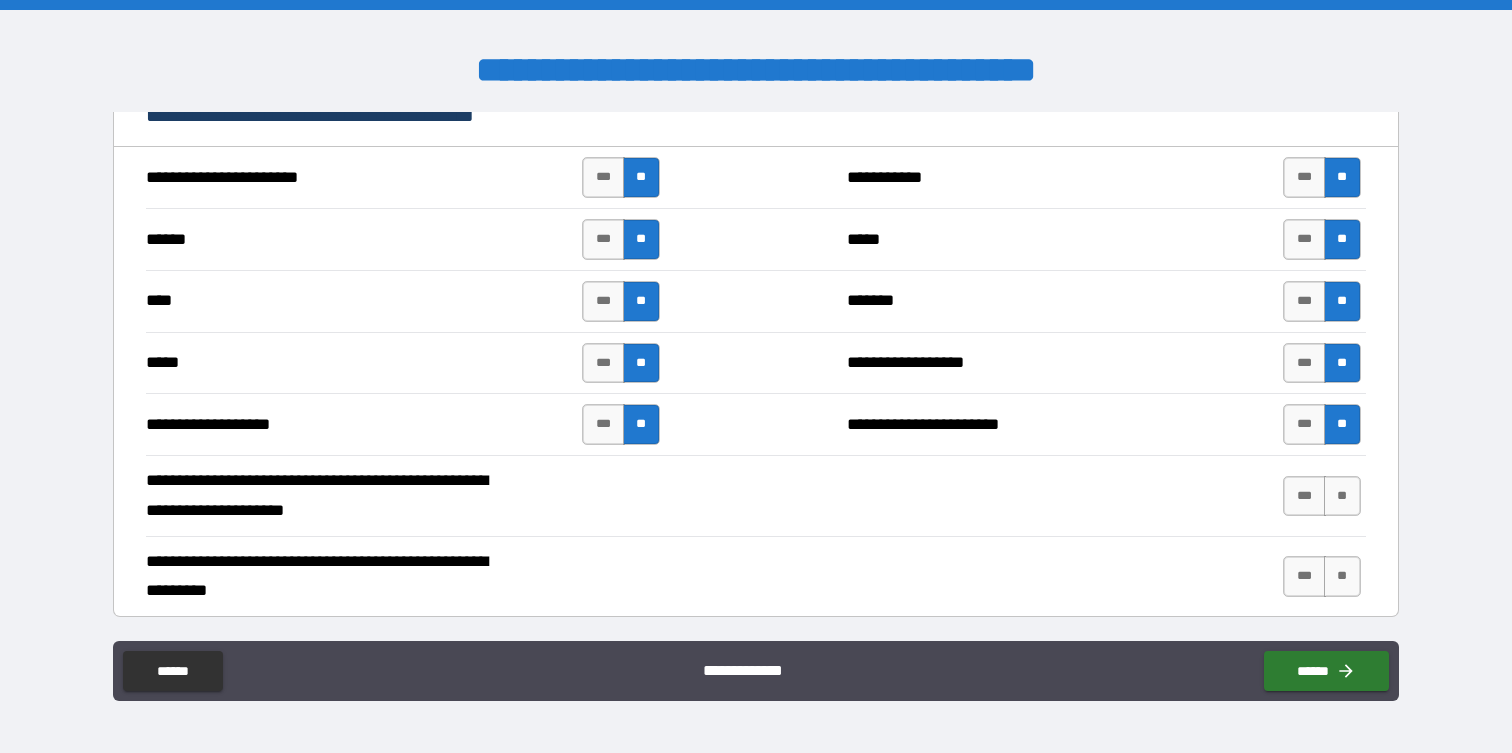 click on "*** **" at bounding box center (1324, 496) 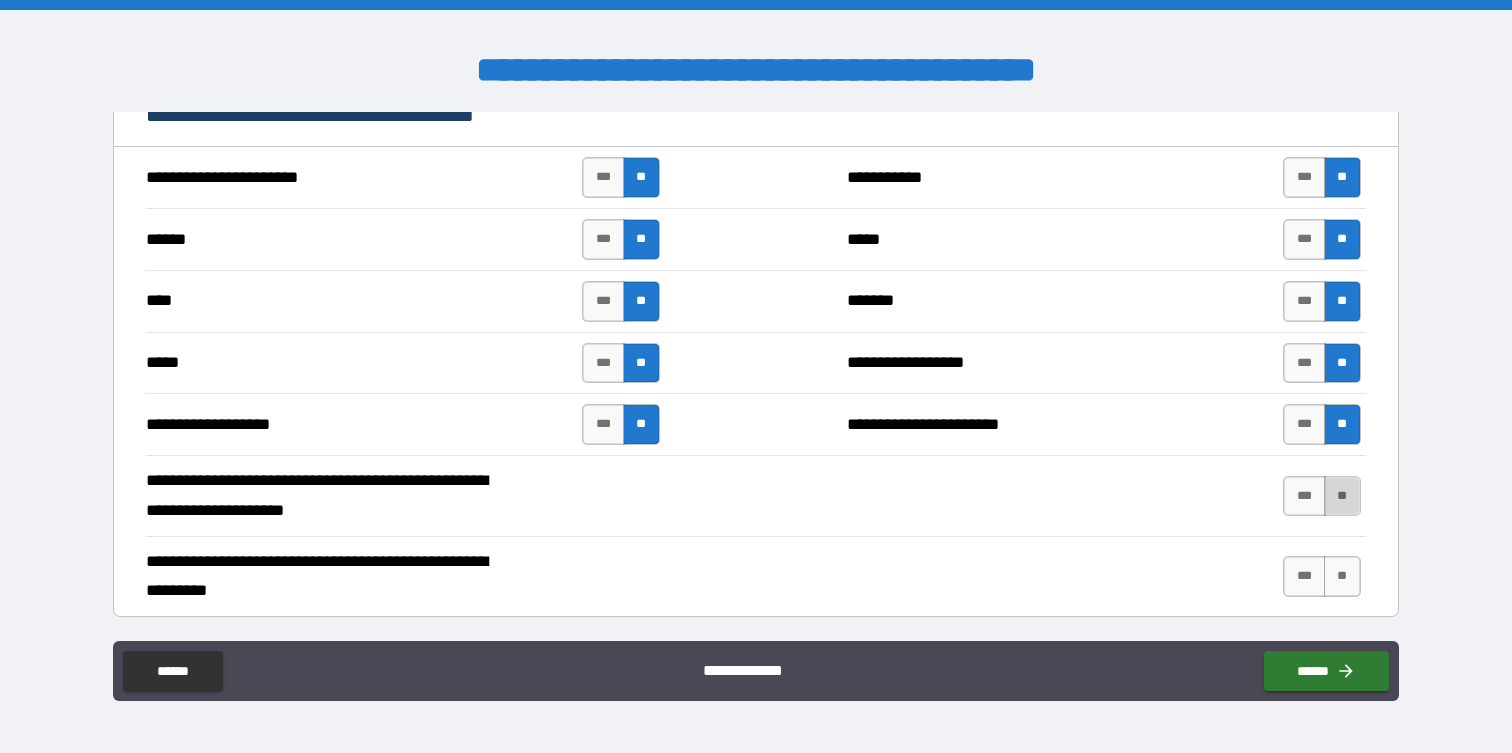 click on "**" at bounding box center (1342, 496) 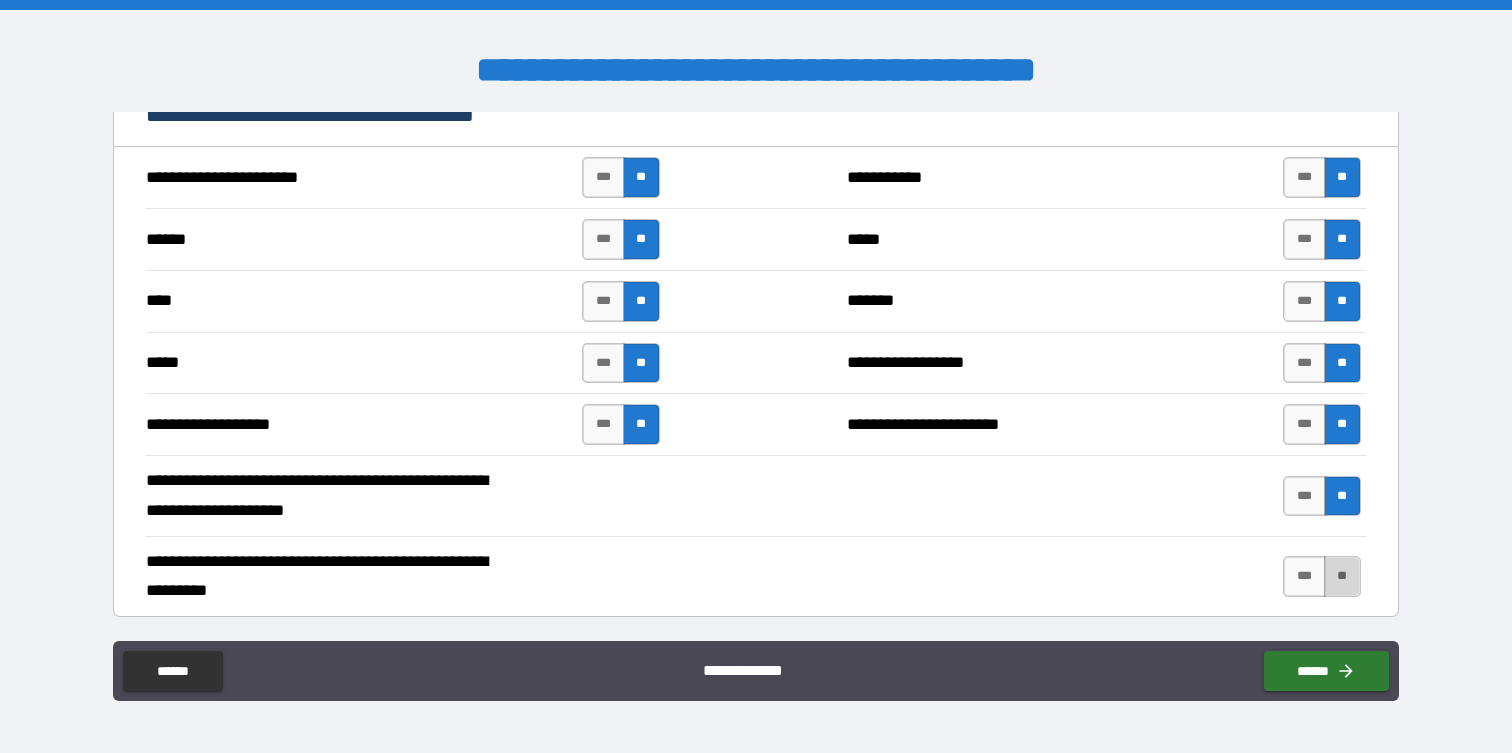 click on "**" at bounding box center [1342, 576] 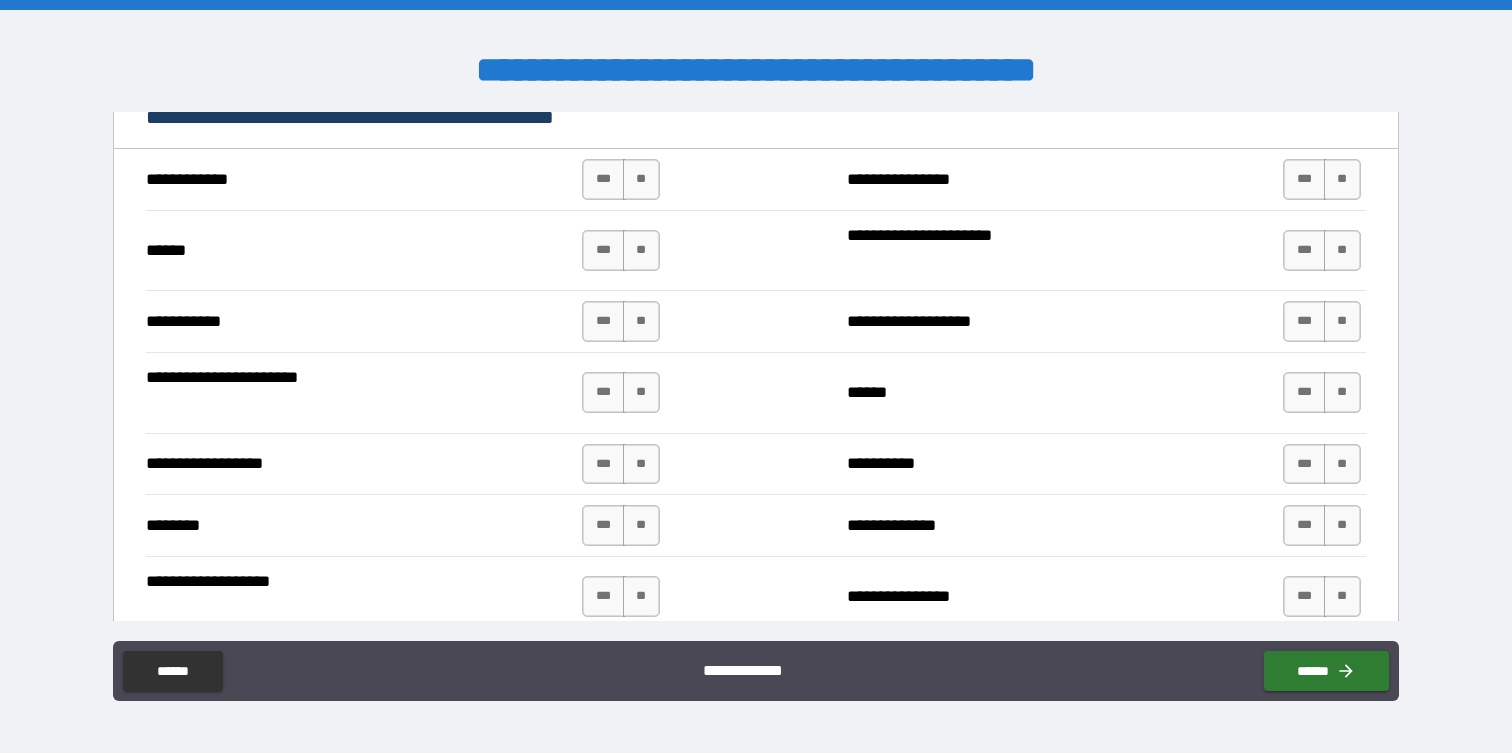 scroll, scrollTop: 2572, scrollLeft: 0, axis: vertical 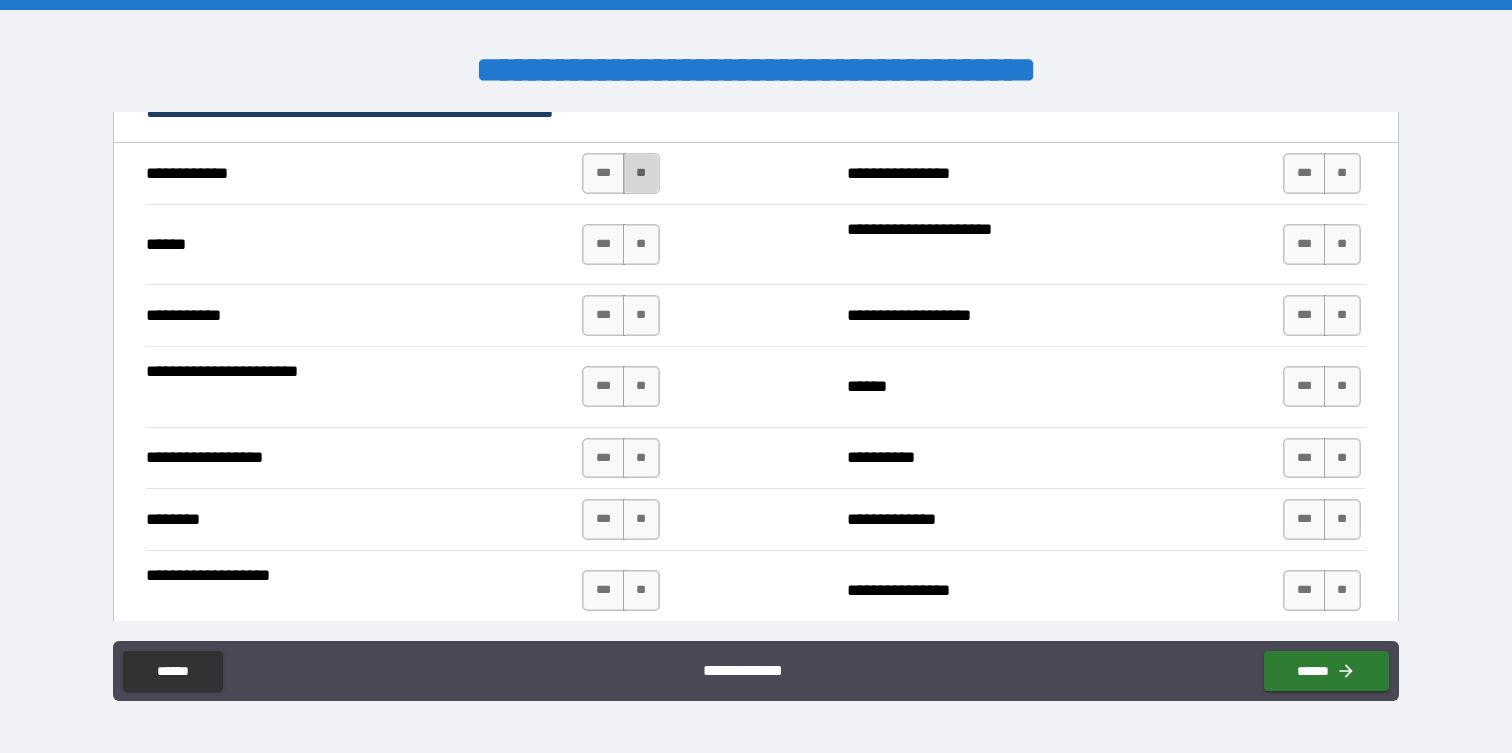 click on "**" at bounding box center (641, 173) 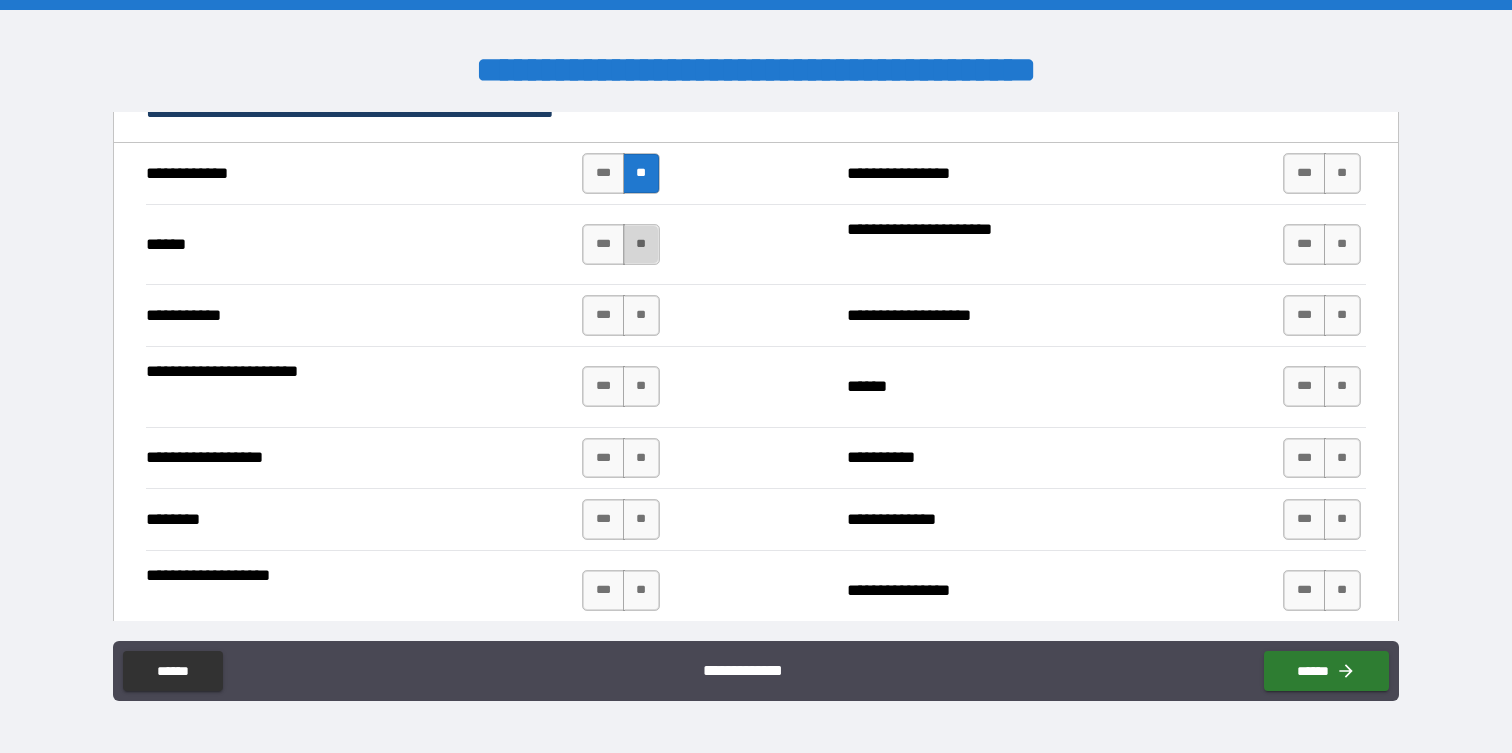 click on "**" at bounding box center [641, 244] 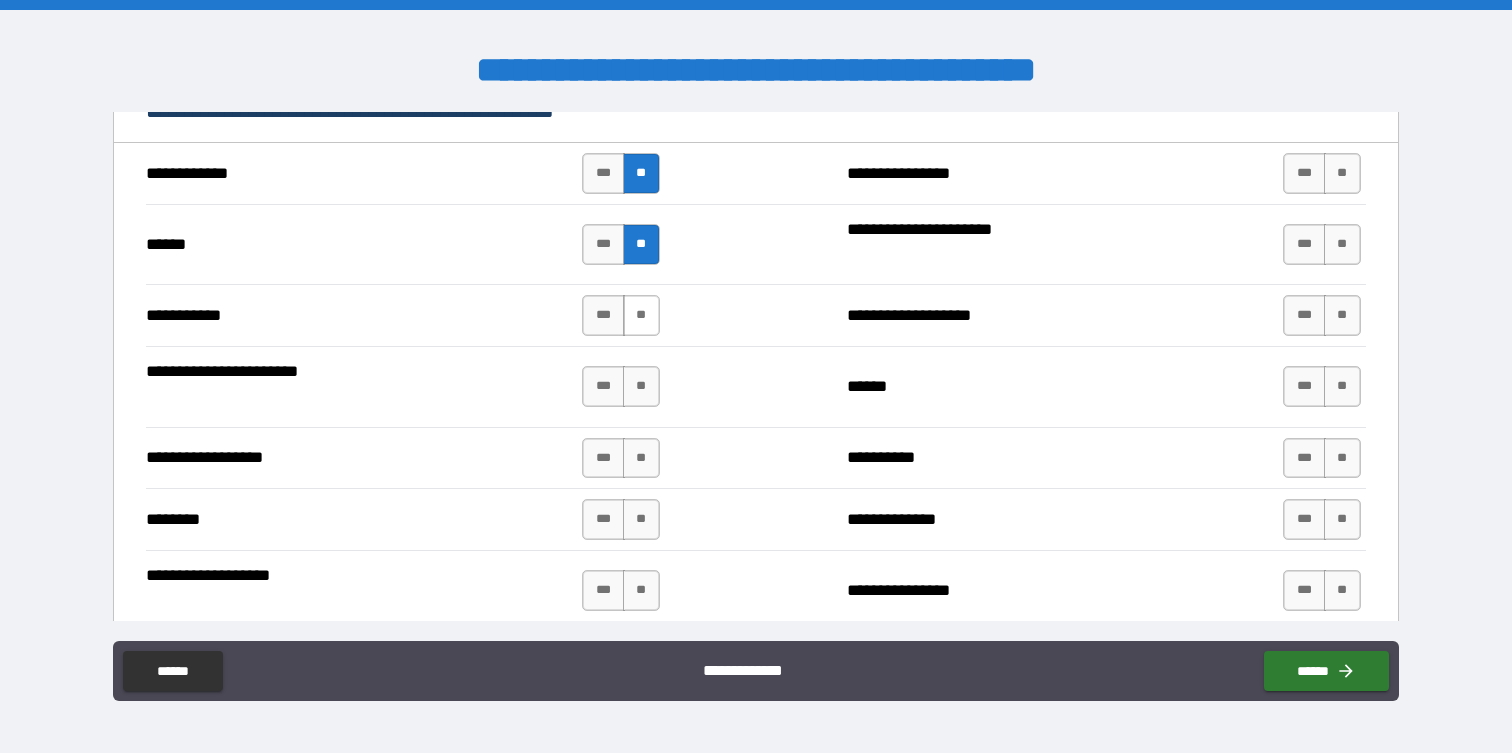 click on "**" at bounding box center [641, 315] 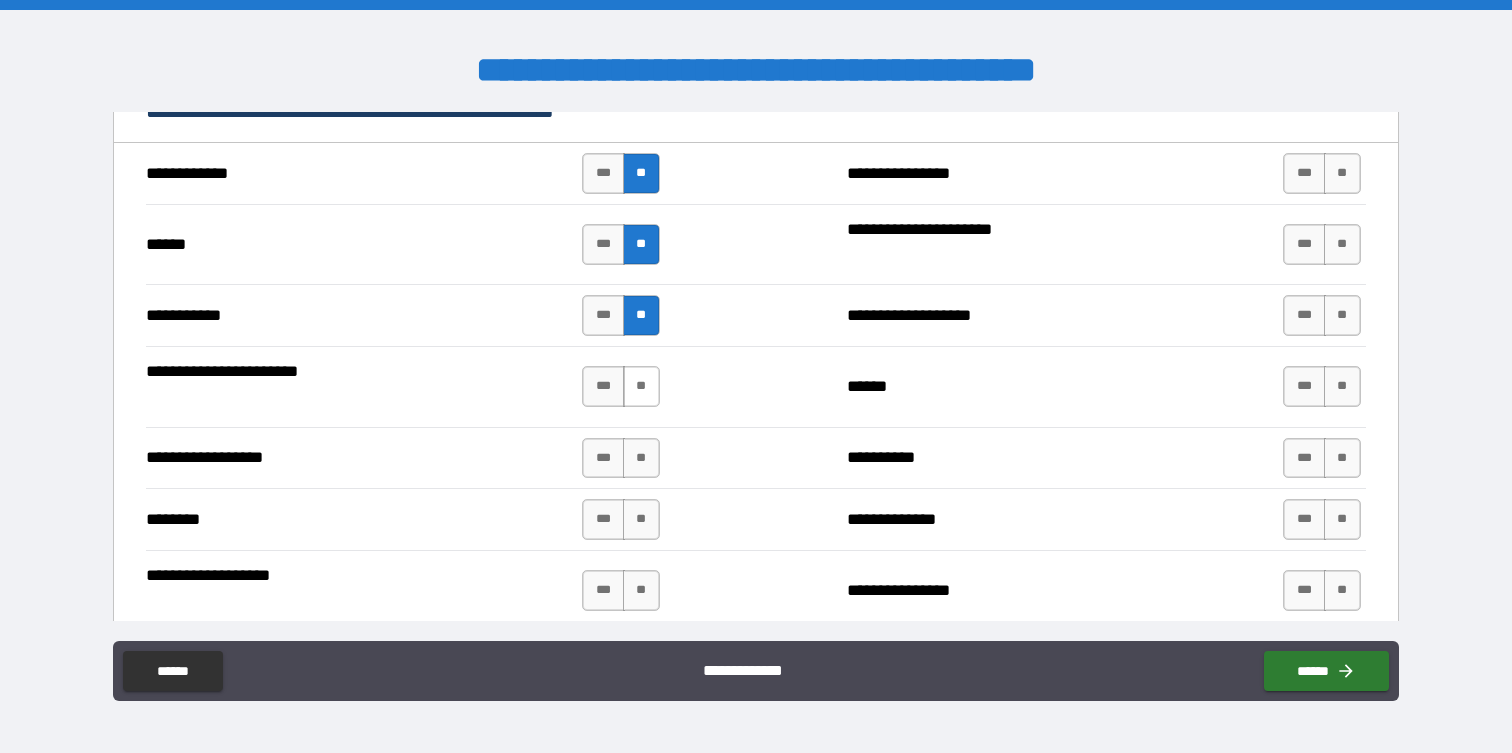 click on "**" at bounding box center (641, 386) 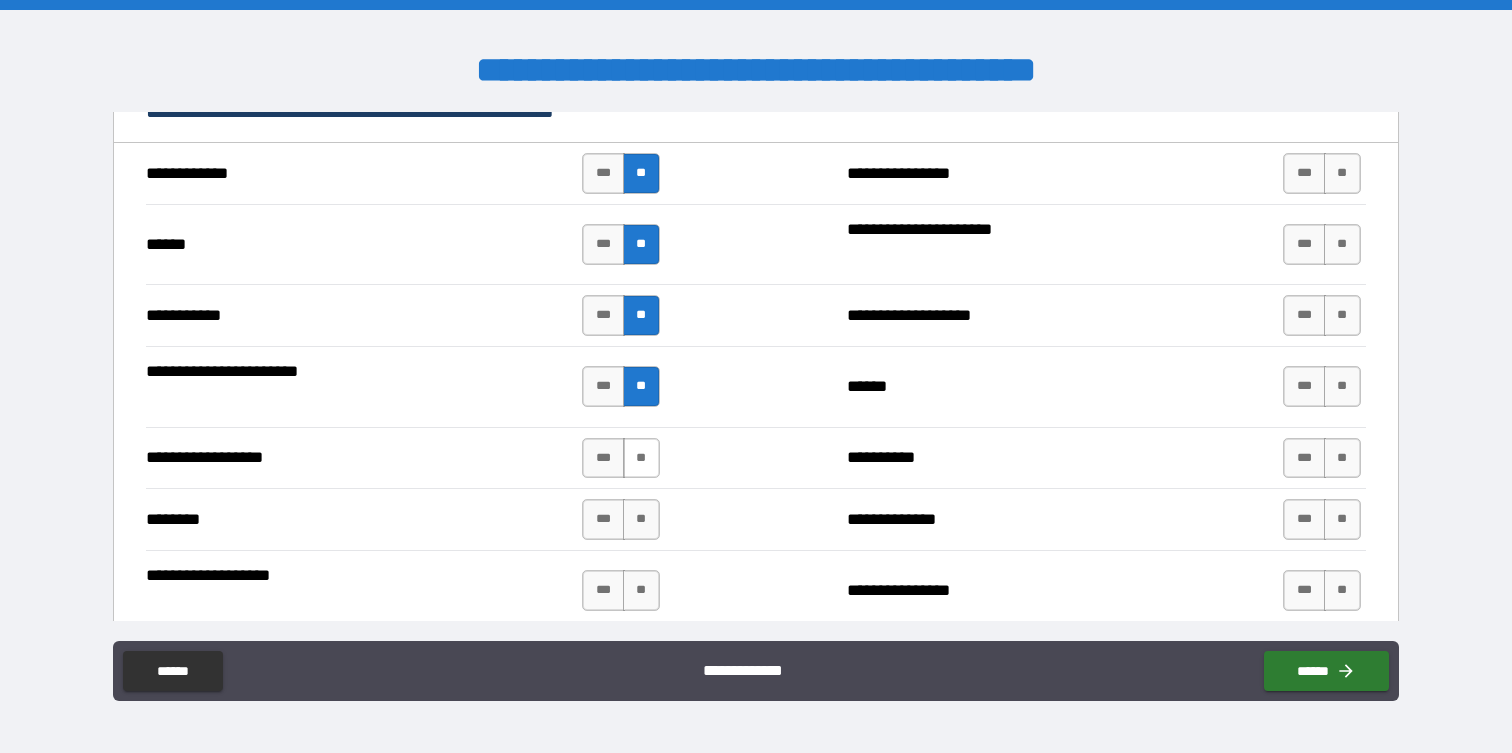 click on "**" at bounding box center (641, 458) 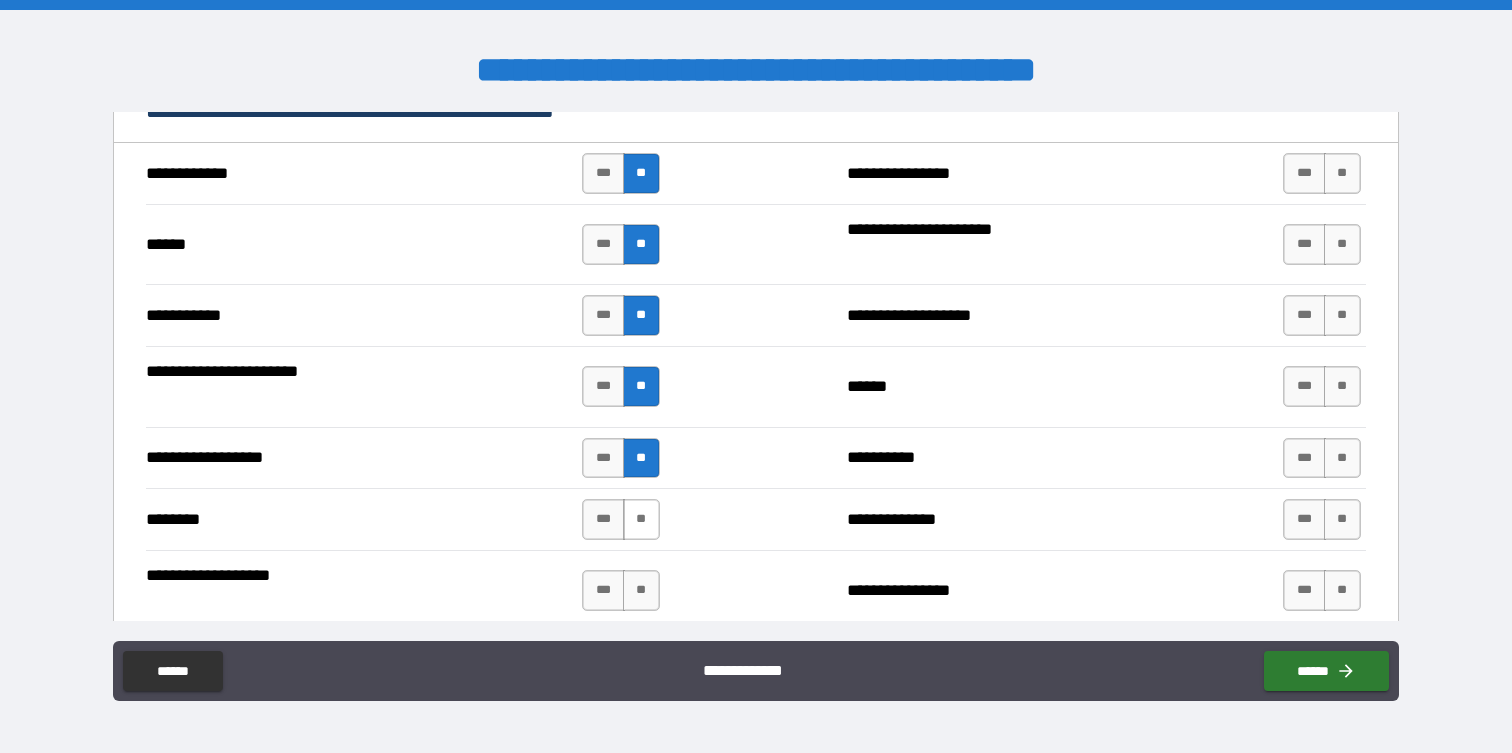 click on "**" at bounding box center (641, 519) 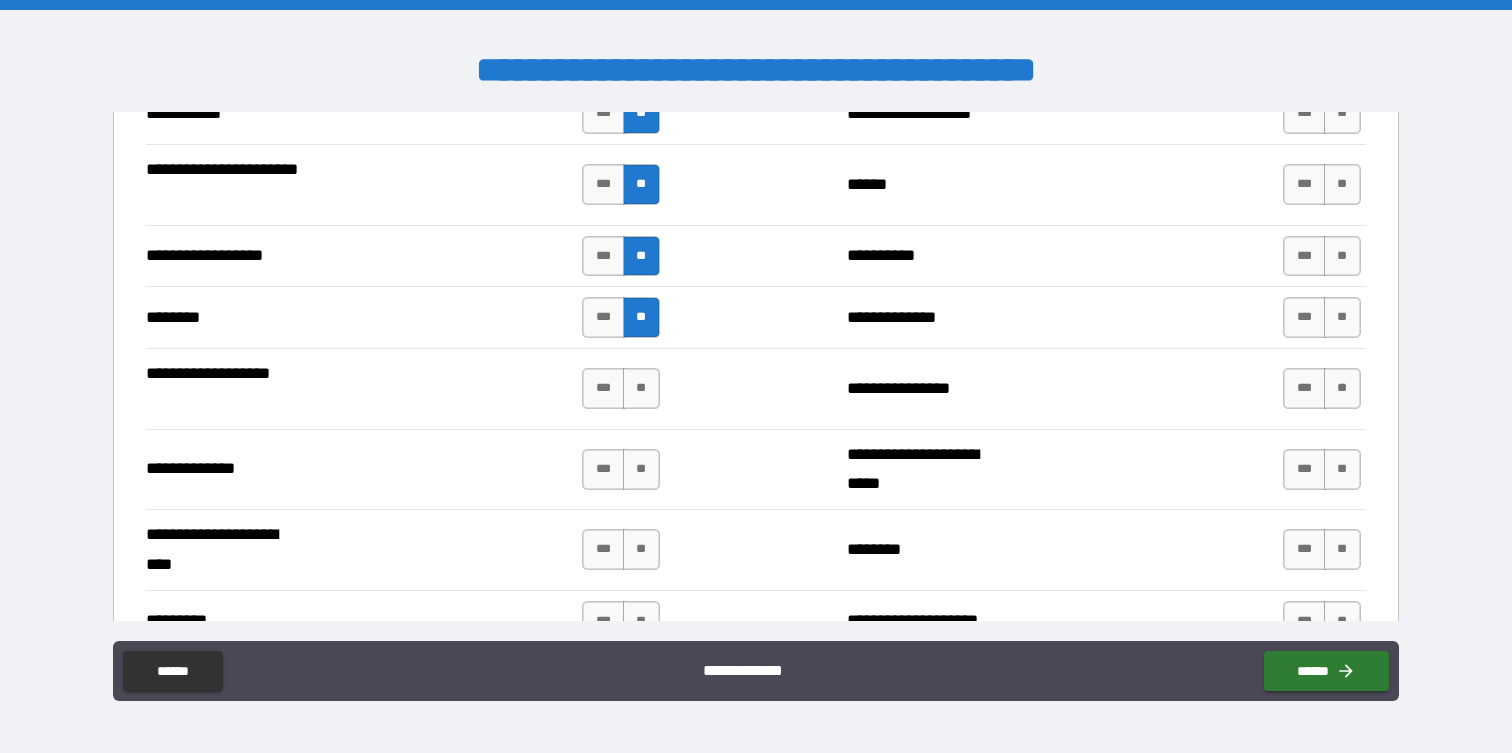 scroll, scrollTop: 2809, scrollLeft: 0, axis: vertical 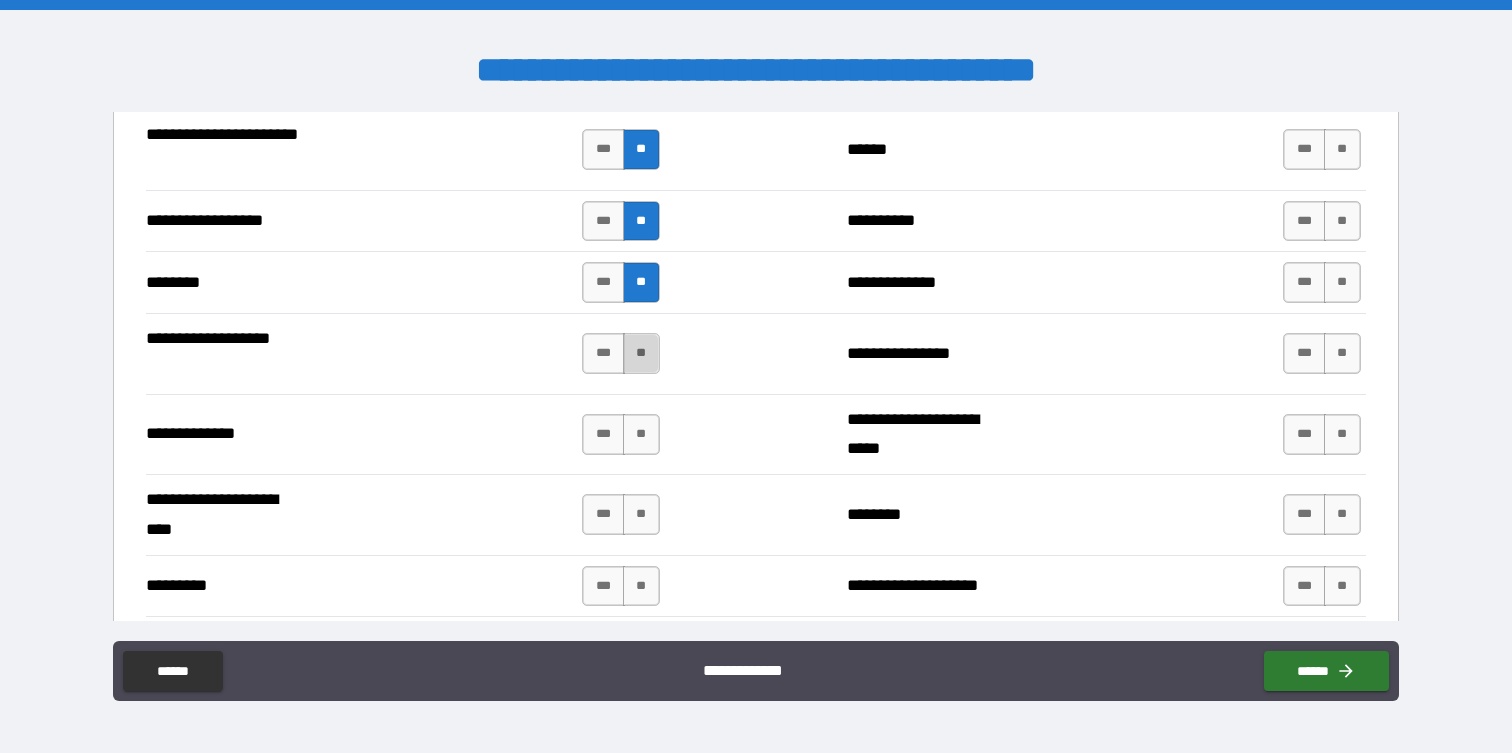click on "**" at bounding box center (641, 353) 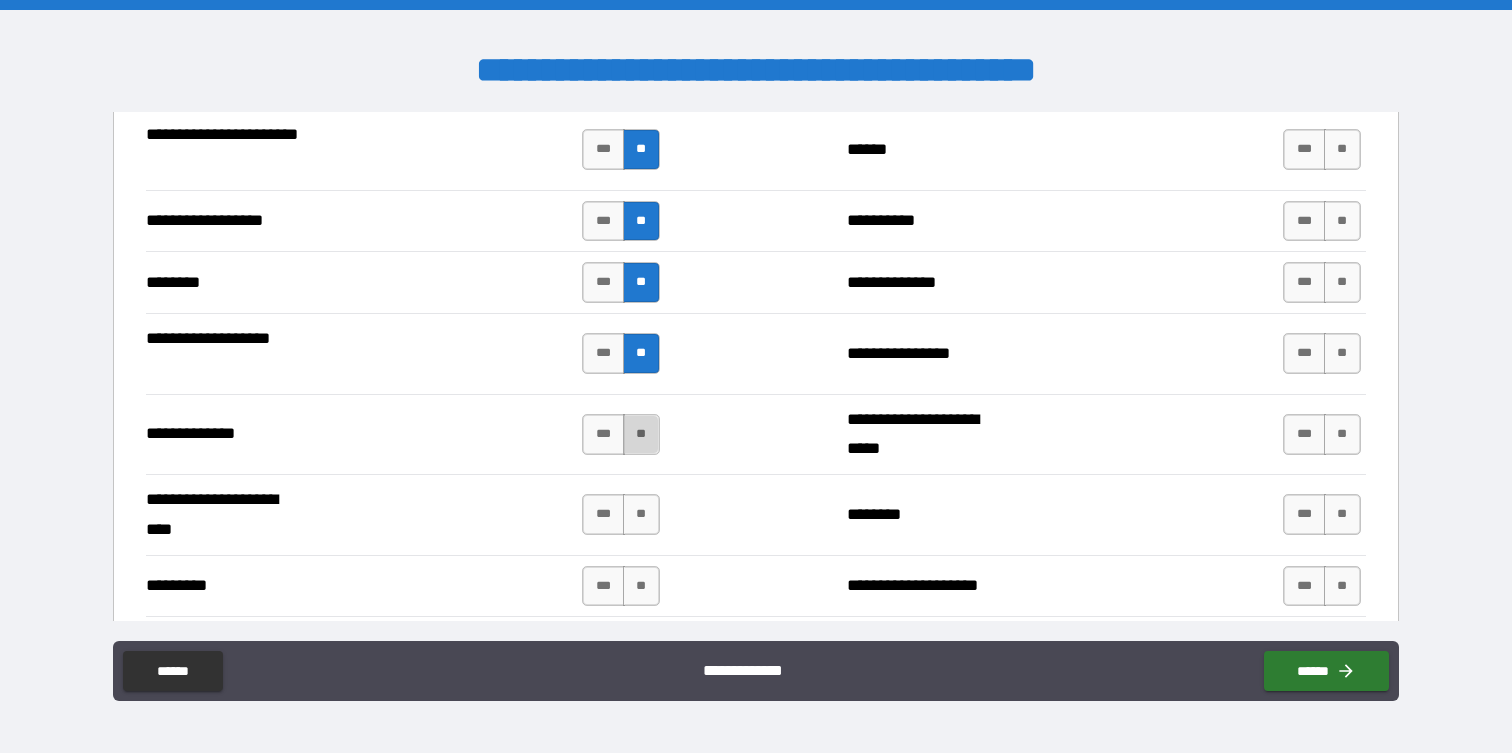 click on "**" at bounding box center [641, 434] 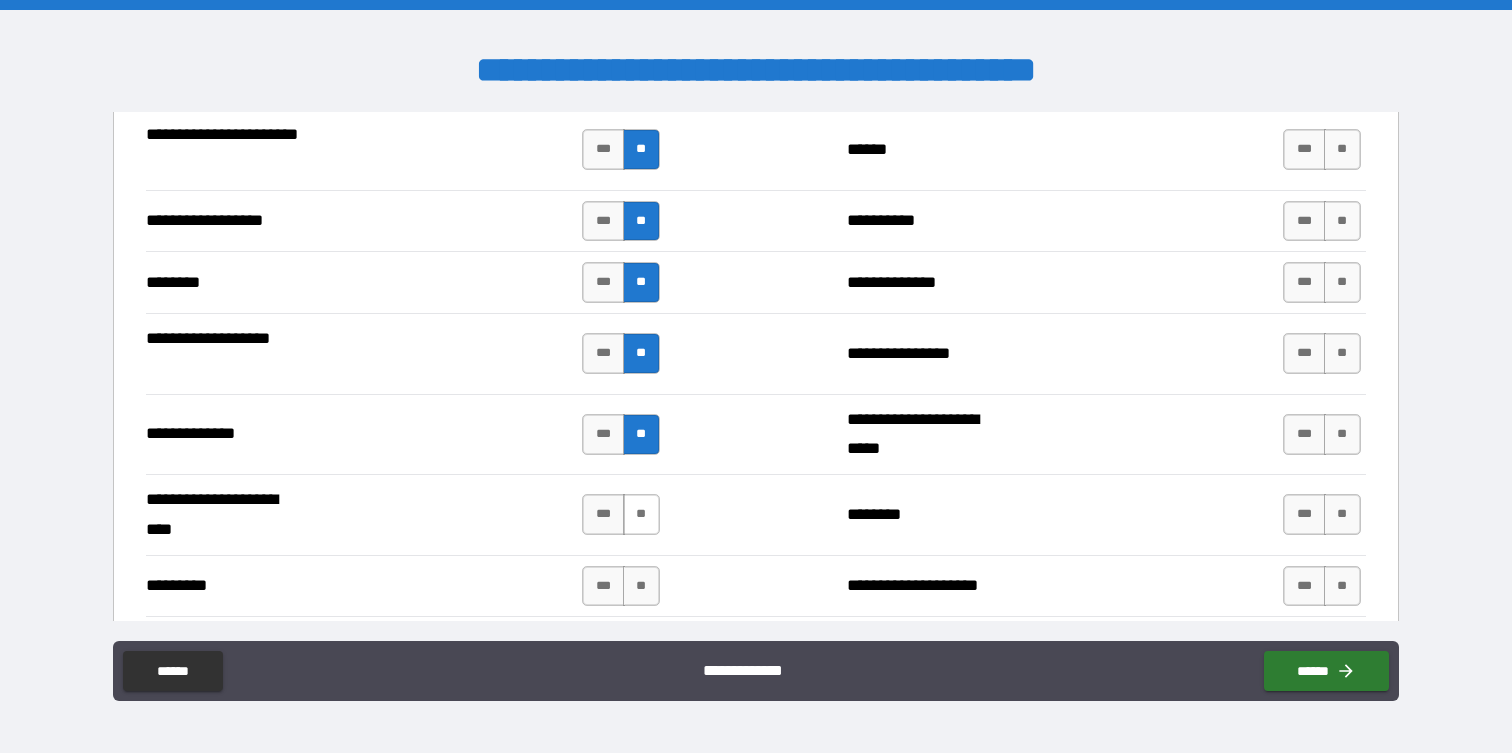 click on "**" at bounding box center (641, 514) 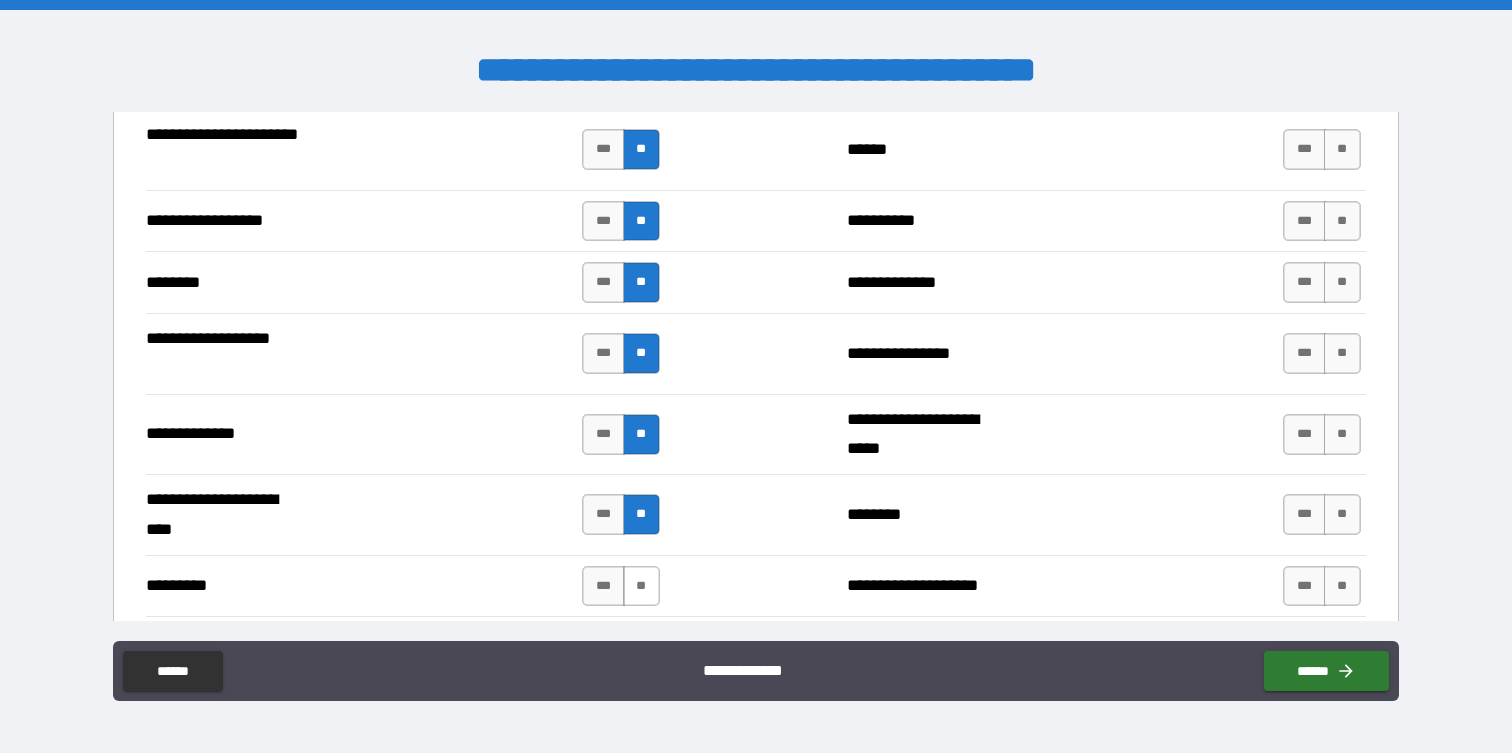 click on "**" at bounding box center (641, 586) 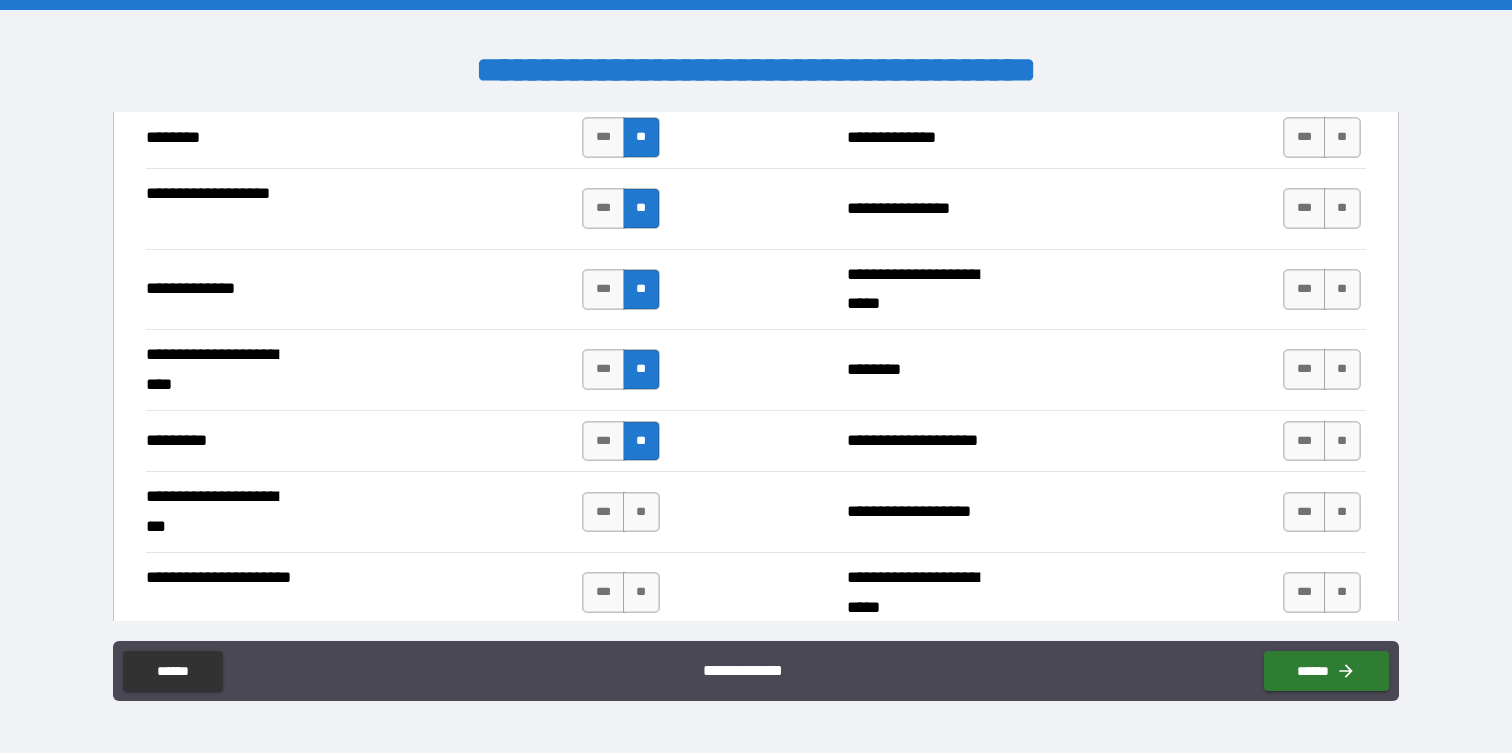 scroll, scrollTop: 2992, scrollLeft: 0, axis: vertical 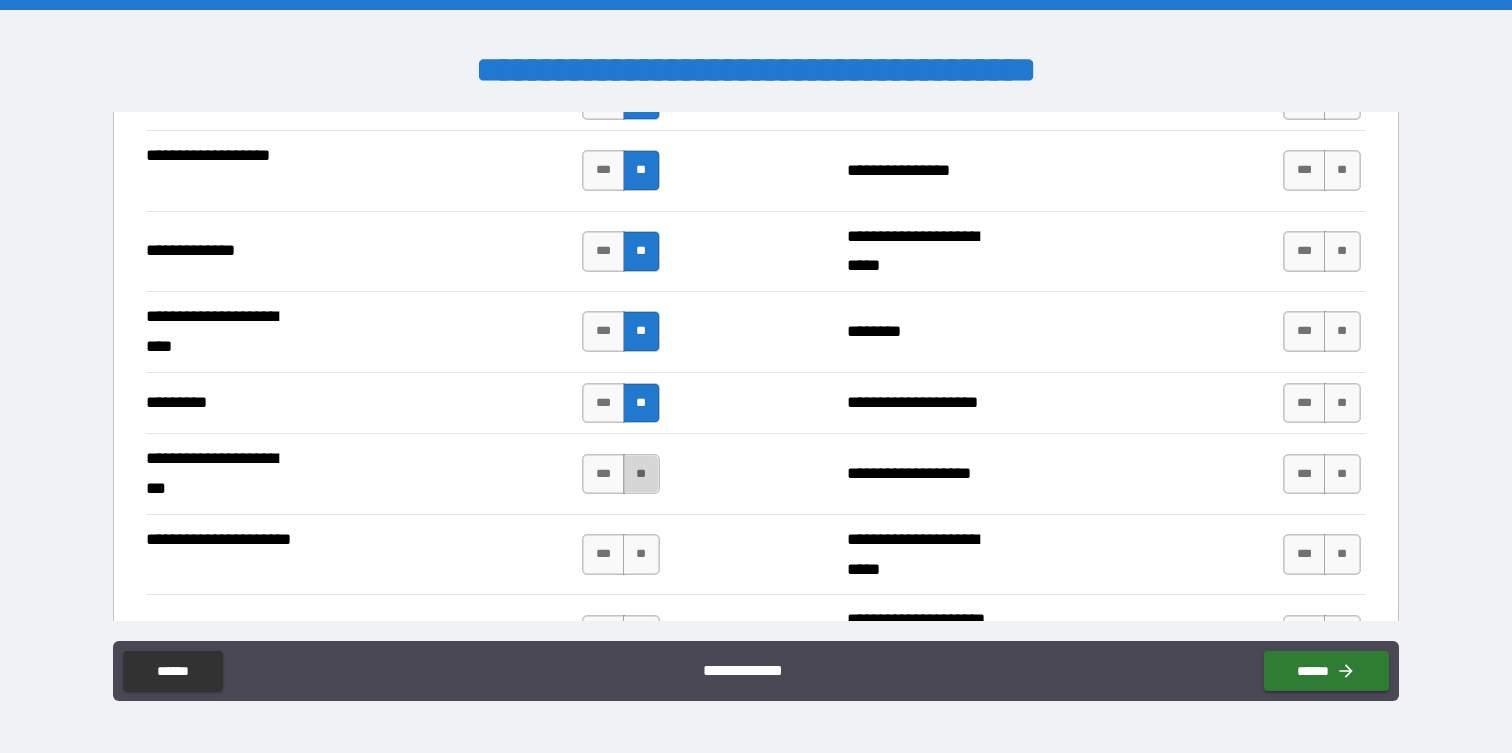 click on "**" at bounding box center [641, 474] 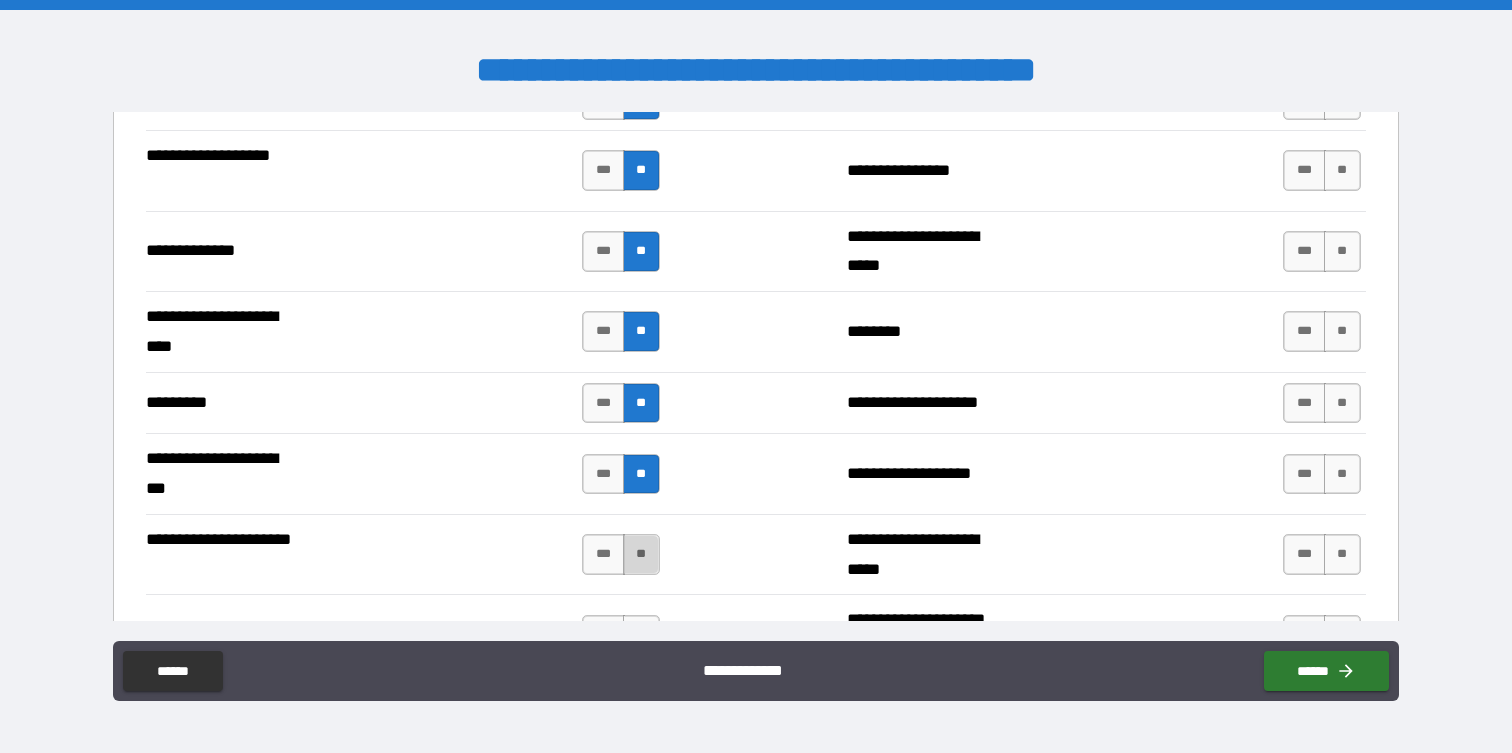 click on "**" at bounding box center (641, 554) 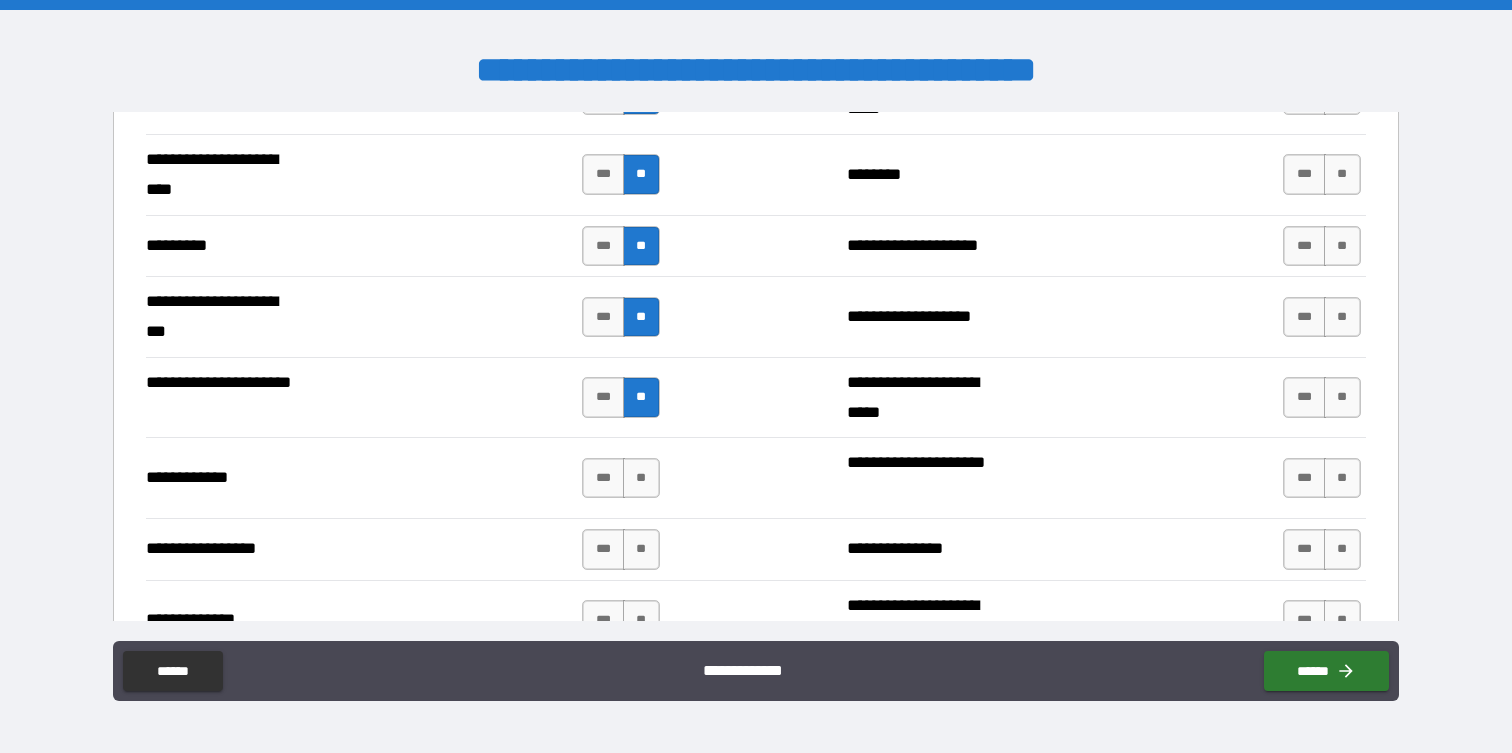 scroll, scrollTop: 3166, scrollLeft: 0, axis: vertical 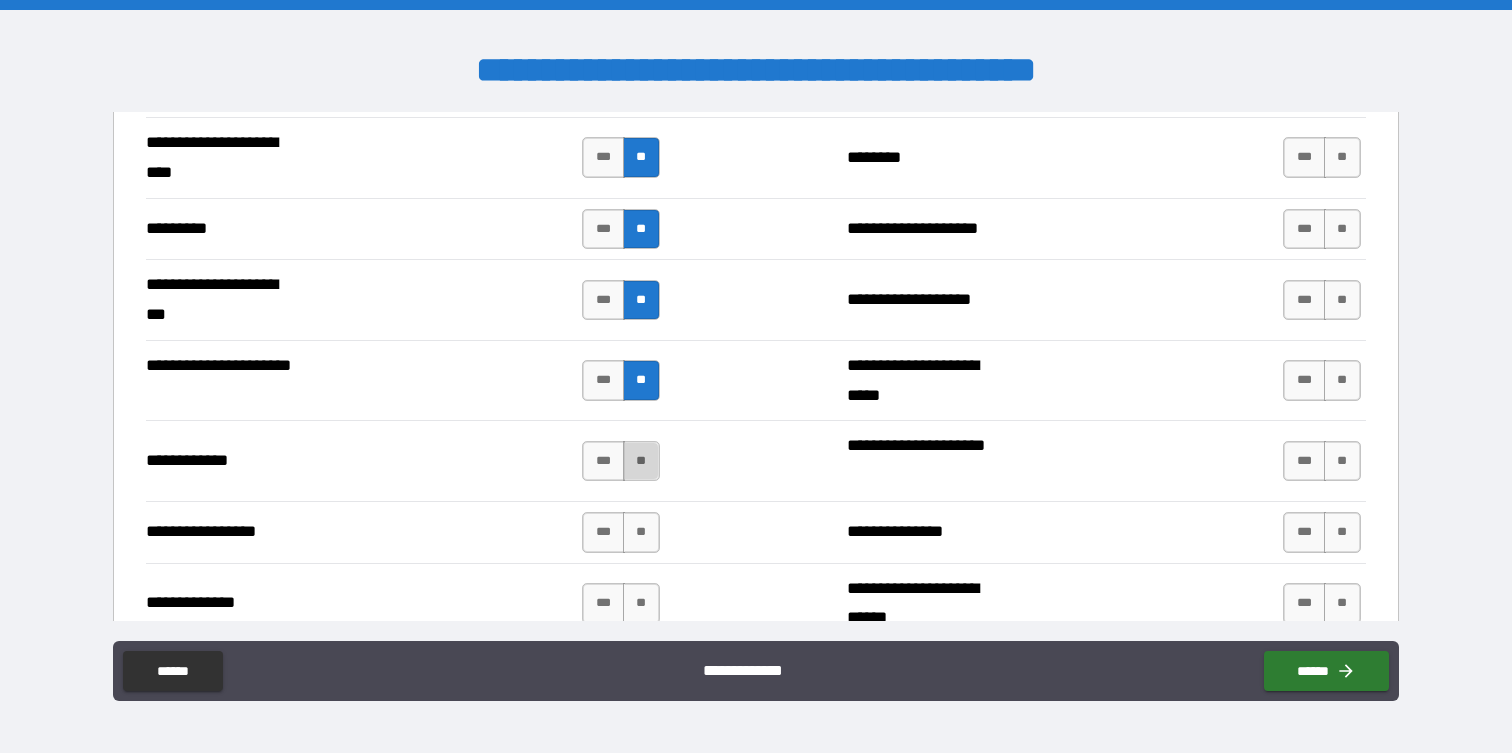 click on "**" at bounding box center [641, 461] 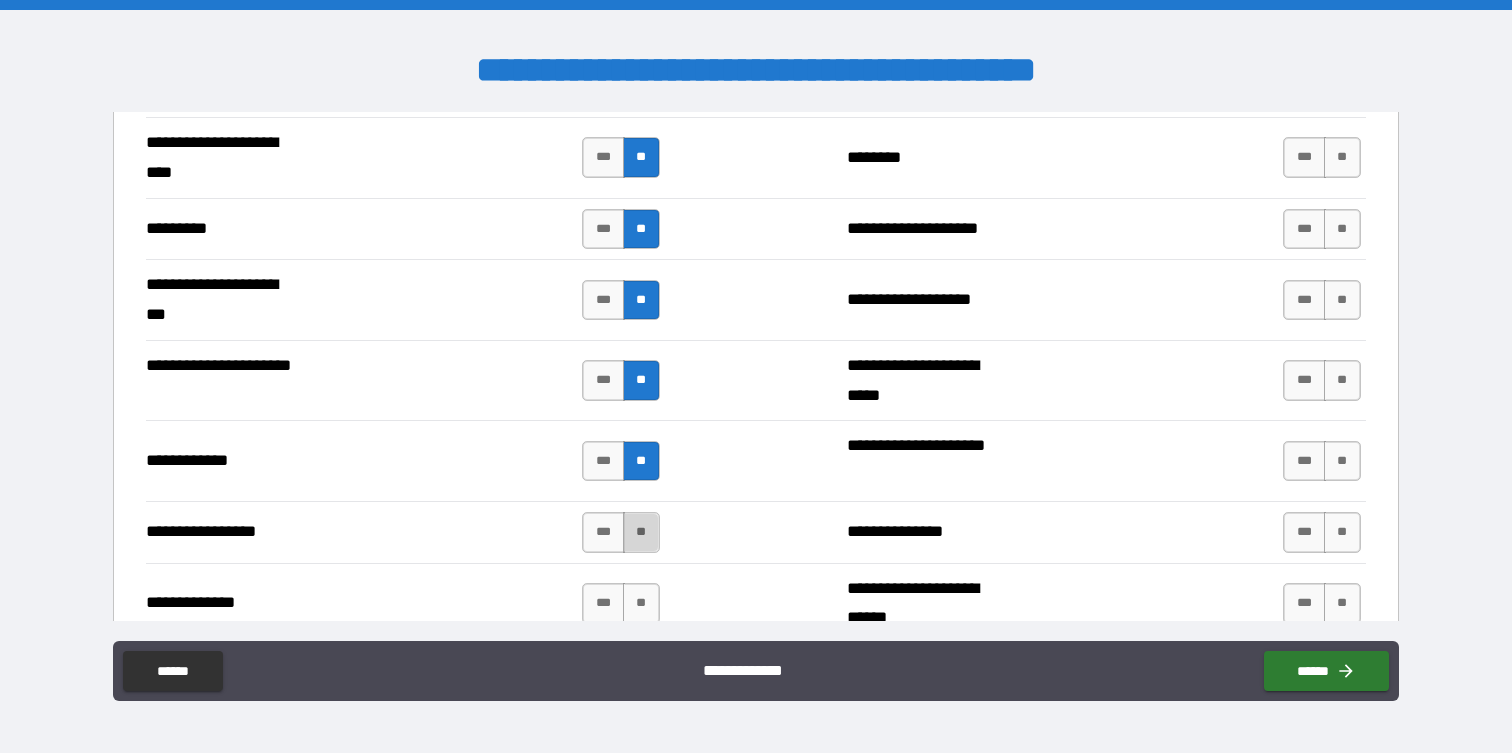 click on "**" at bounding box center [641, 532] 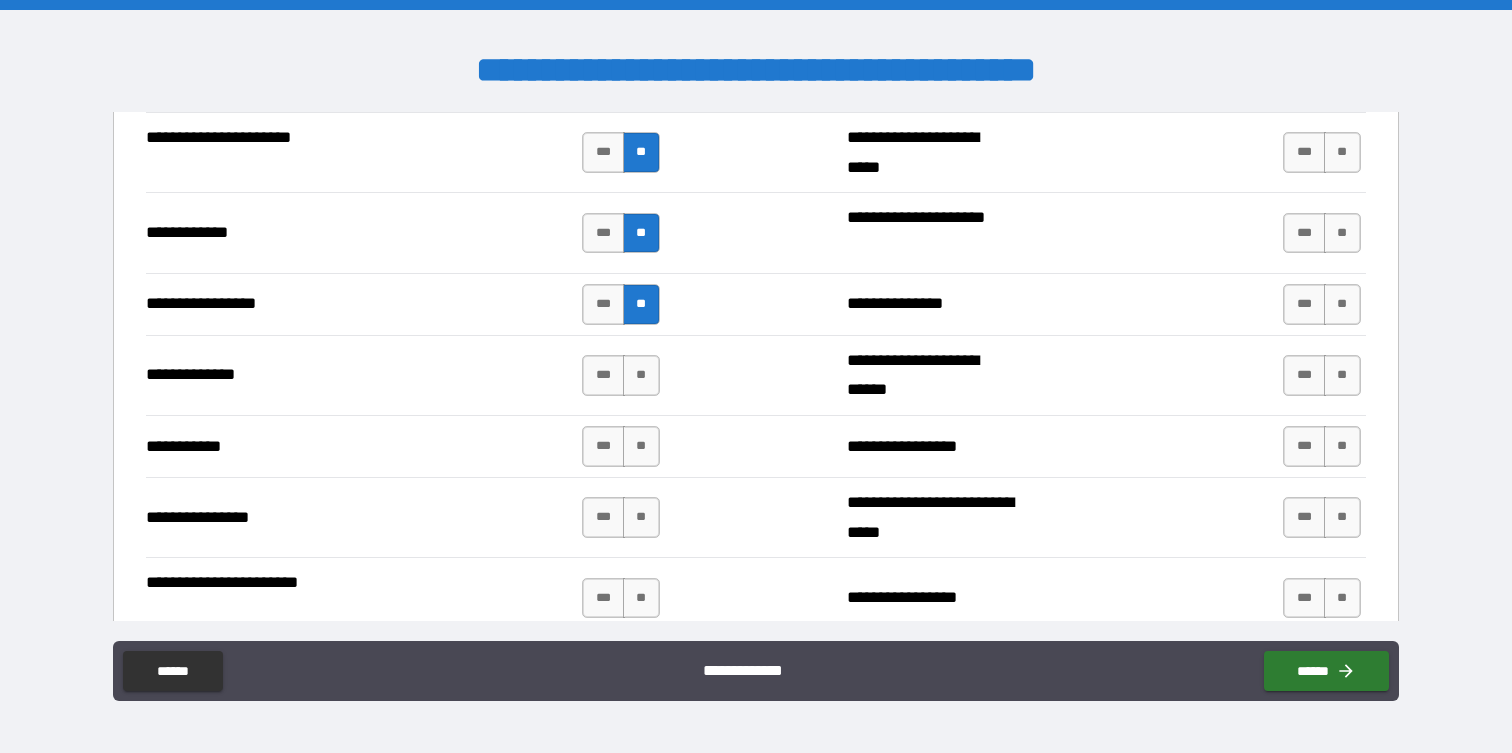scroll, scrollTop: 3452, scrollLeft: 0, axis: vertical 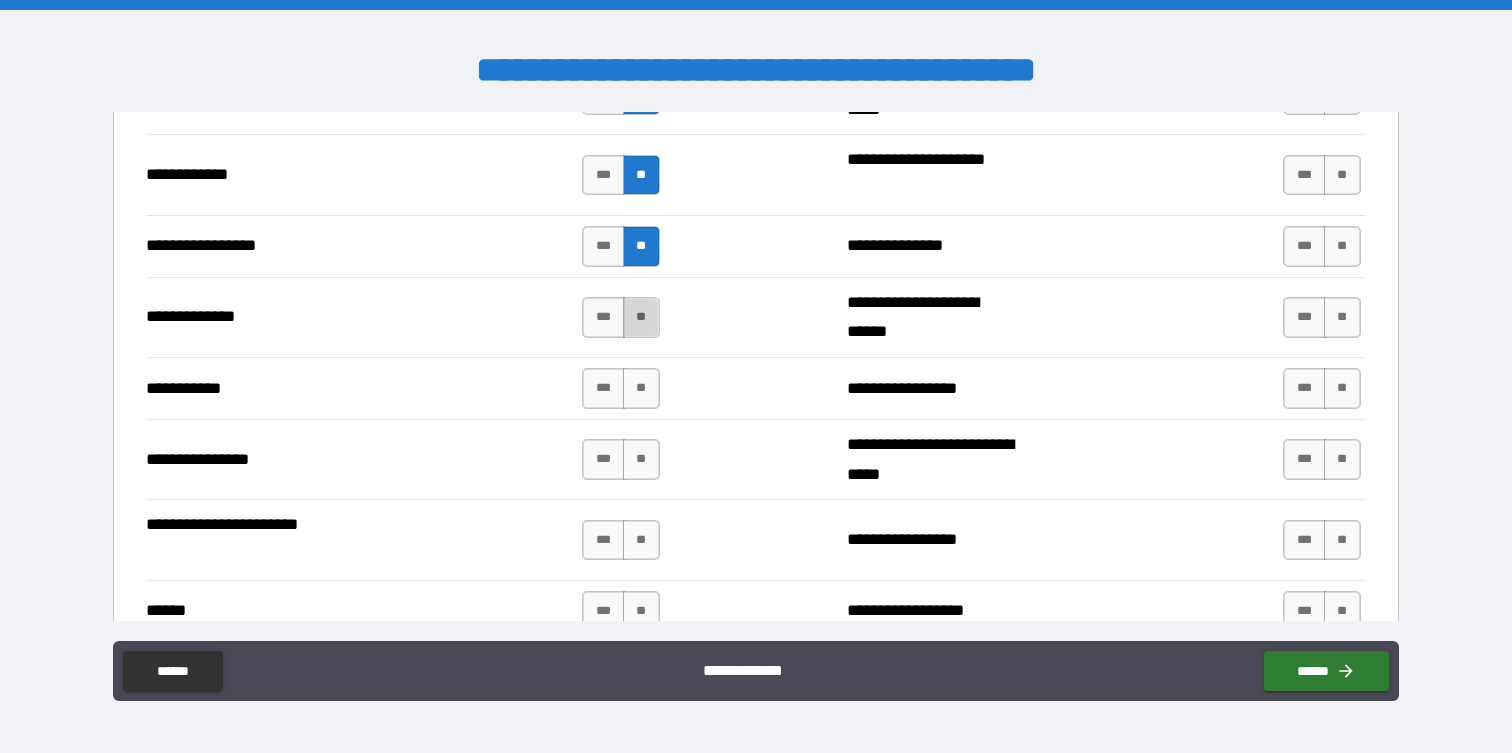 click on "**" at bounding box center (641, 317) 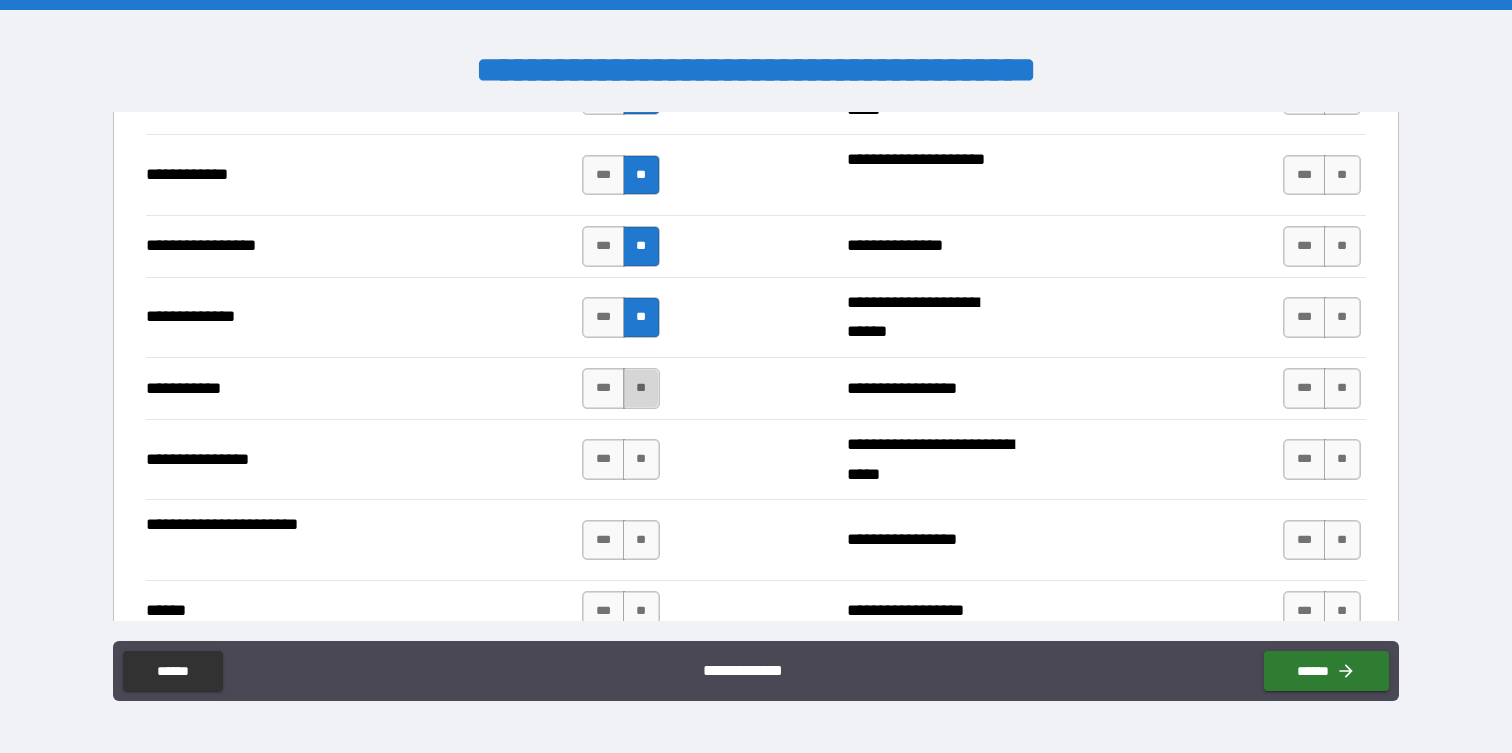 click on "**" at bounding box center (641, 388) 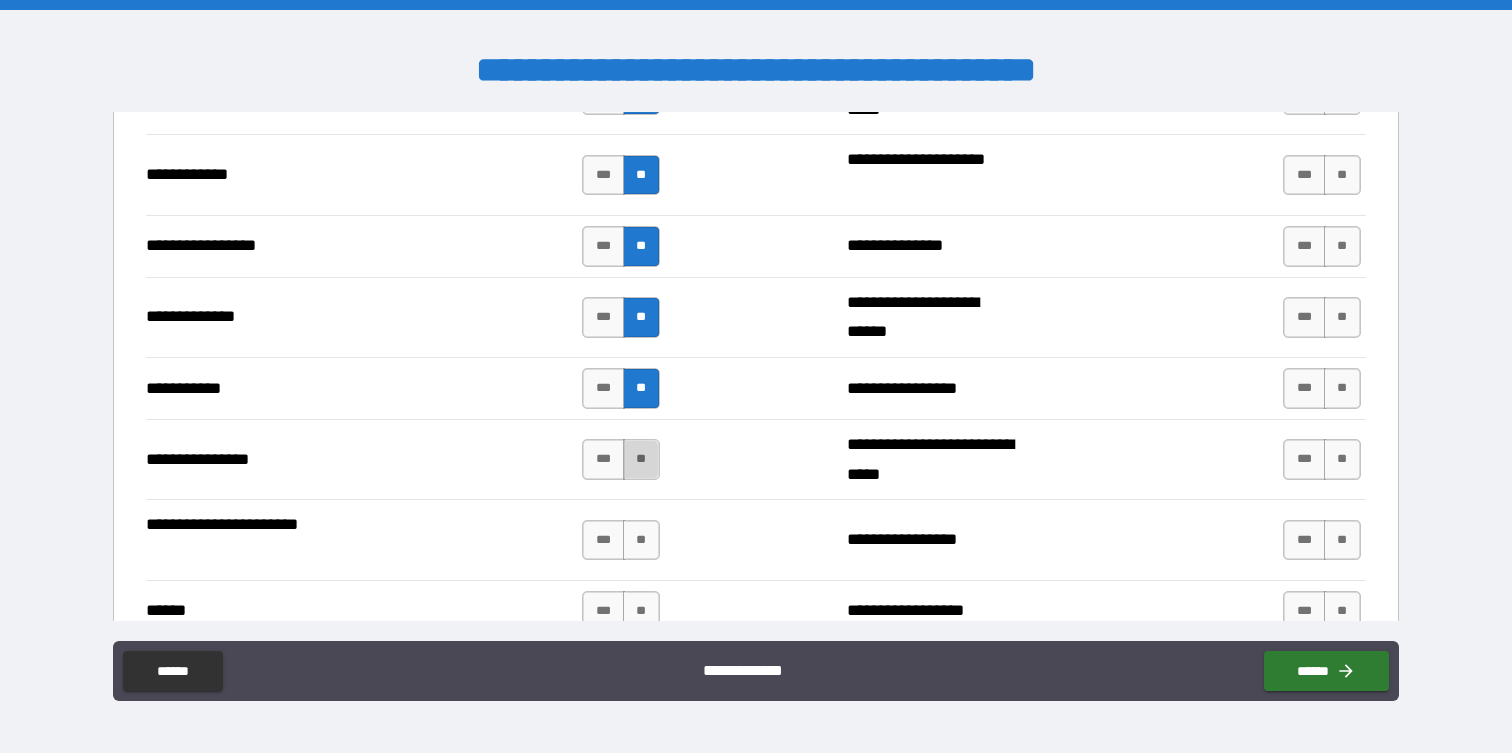 click on "**" at bounding box center [641, 459] 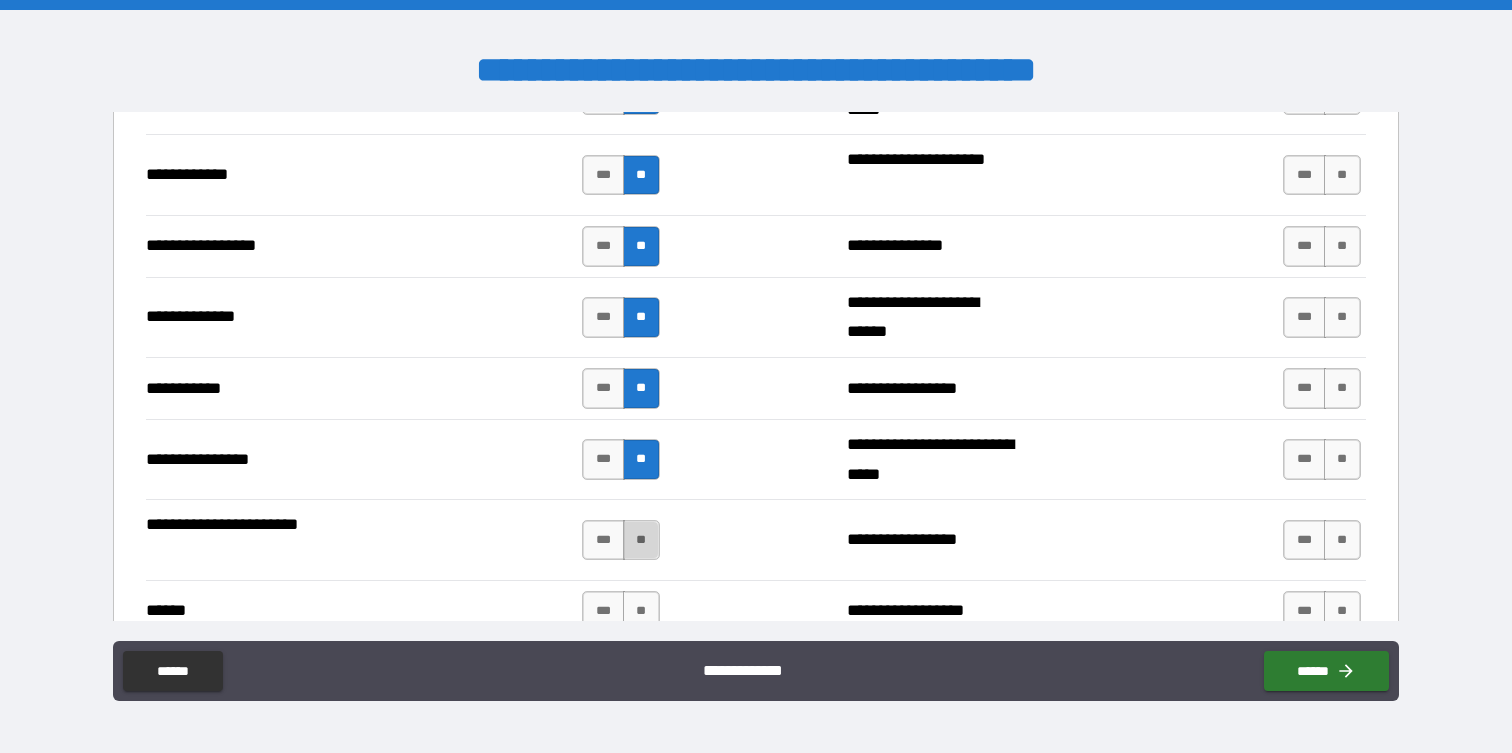 click on "**" at bounding box center (641, 540) 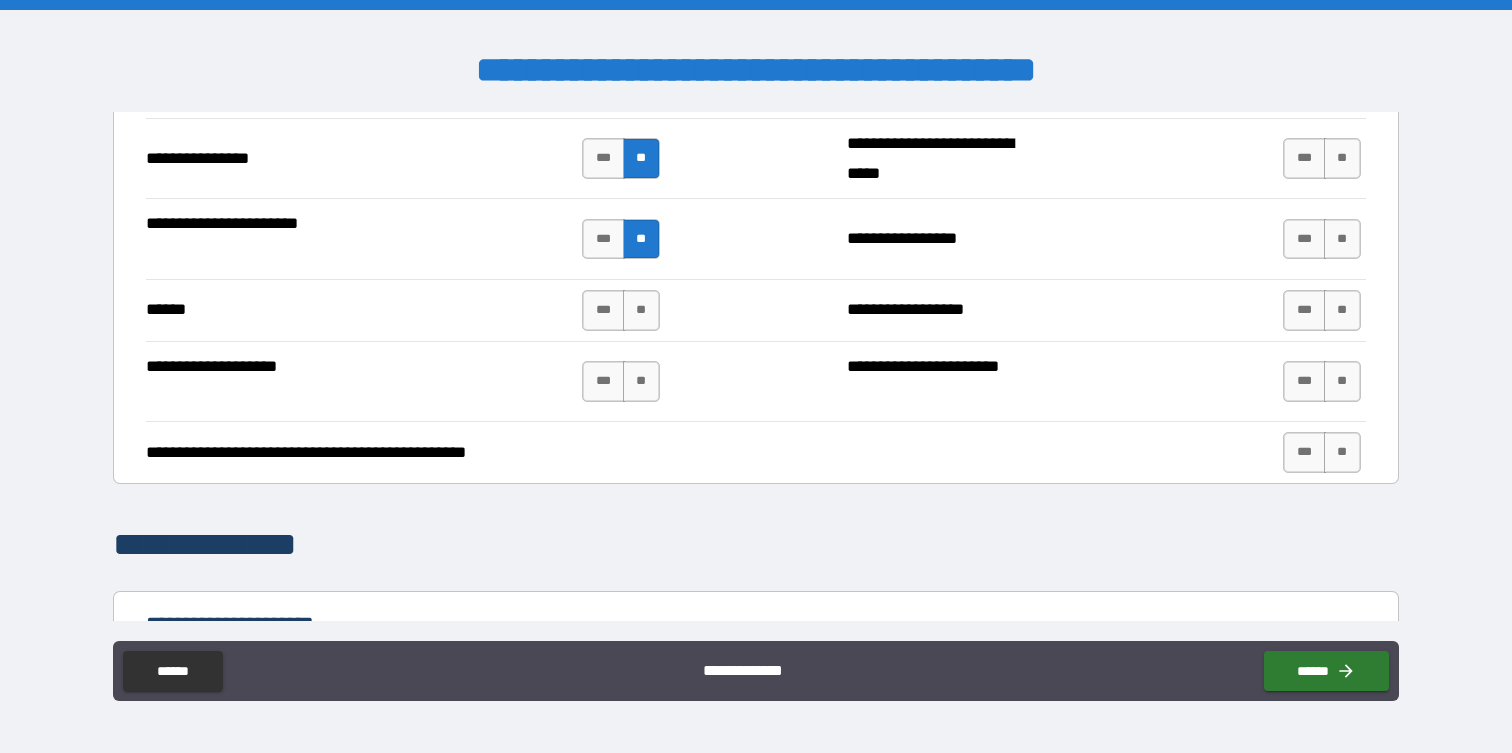scroll, scrollTop: 3821, scrollLeft: 0, axis: vertical 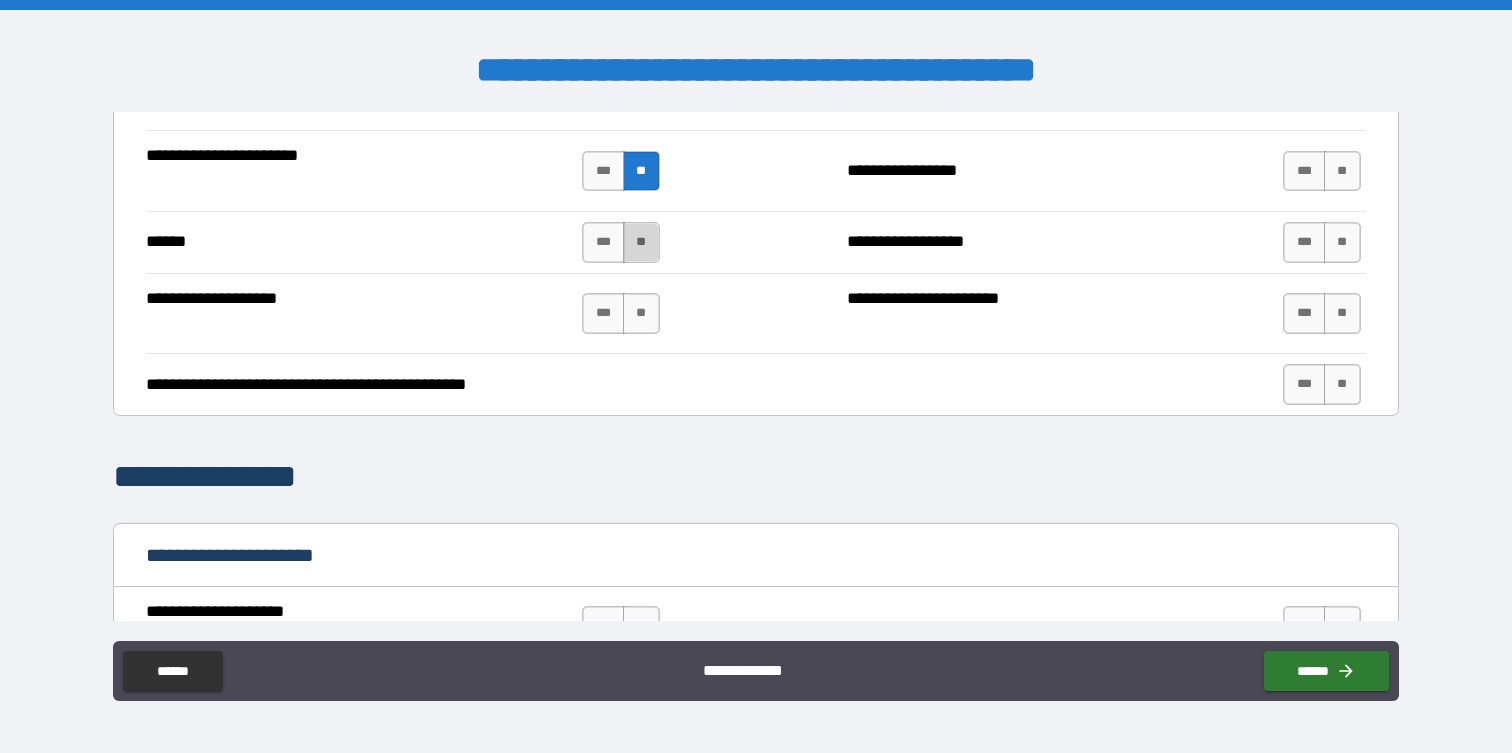 click on "**" at bounding box center [641, 242] 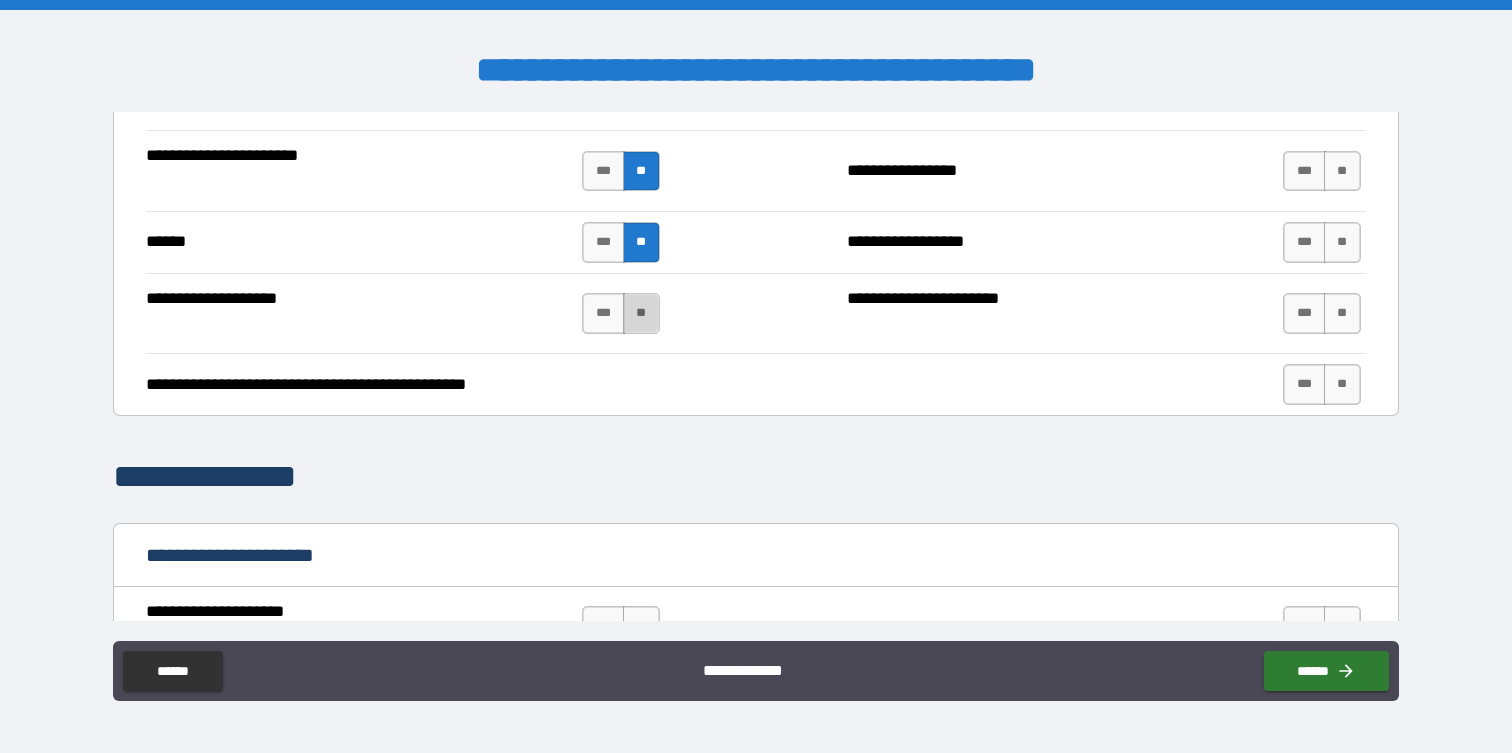 click on "**" at bounding box center (641, 313) 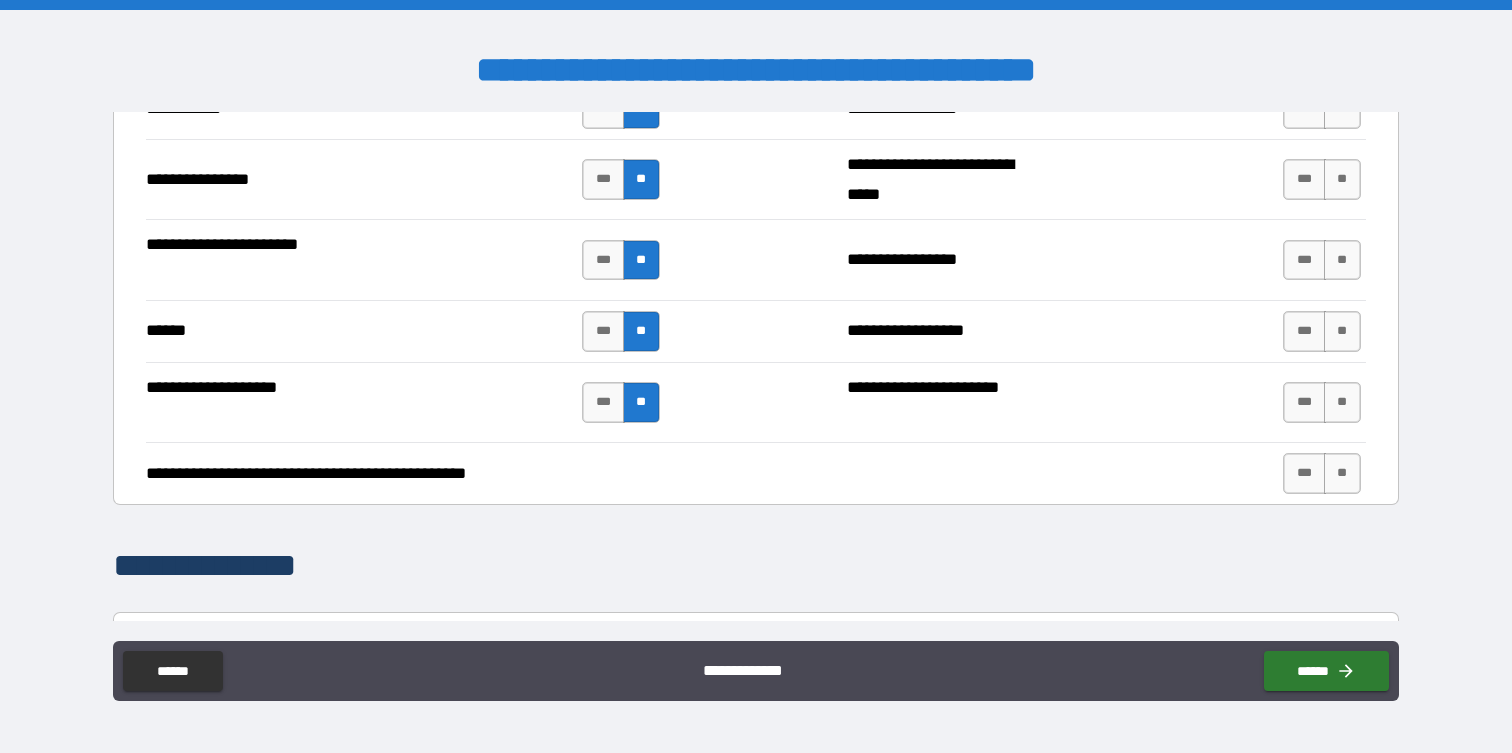 scroll, scrollTop: 3727, scrollLeft: 0, axis: vertical 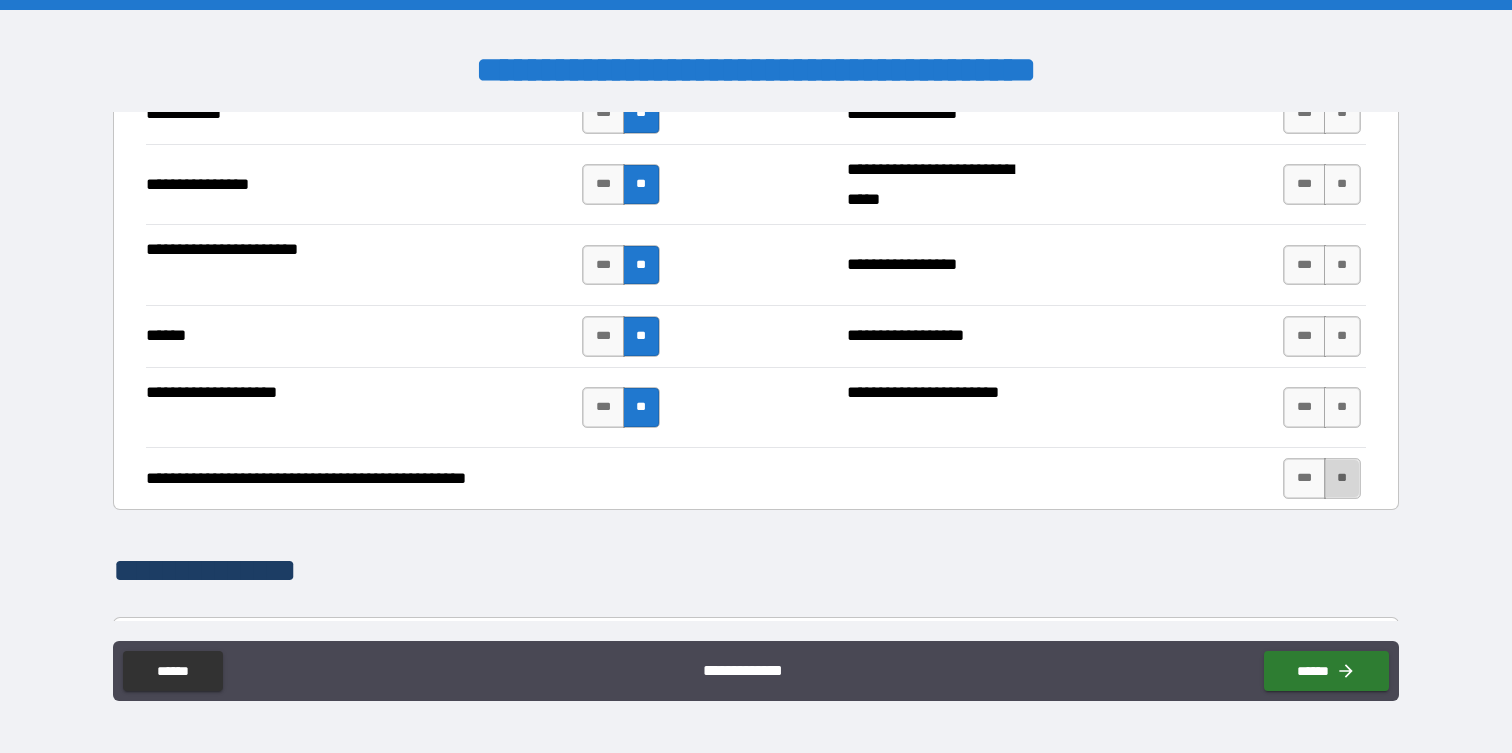 click on "**" at bounding box center (1342, 478) 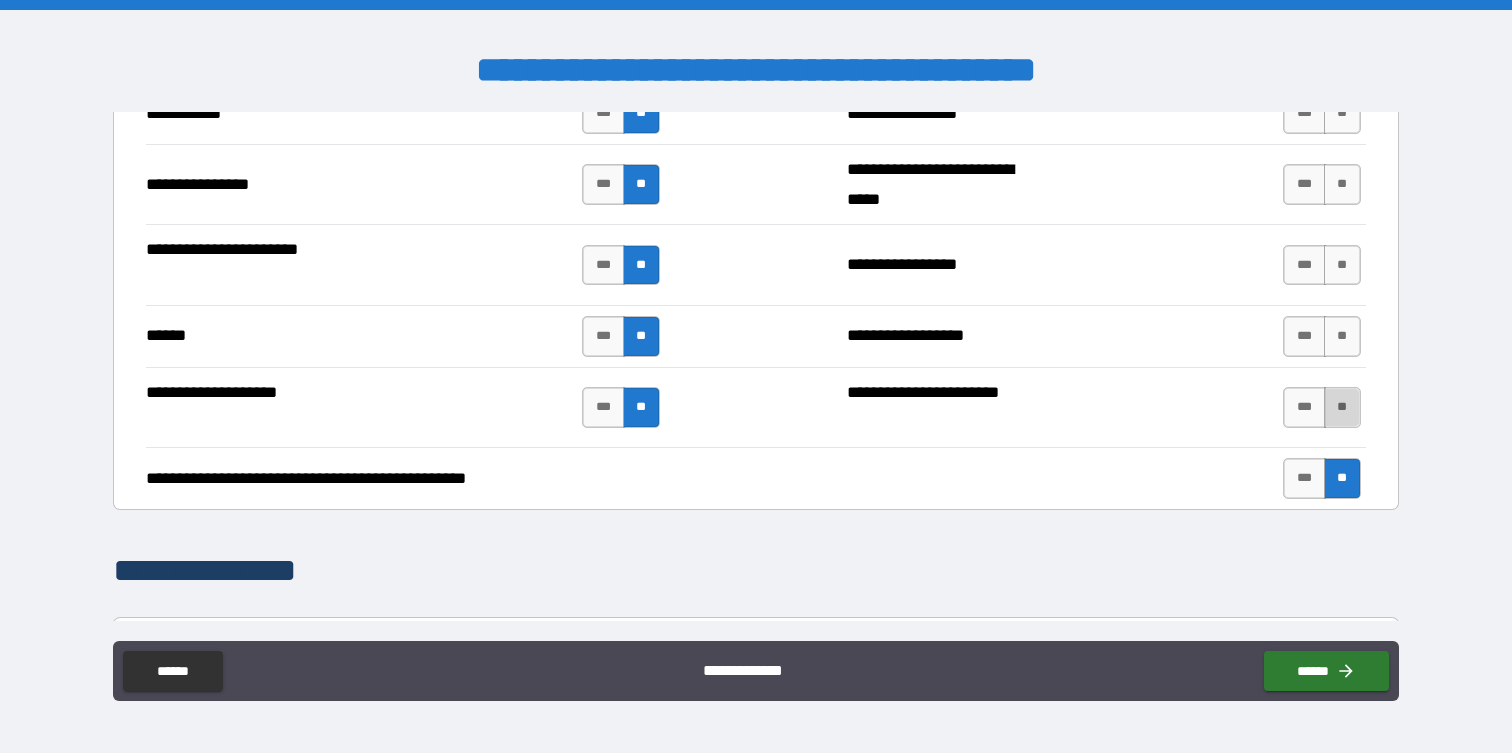 click on "**" at bounding box center [1342, 407] 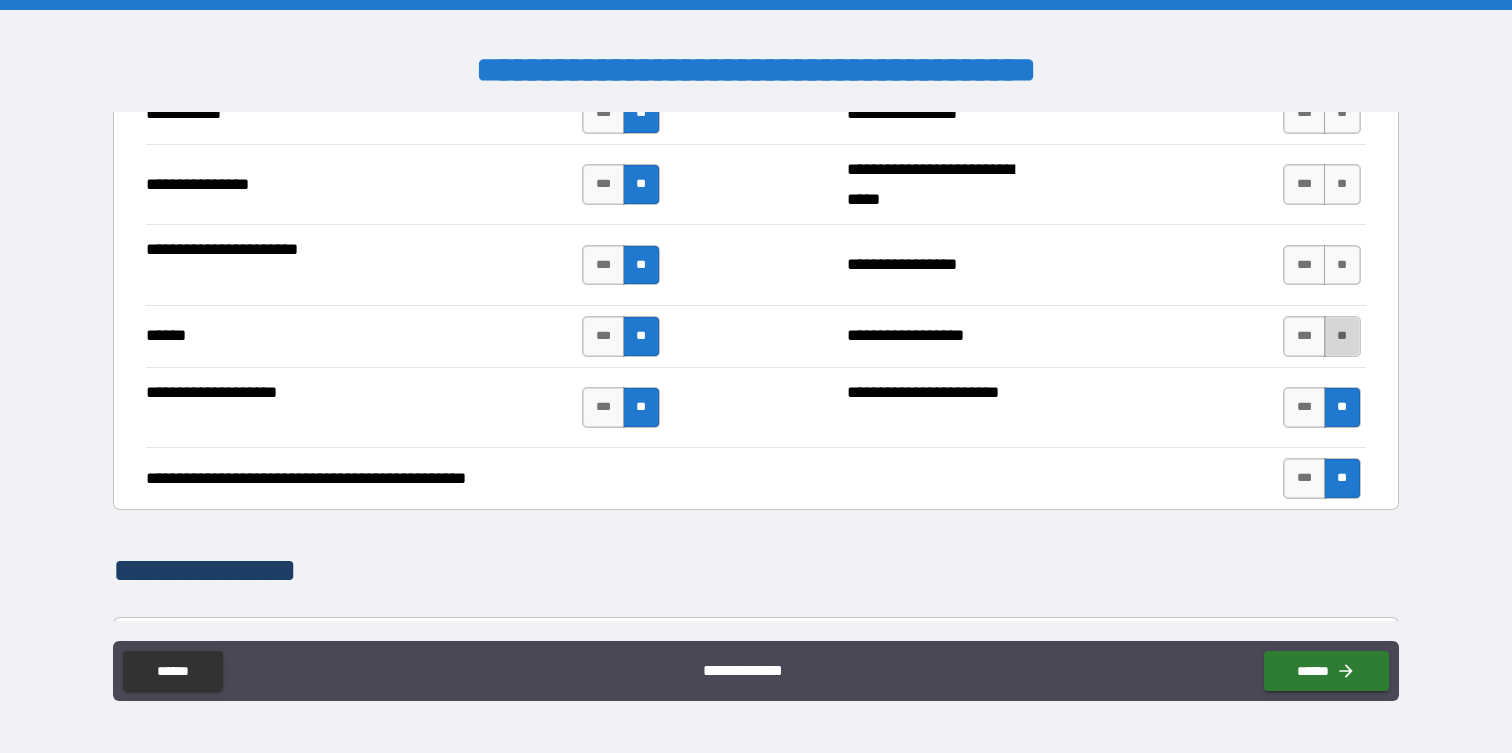 click on "**" at bounding box center (1342, 336) 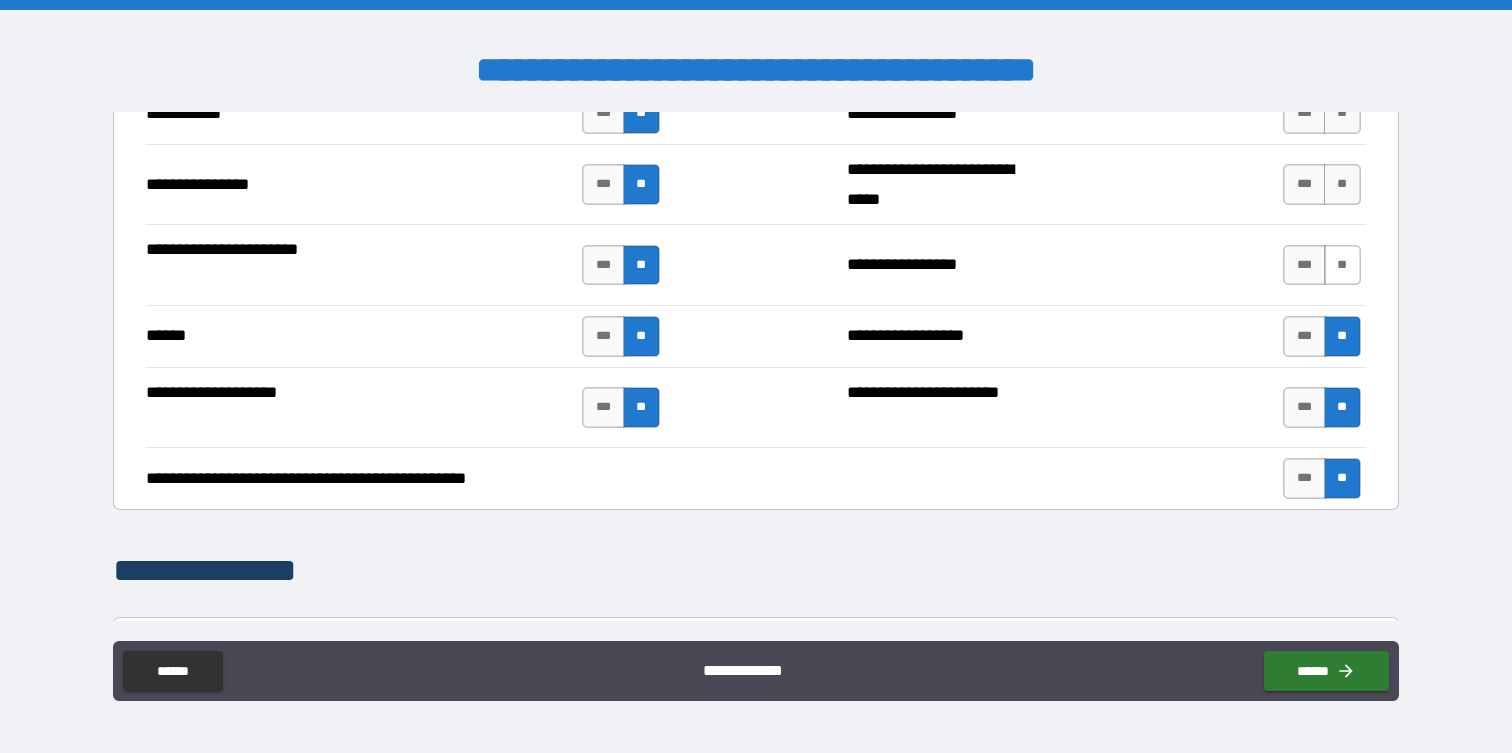 click on "**" at bounding box center [1342, 265] 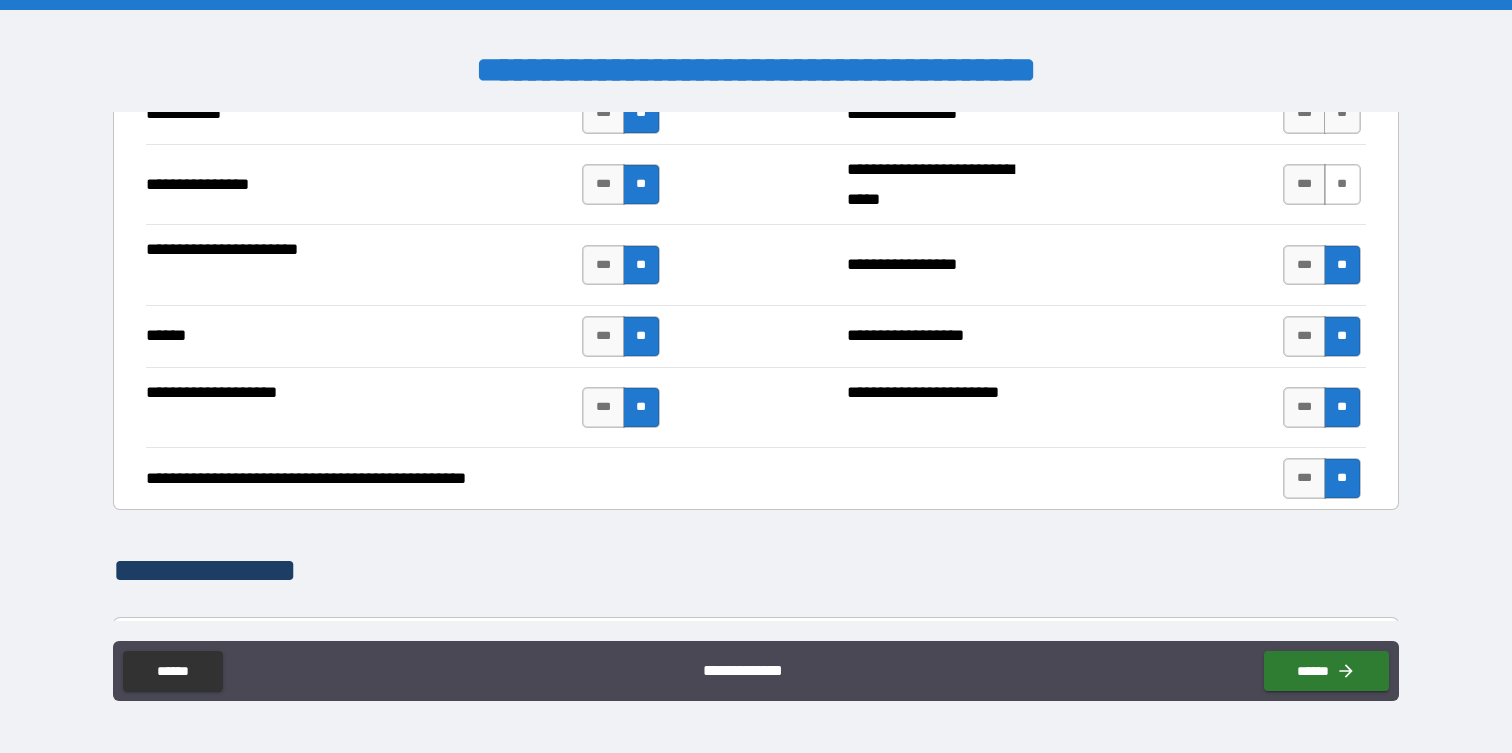click on "**" at bounding box center [1342, 184] 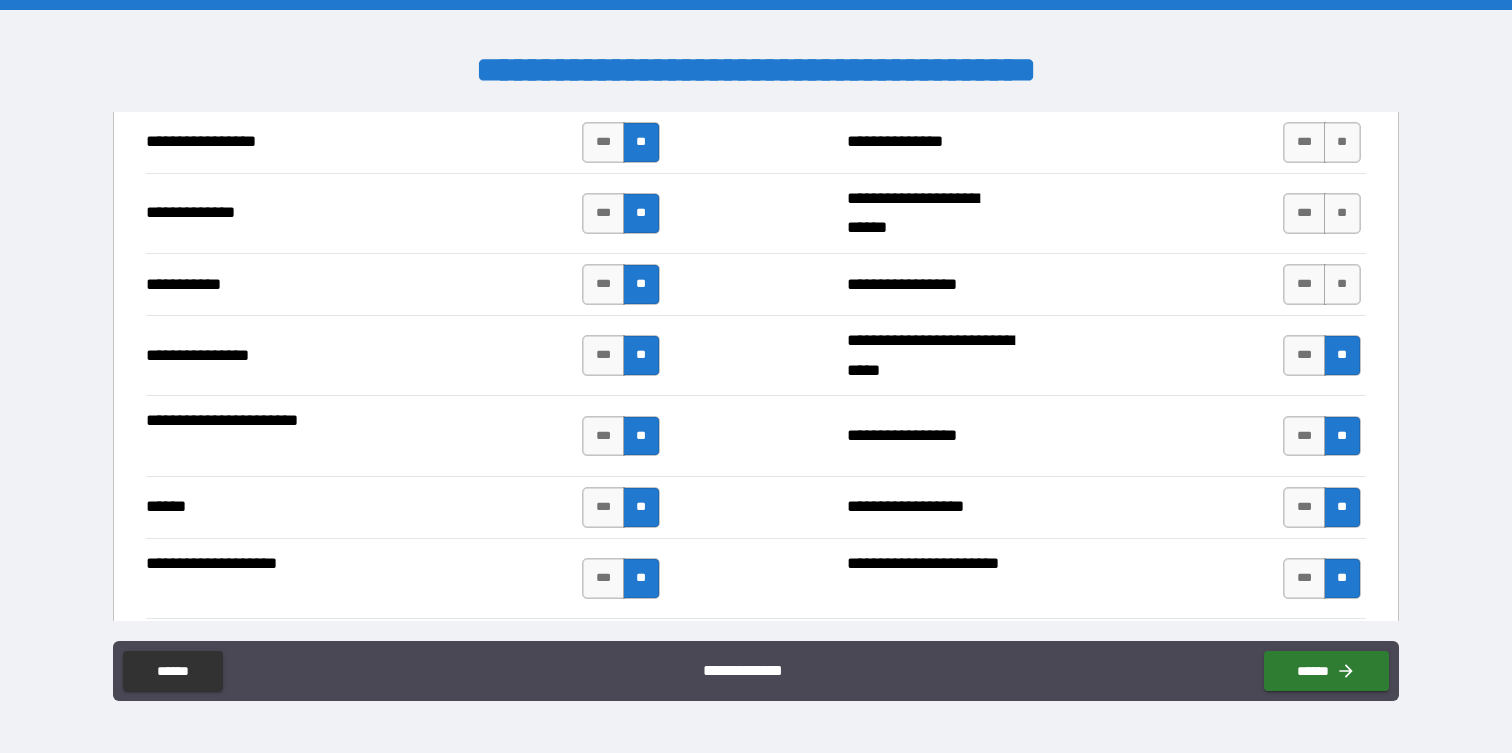 scroll, scrollTop: 3489, scrollLeft: 0, axis: vertical 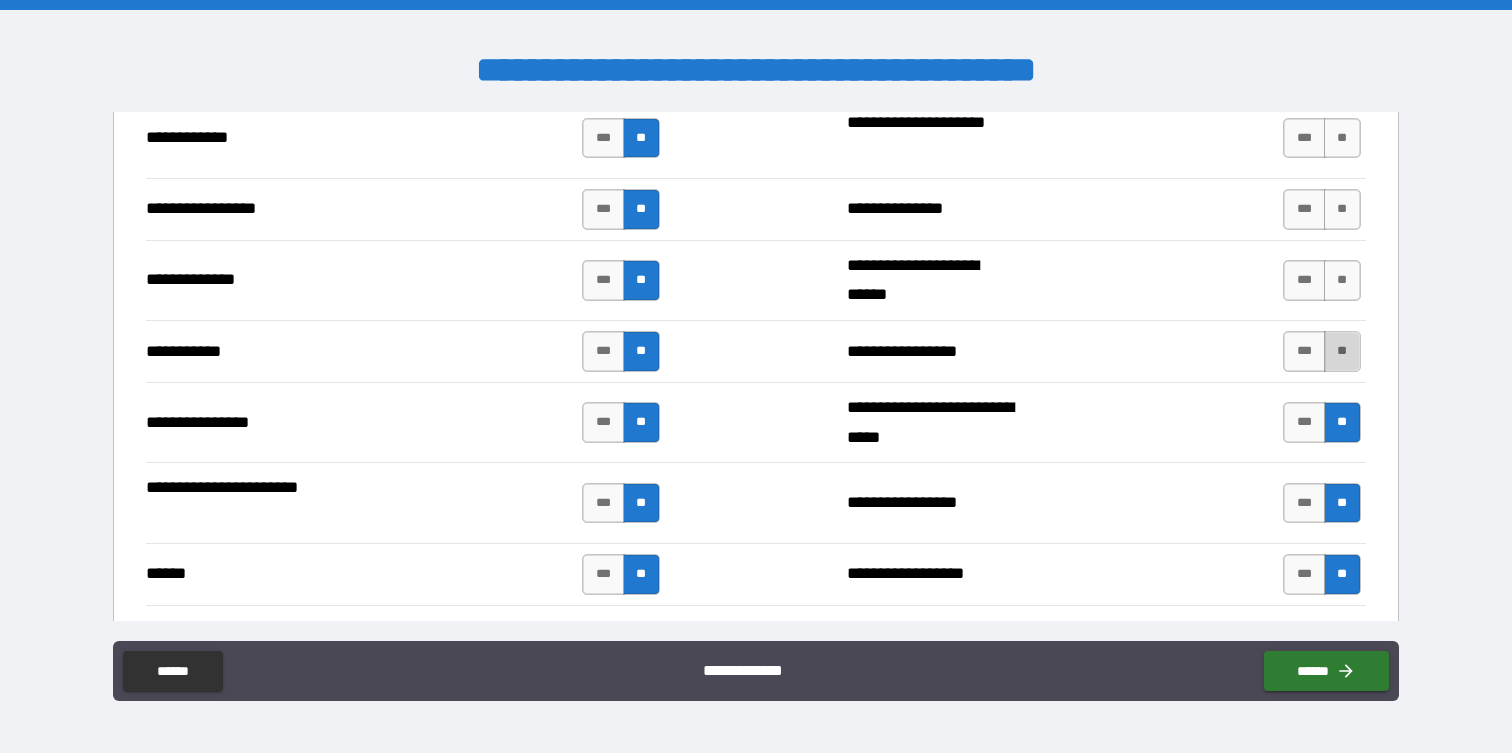 click on "**" at bounding box center [1342, 351] 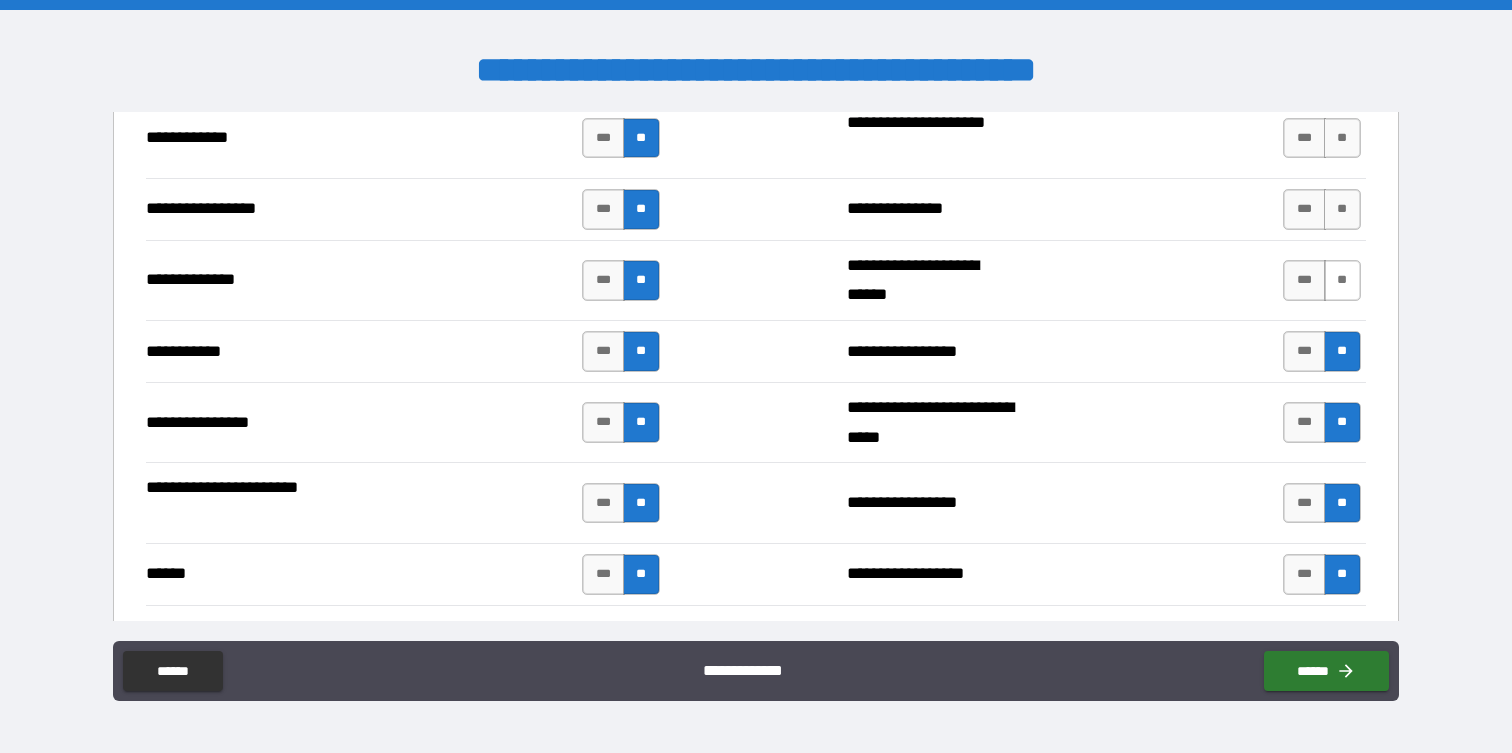 click on "**" at bounding box center [1342, 280] 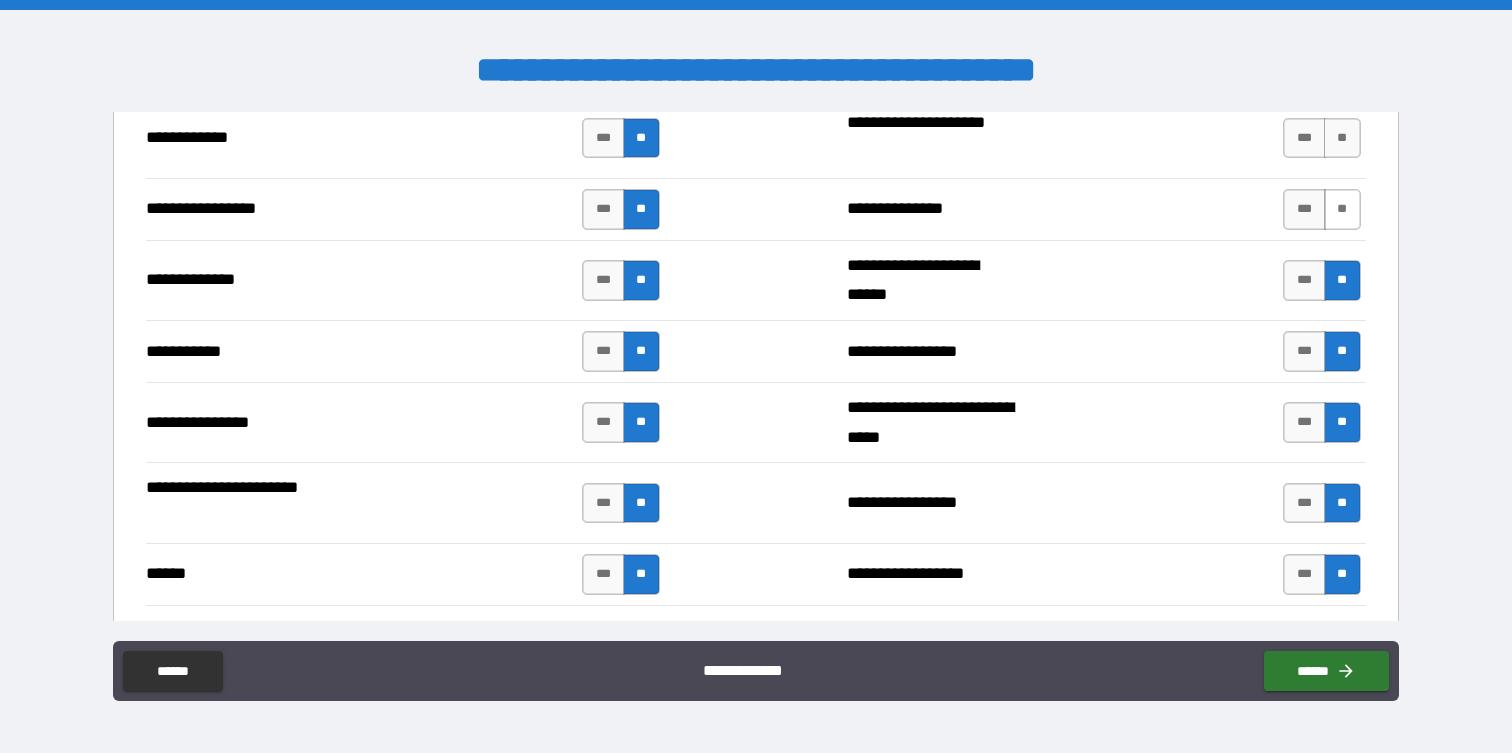 click on "**" at bounding box center (1342, 209) 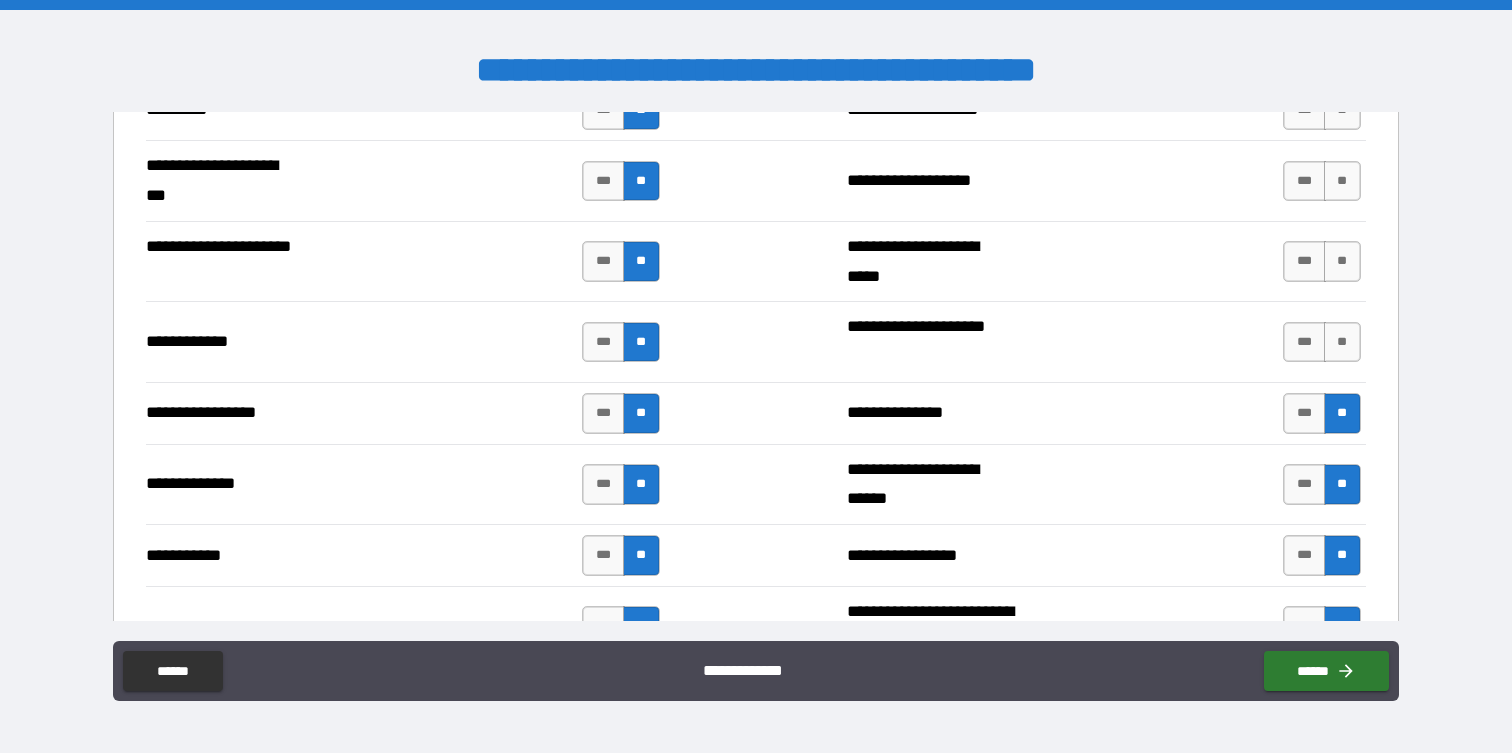 scroll, scrollTop: 3255, scrollLeft: 0, axis: vertical 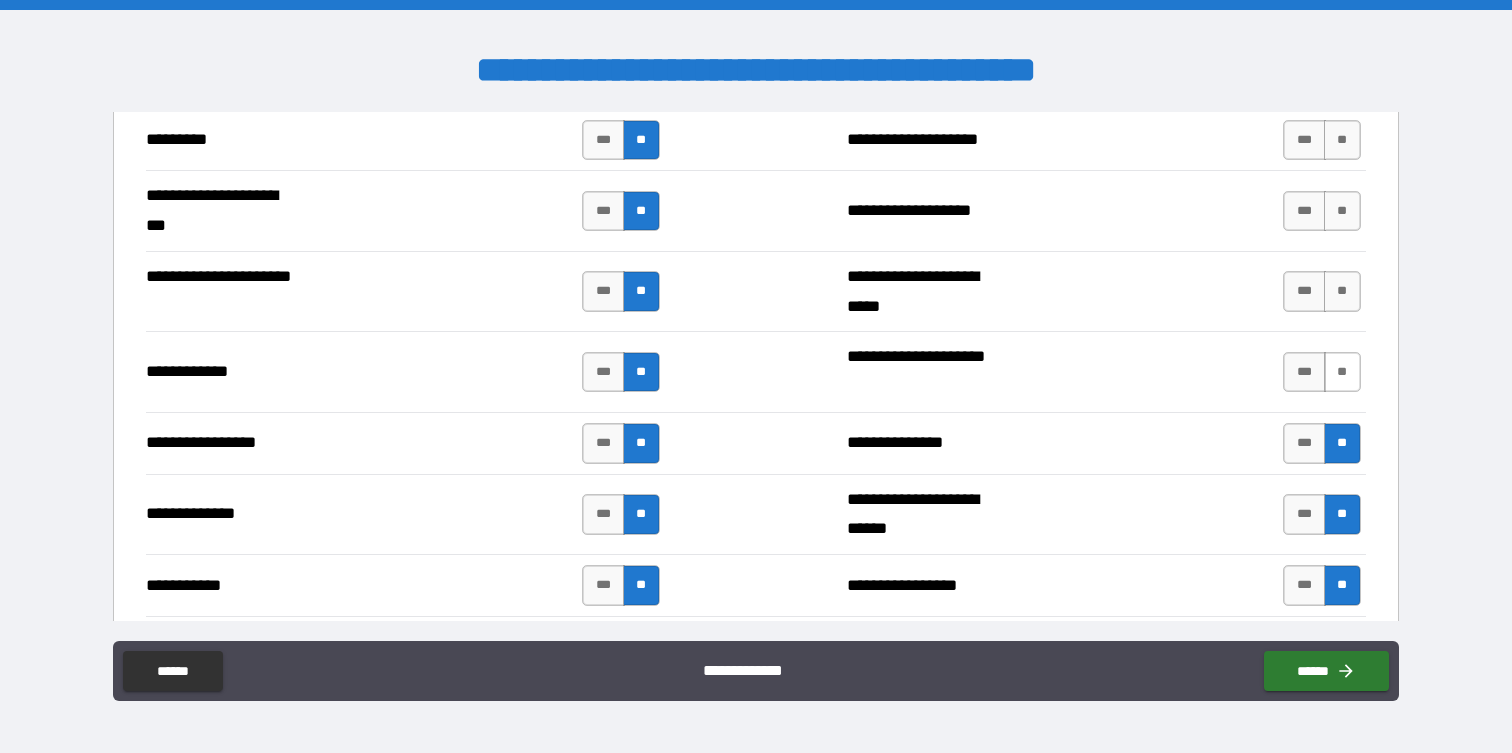 click on "**" at bounding box center (1342, 372) 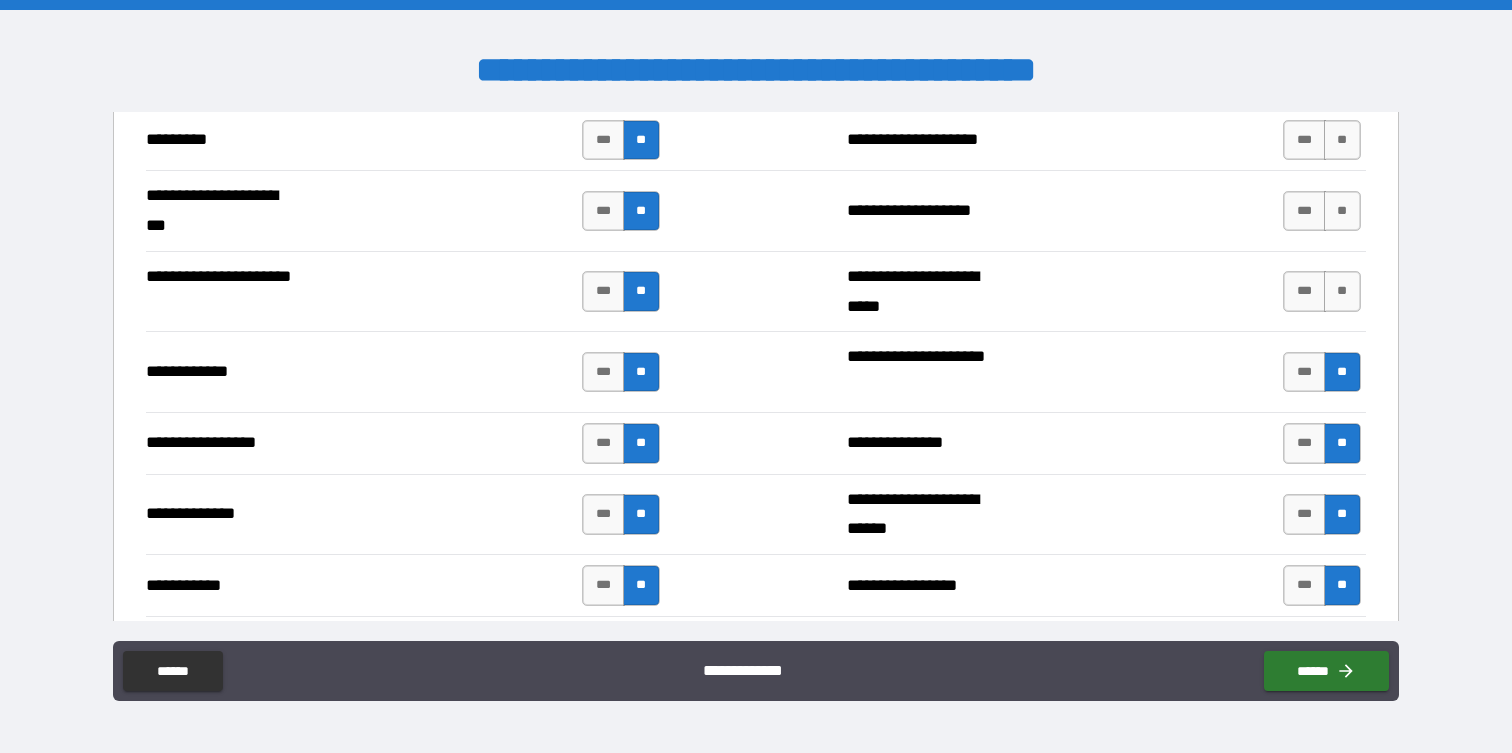 click on "*** **" at bounding box center [1324, 292] 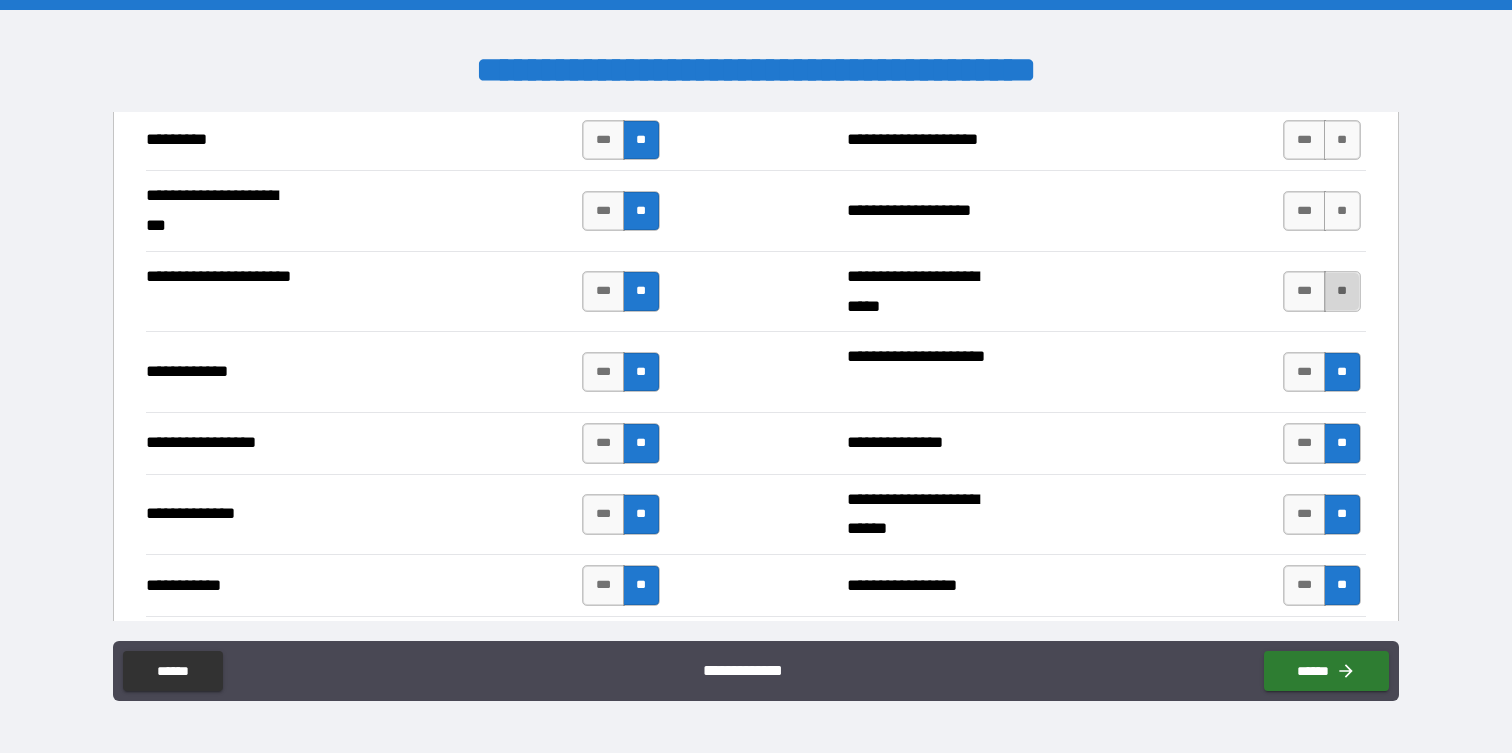 click on "**" at bounding box center [1342, 291] 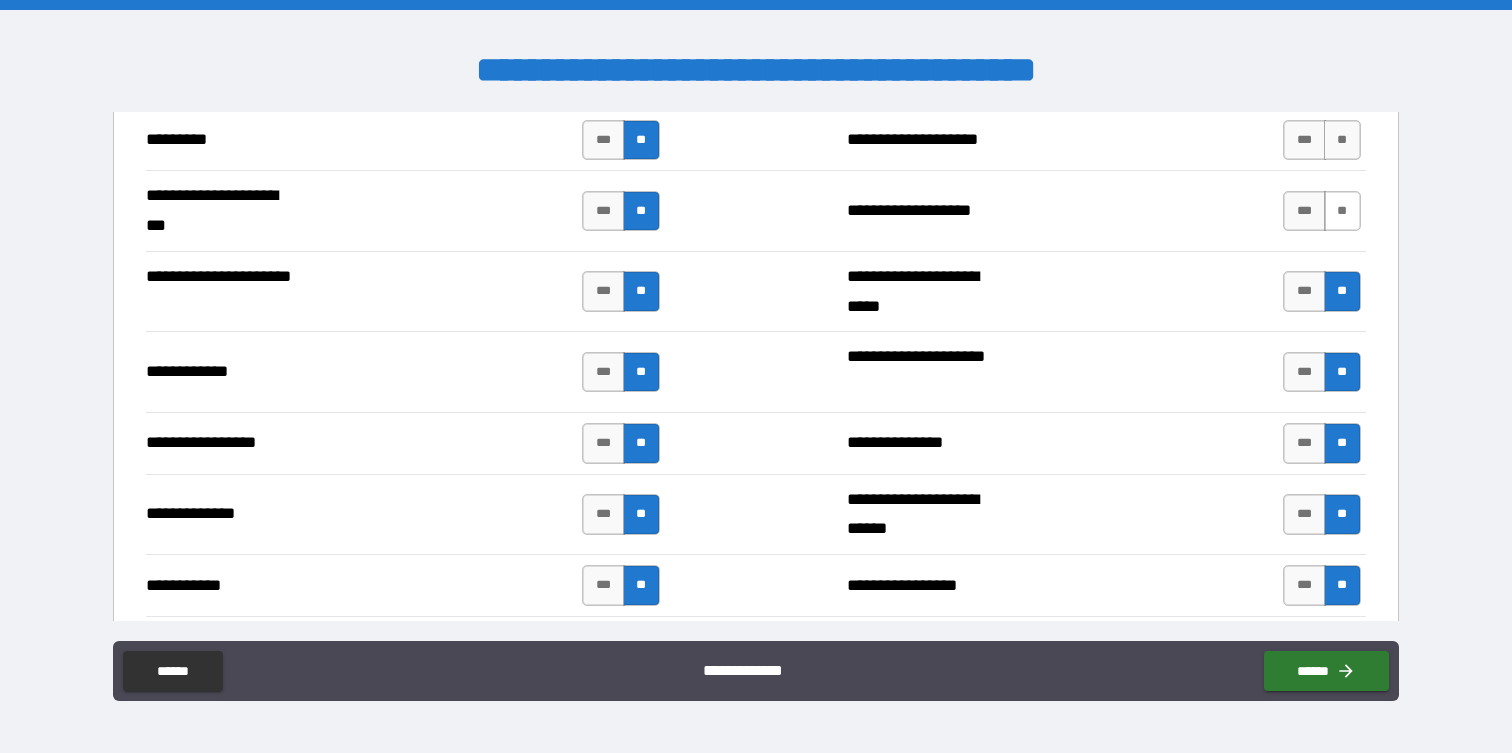 click on "**" at bounding box center (1342, 211) 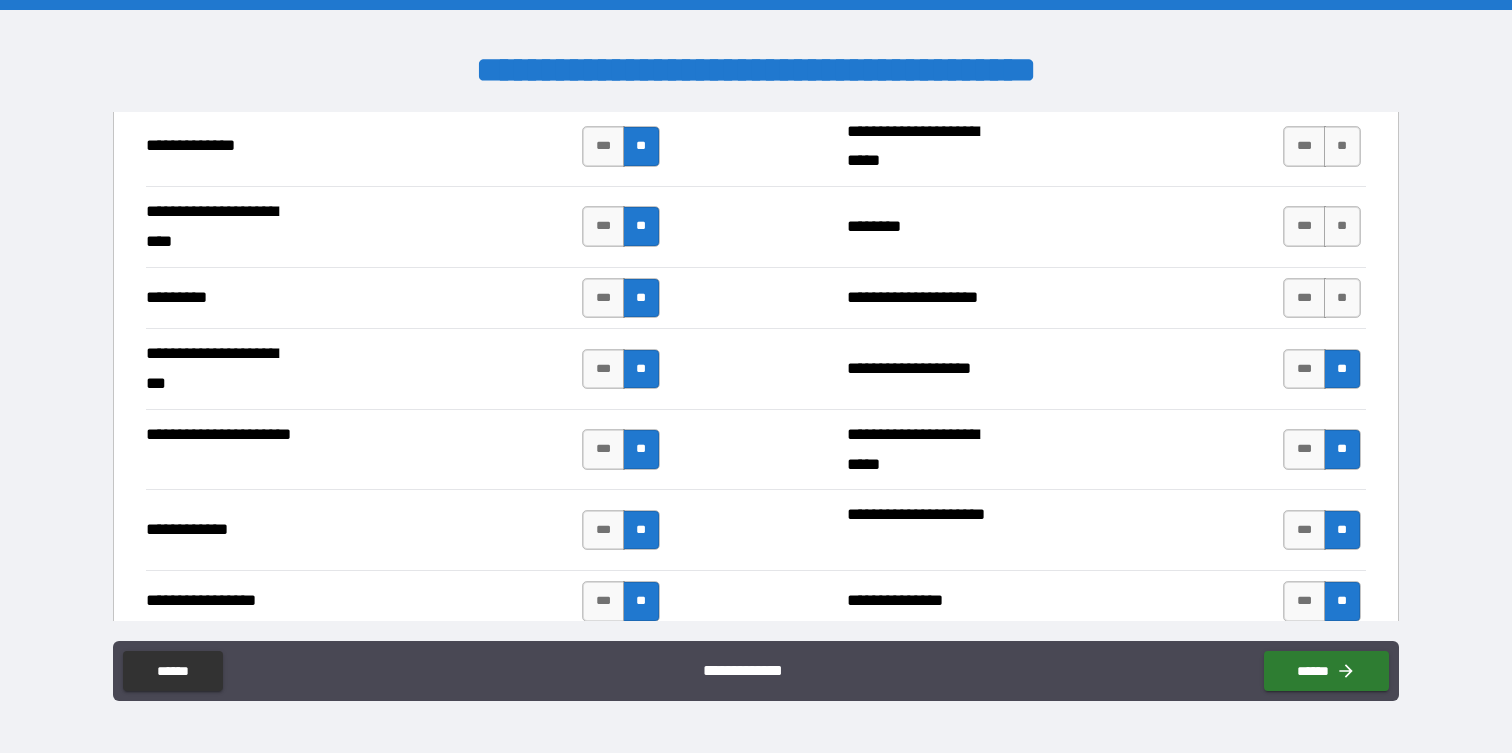 scroll, scrollTop: 3096, scrollLeft: 0, axis: vertical 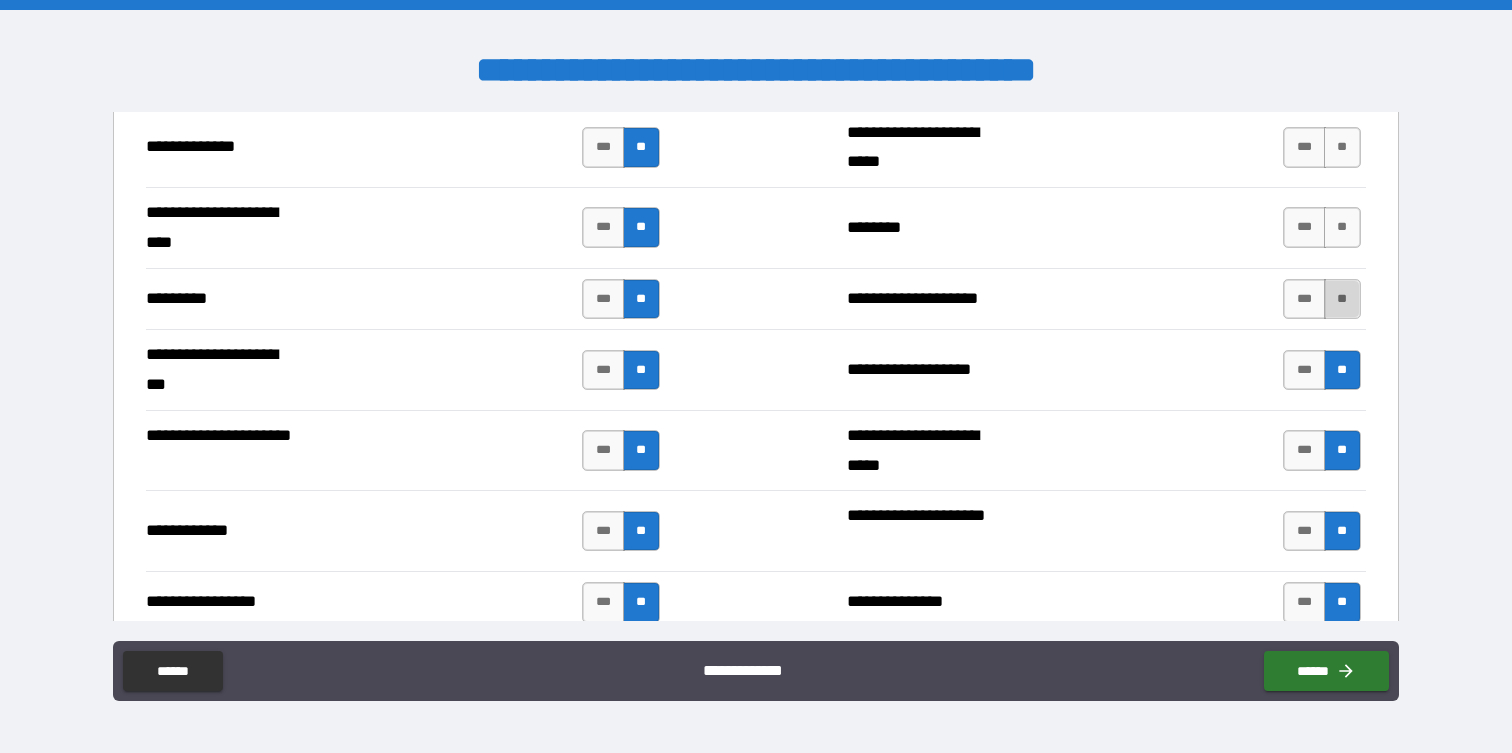 click on "**" at bounding box center [1342, 299] 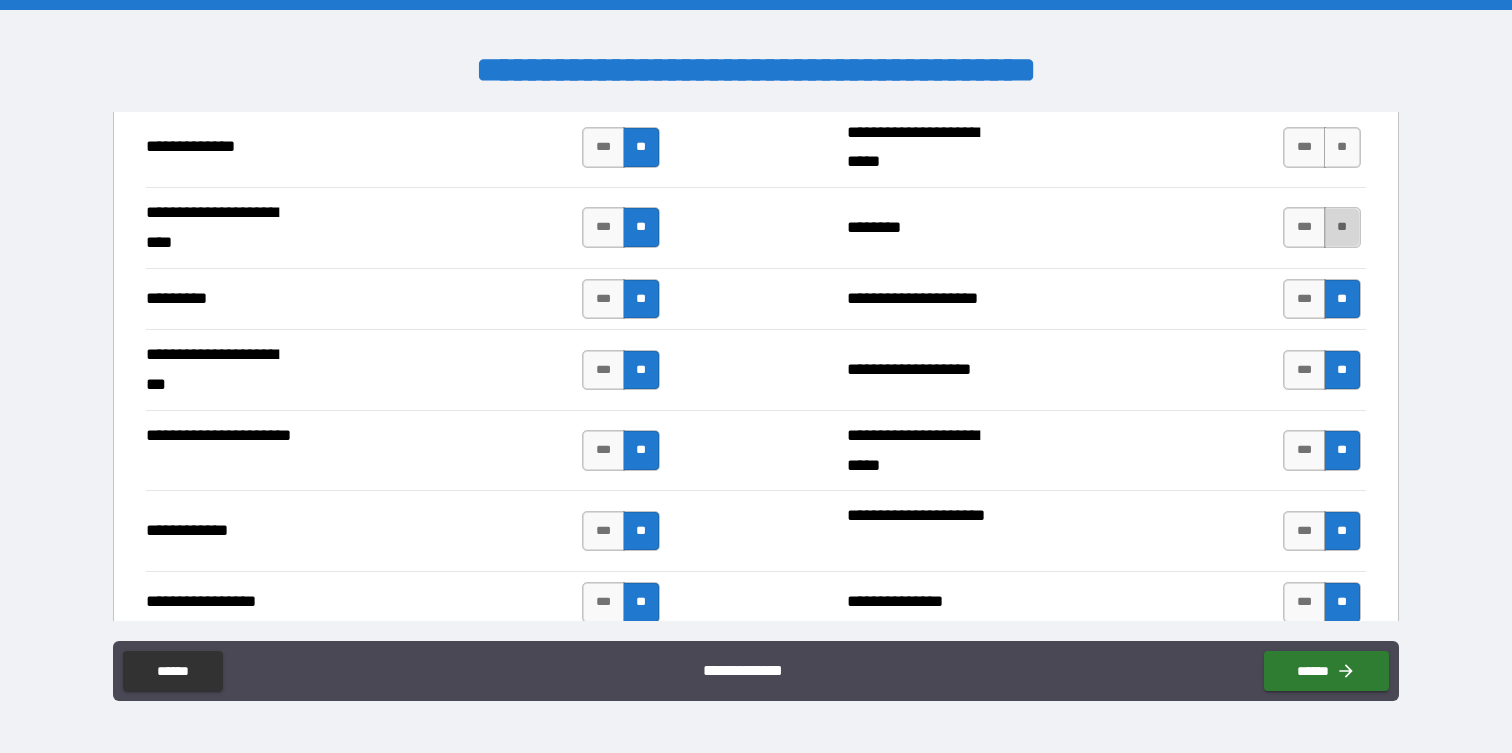click on "**" at bounding box center (1342, 227) 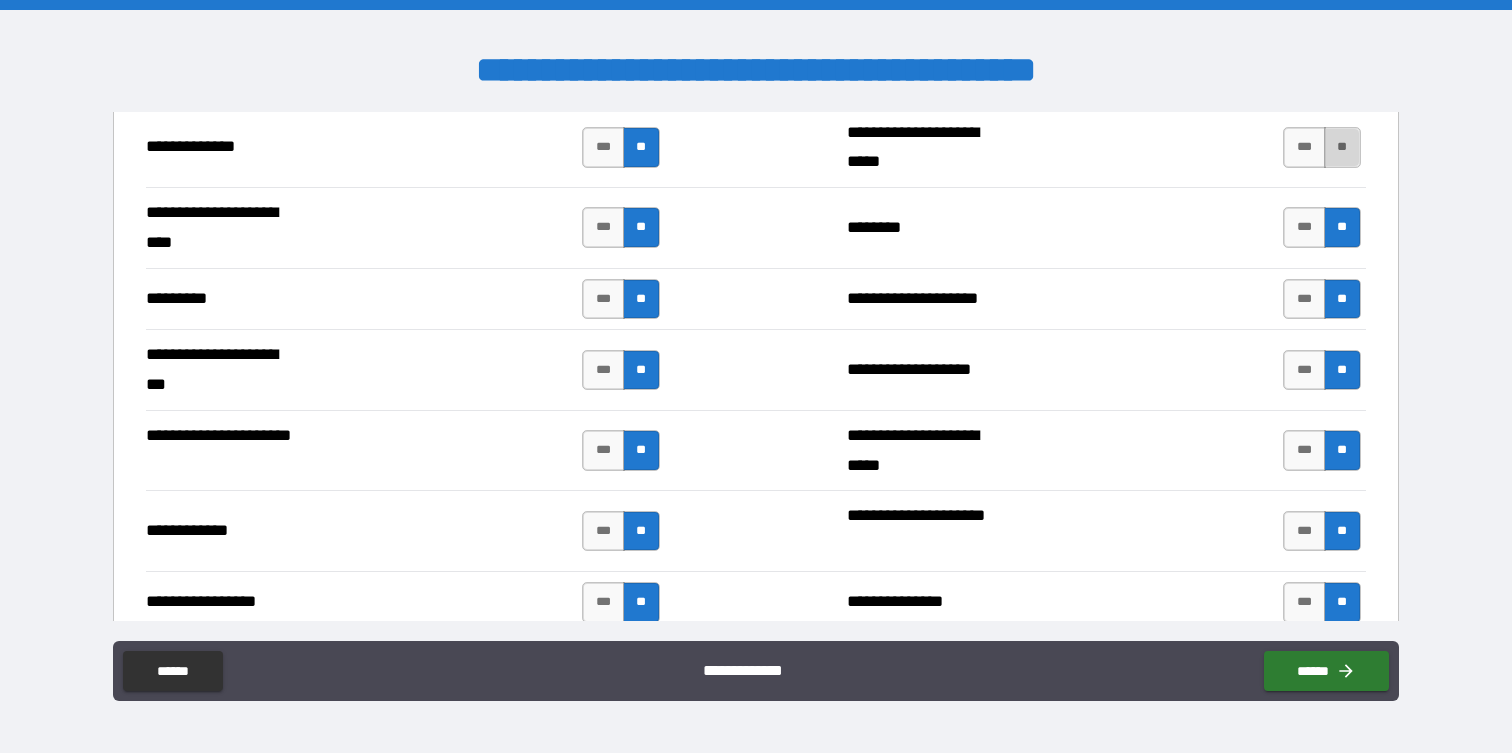 click on "**" at bounding box center [1342, 147] 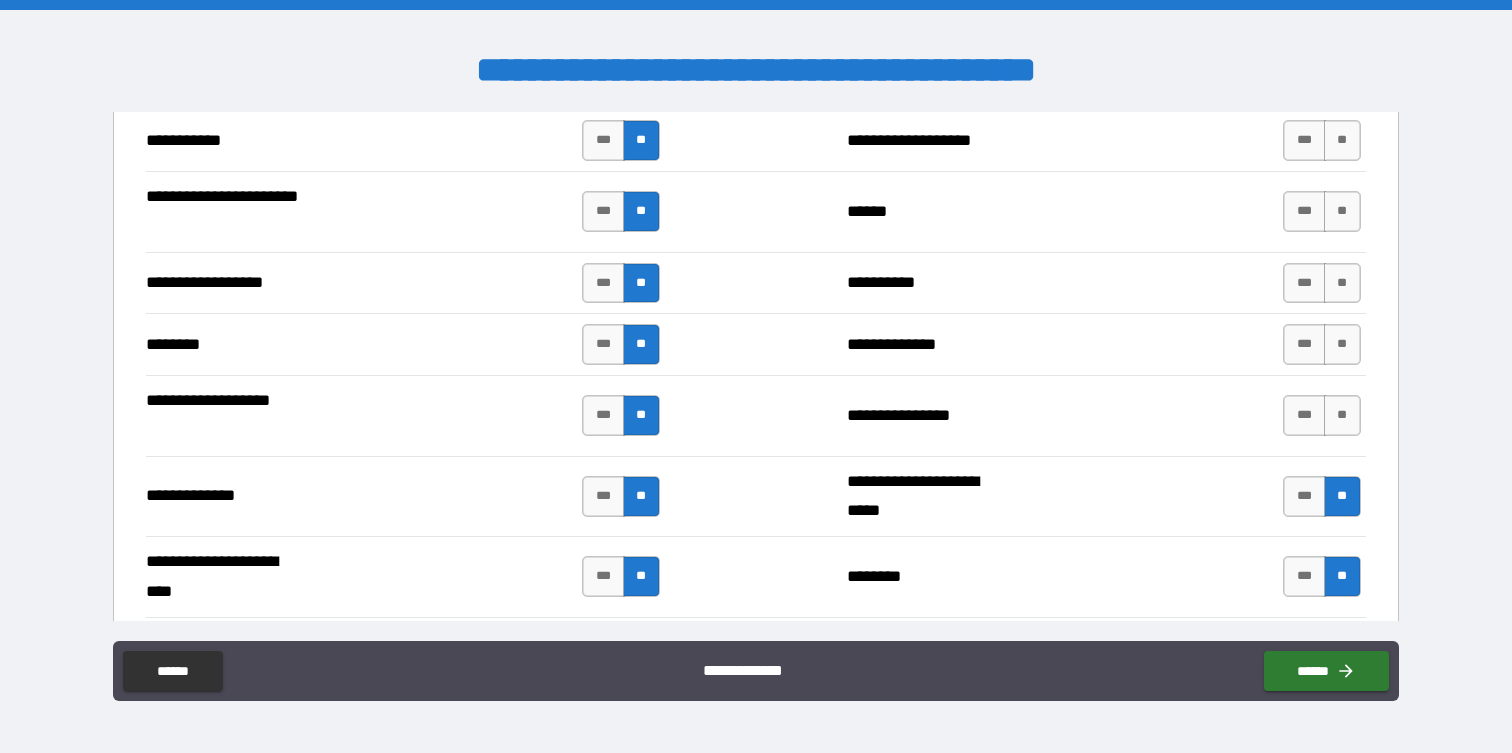 scroll, scrollTop: 2743, scrollLeft: 0, axis: vertical 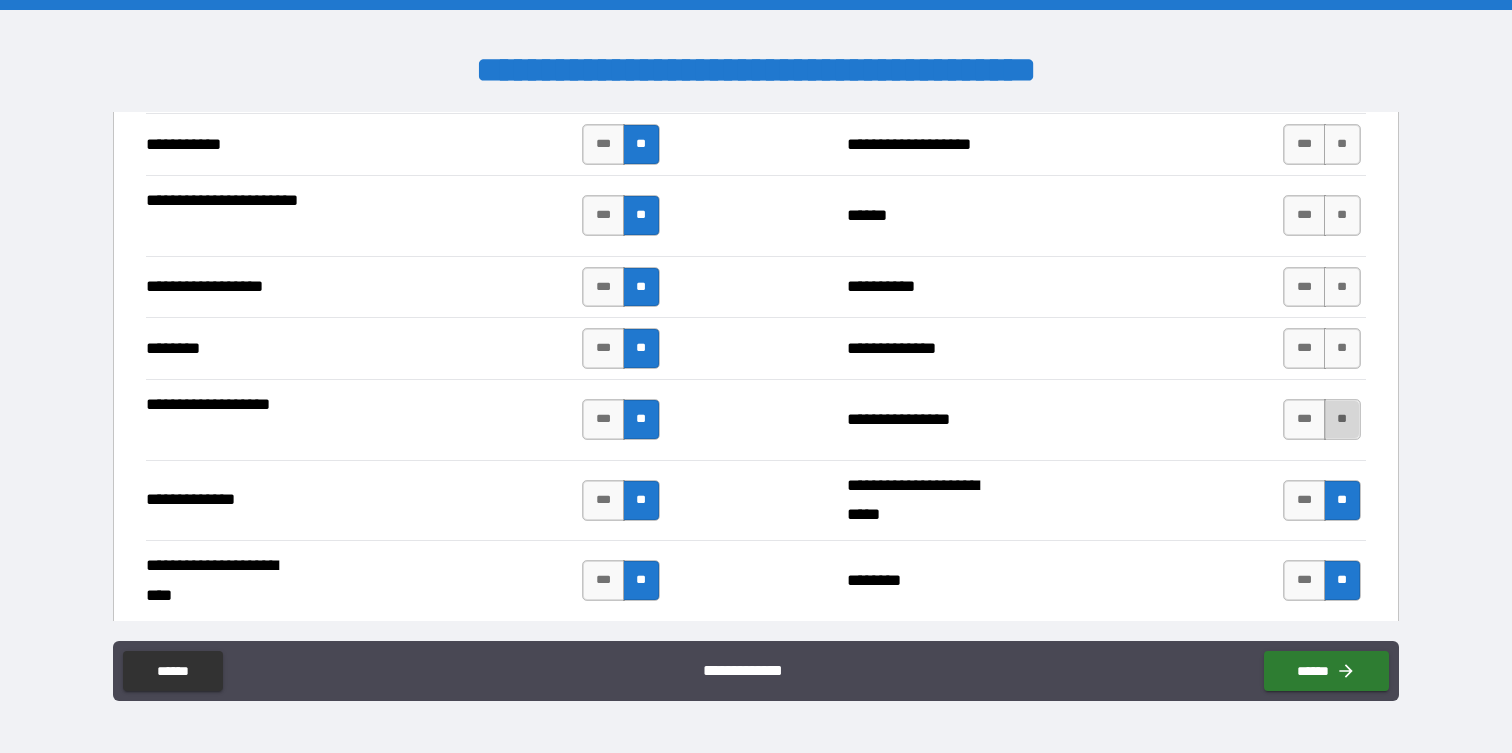 click on "**" at bounding box center (1342, 419) 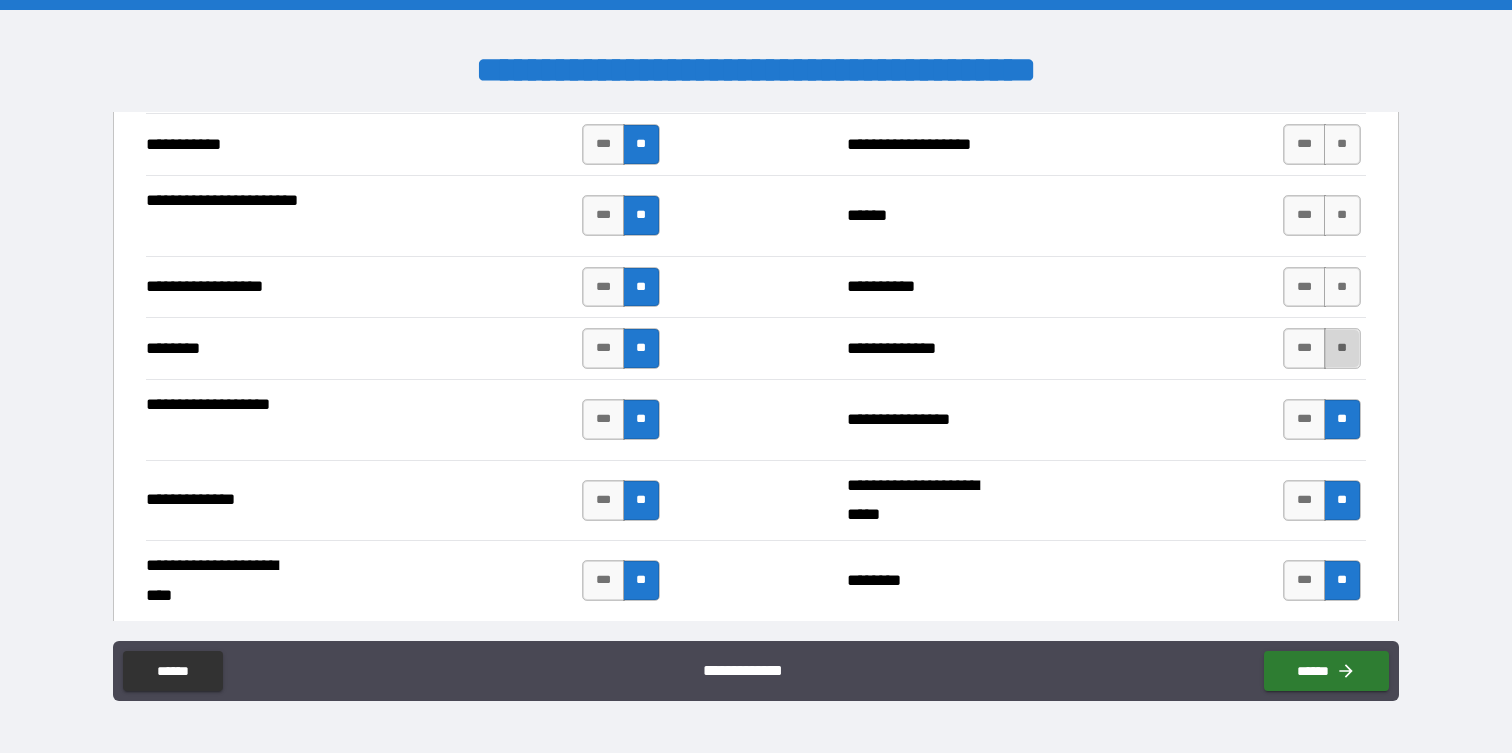 click on "**" at bounding box center [1342, 348] 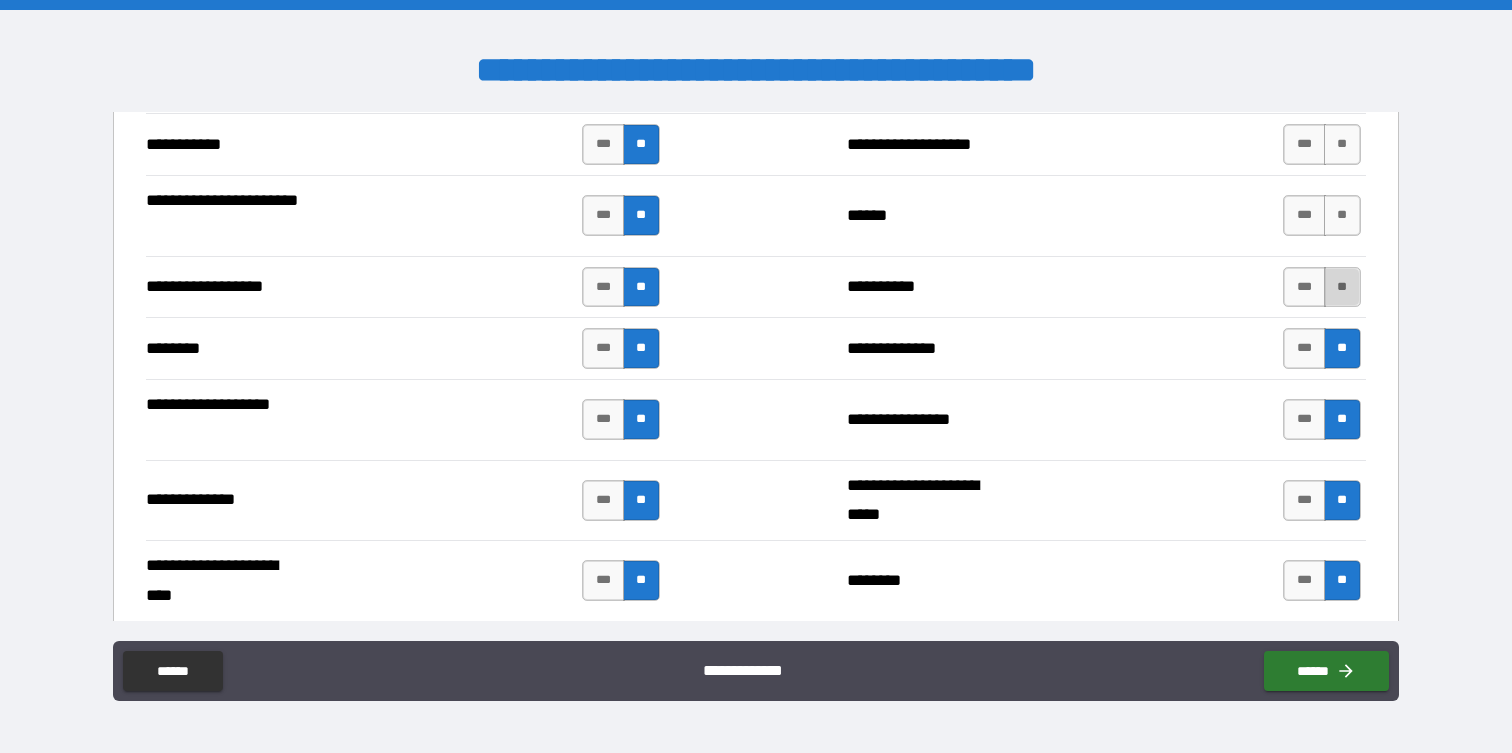 click on "**" at bounding box center (1342, 287) 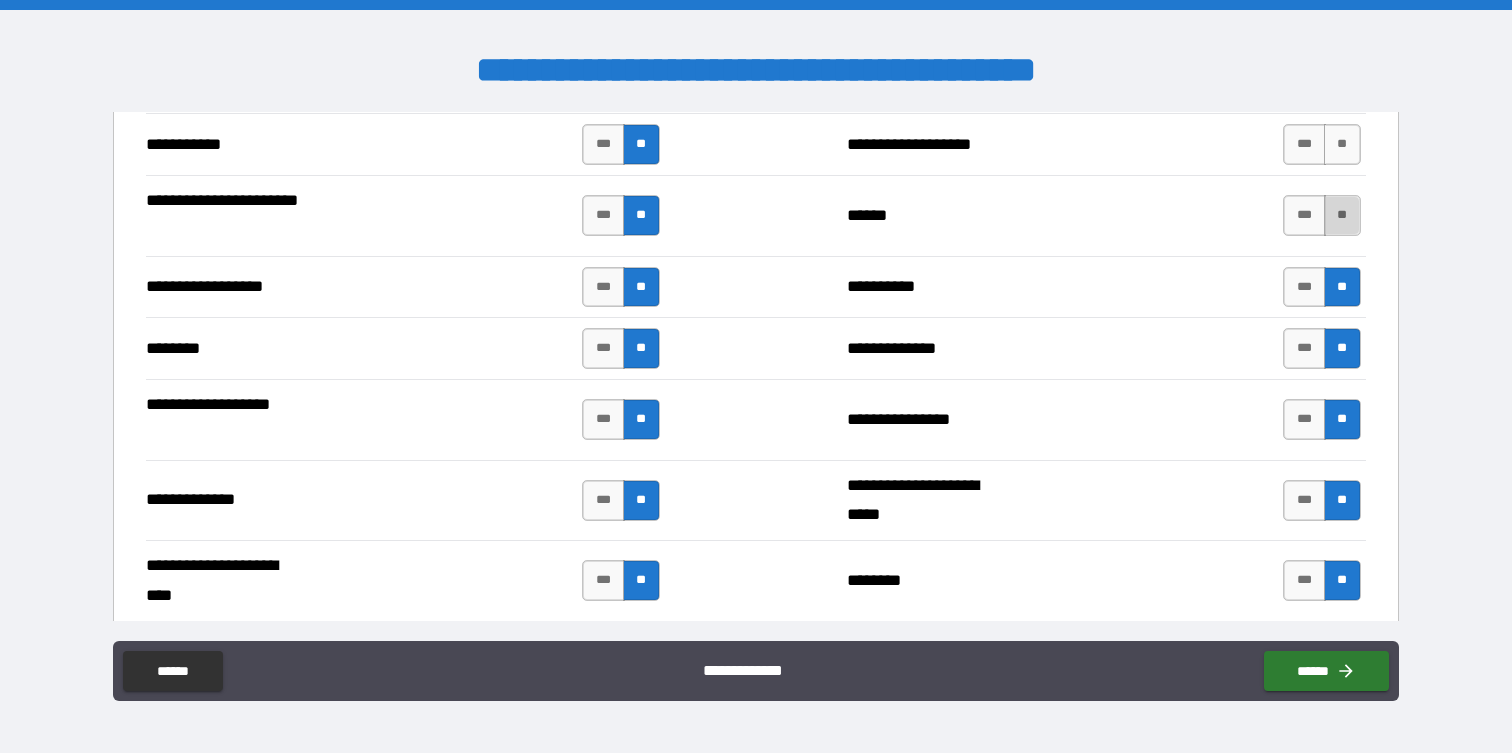 click on "**" at bounding box center [1342, 215] 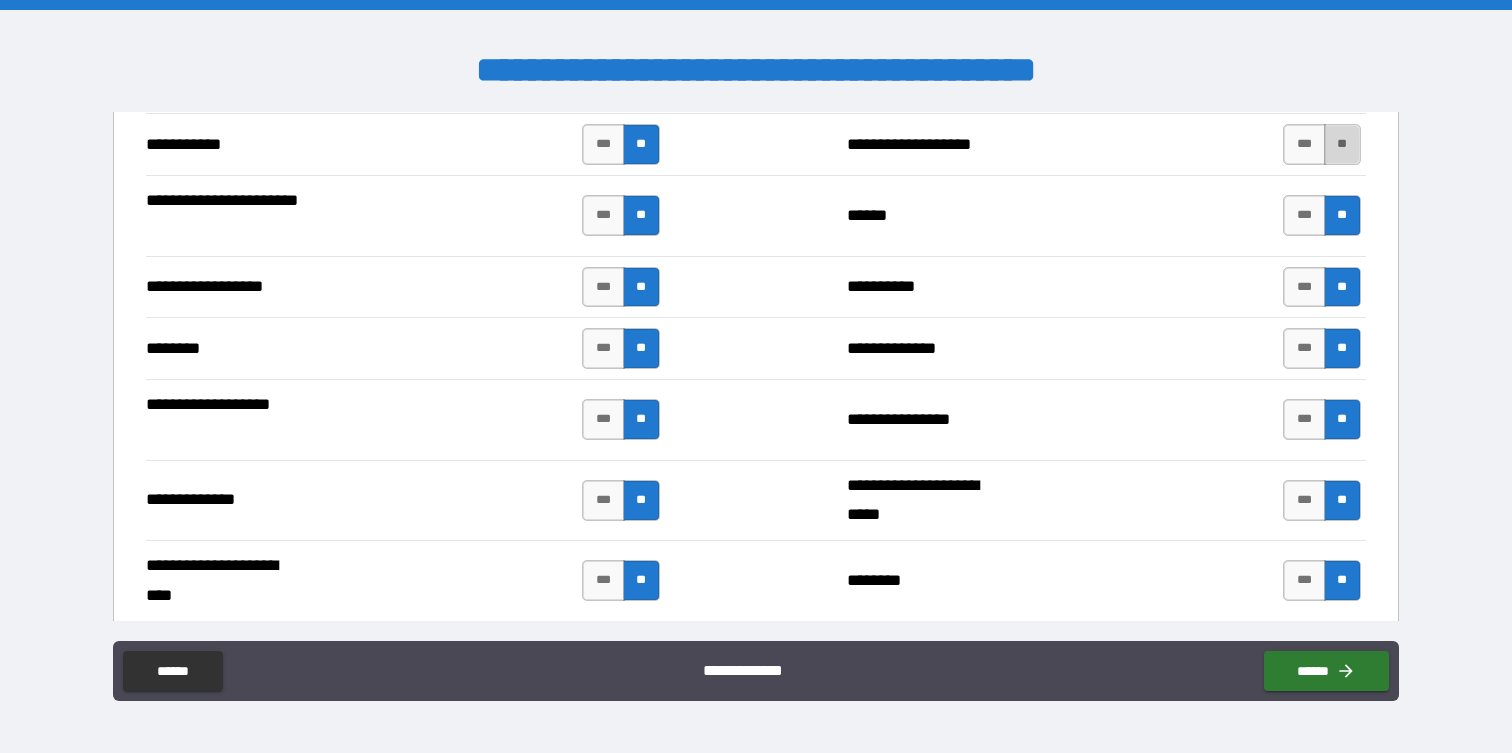 click on "**" at bounding box center (1342, 144) 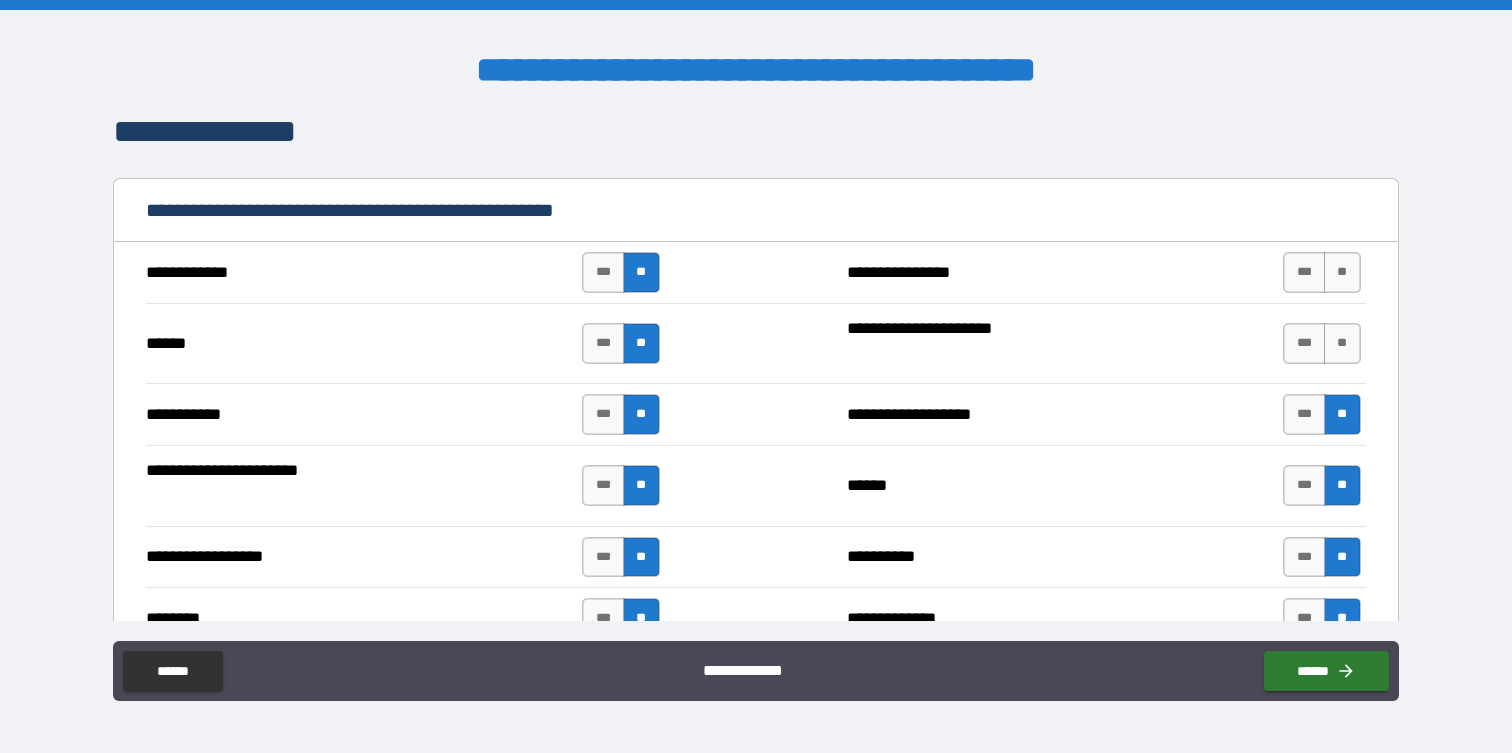 scroll, scrollTop: 2354, scrollLeft: 0, axis: vertical 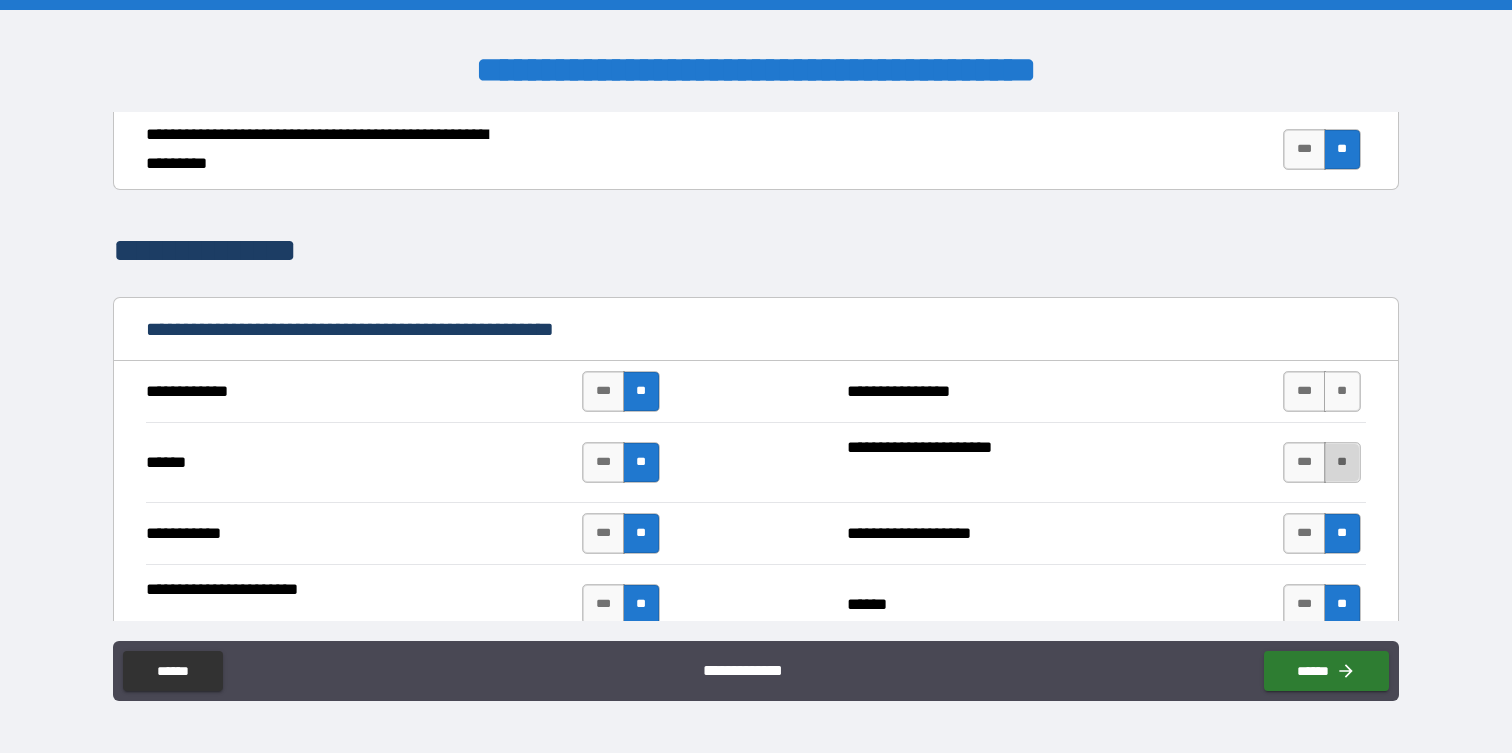 click on "**" at bounding box center [1342, 462] 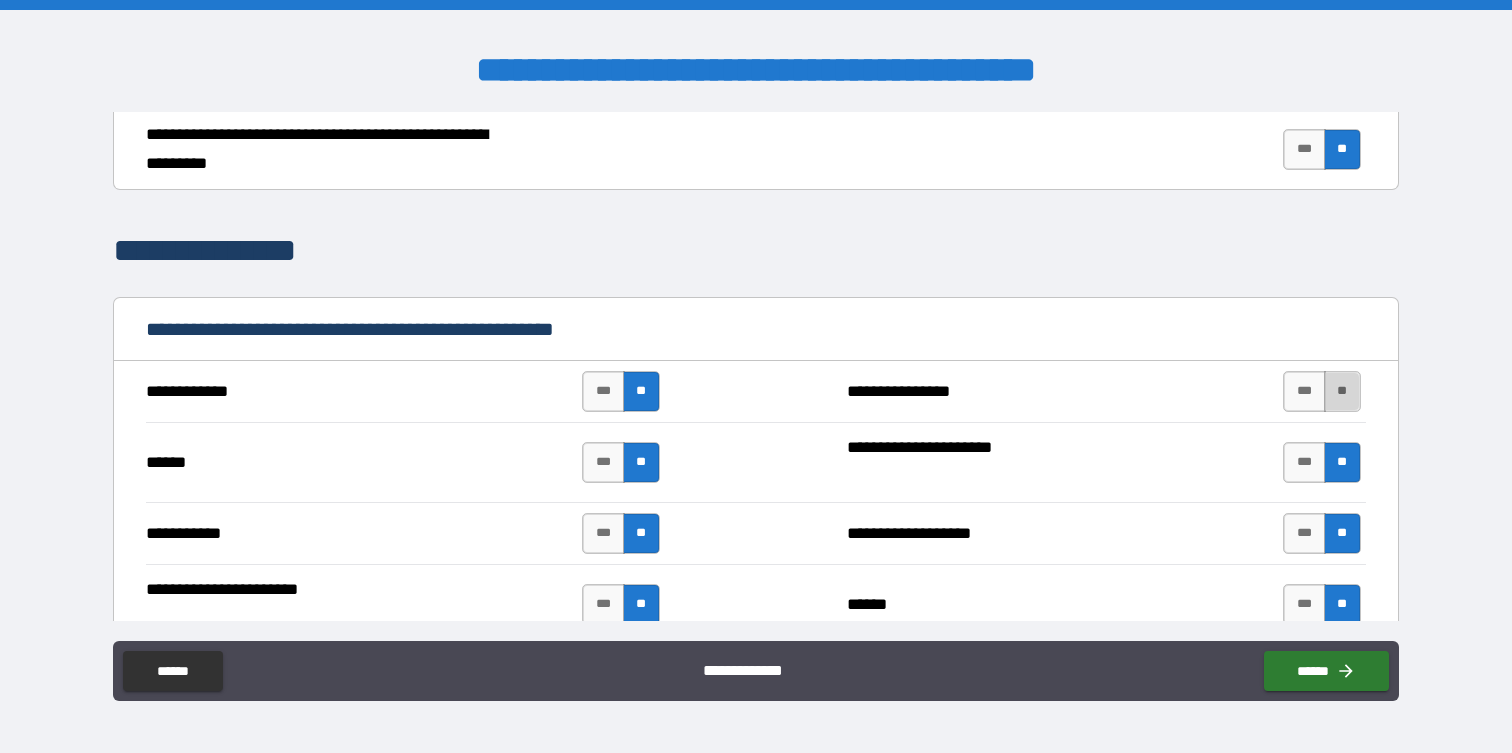 click on "**" at bounding box center [1342, 391] 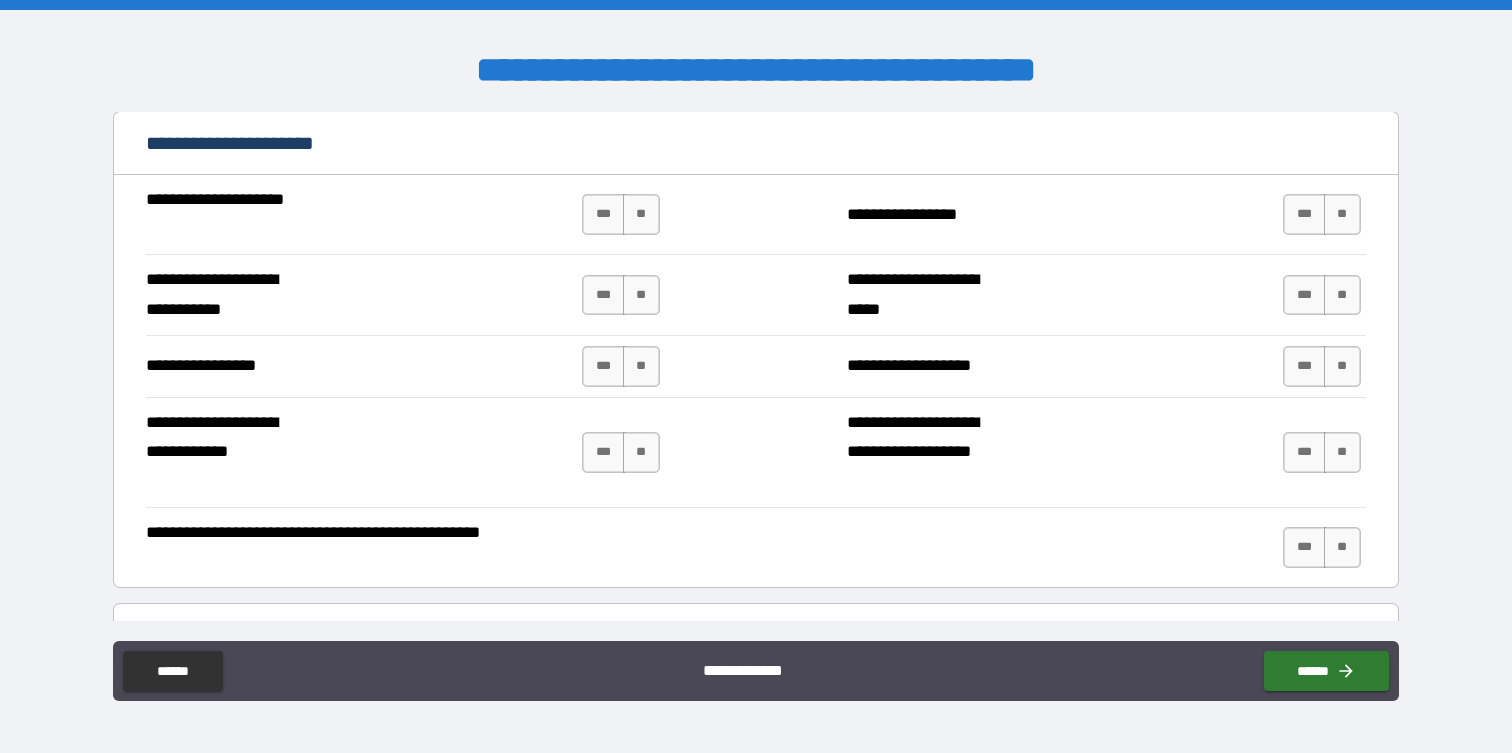 scroll, scrollTop: 4235, scrollLeft: 0, axis: vertical 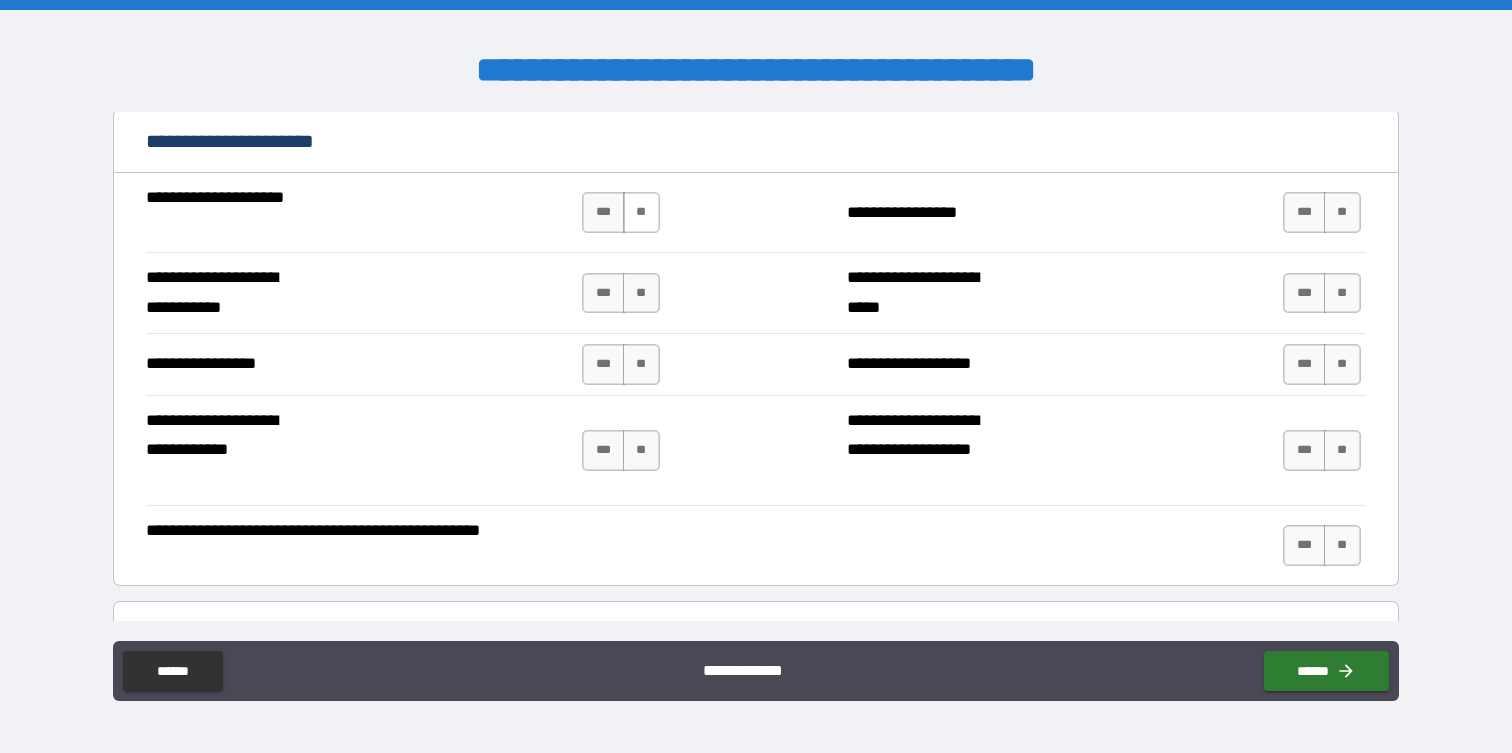 click on "**" at bounding box center [641, 212] 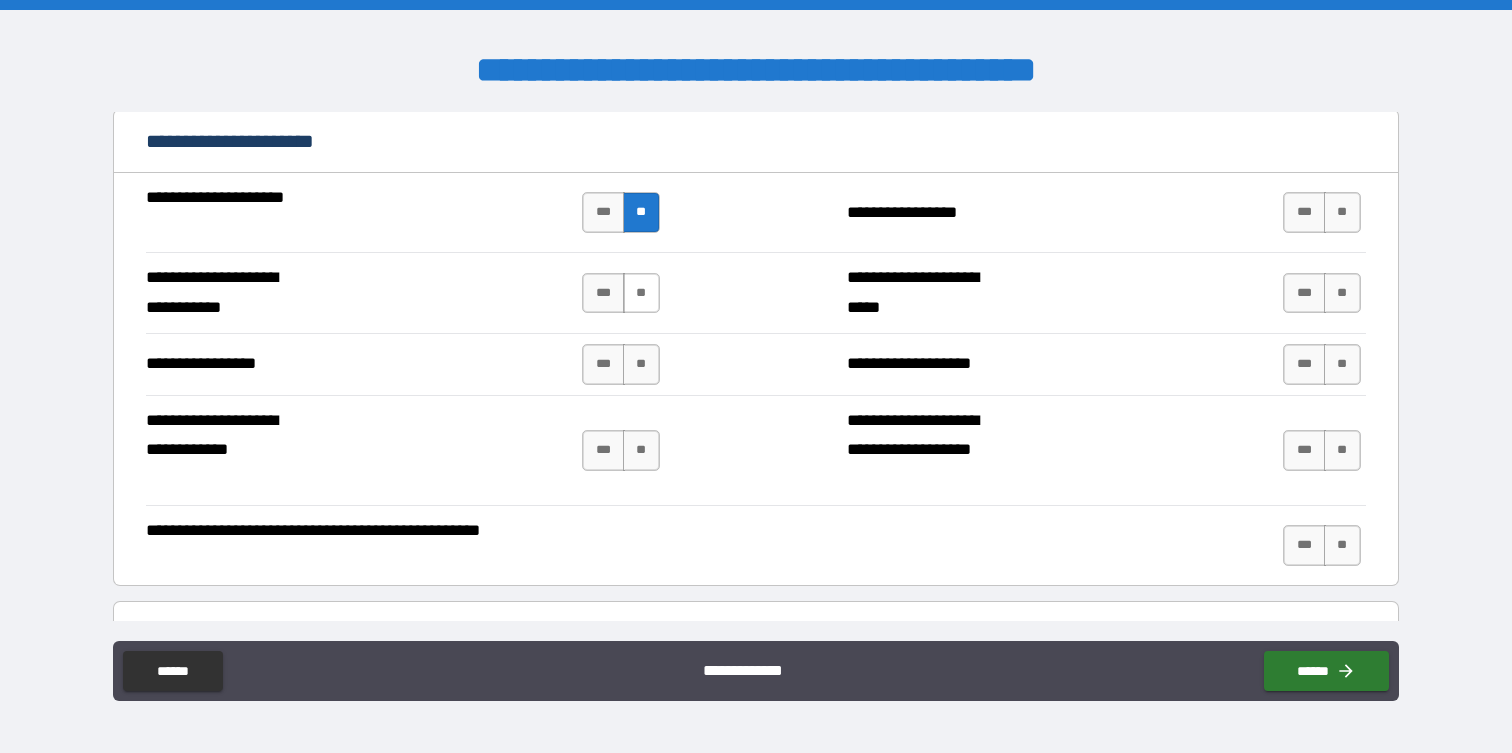 click on "**" at bounding box center [641, 293] 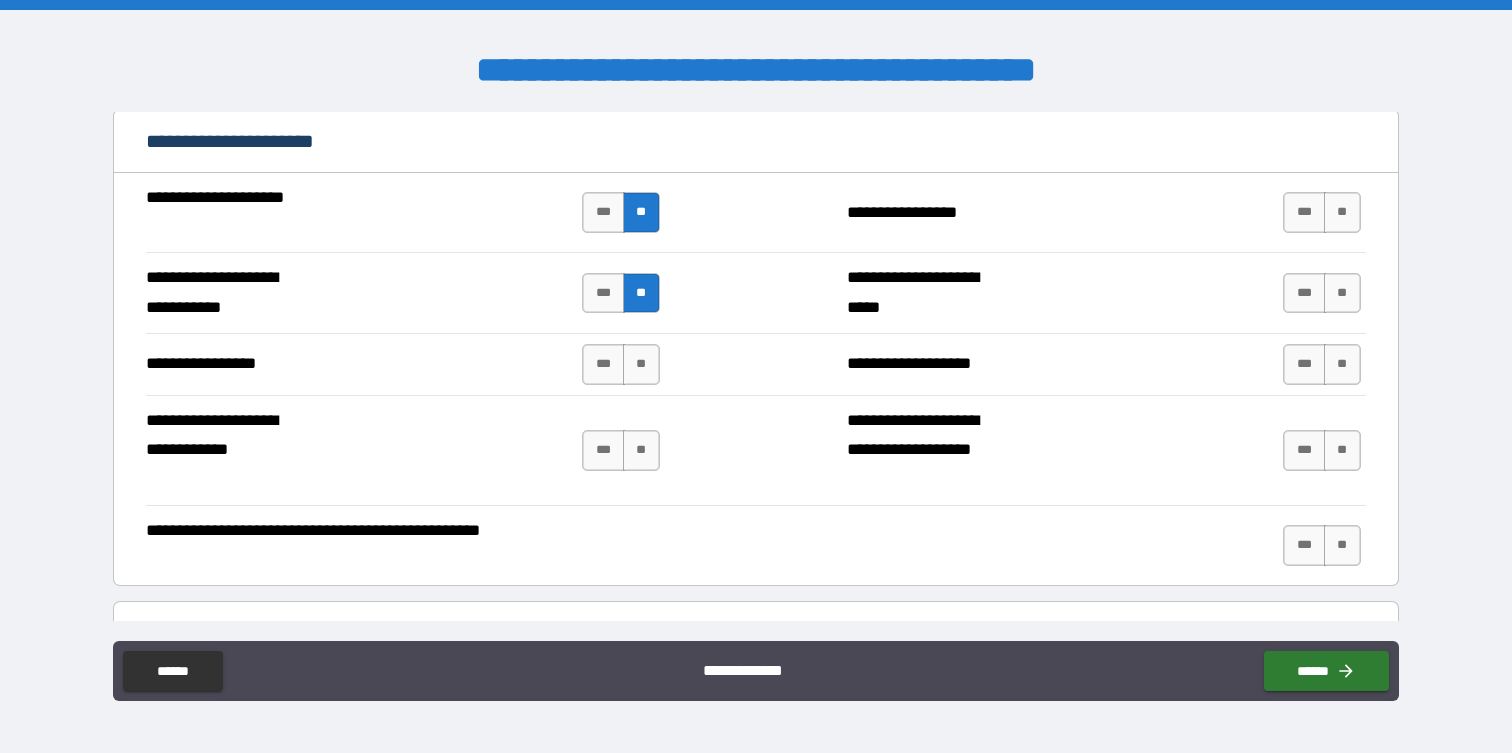 click on "**********" at bounding box center [755, 364] 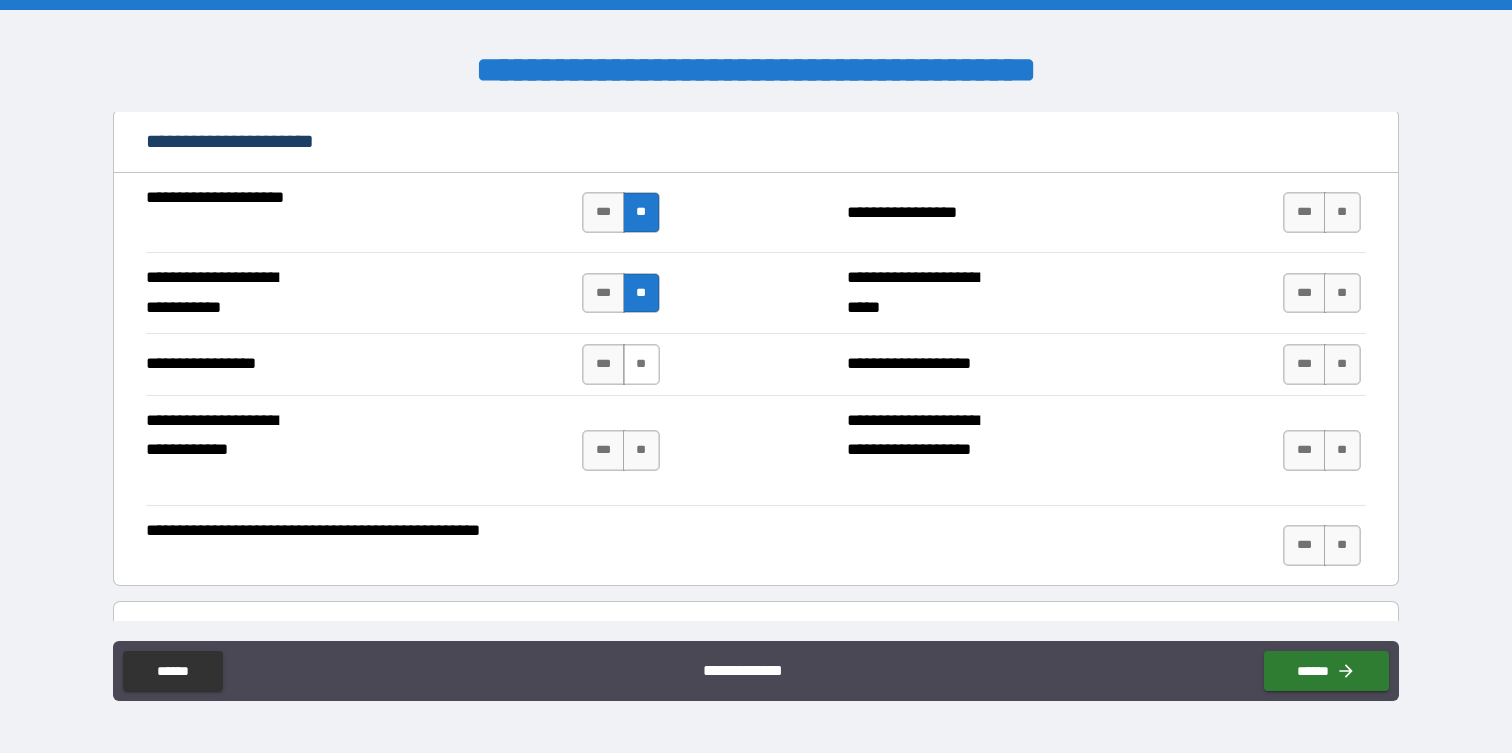 click on "**" at bounding box center (641, 364) 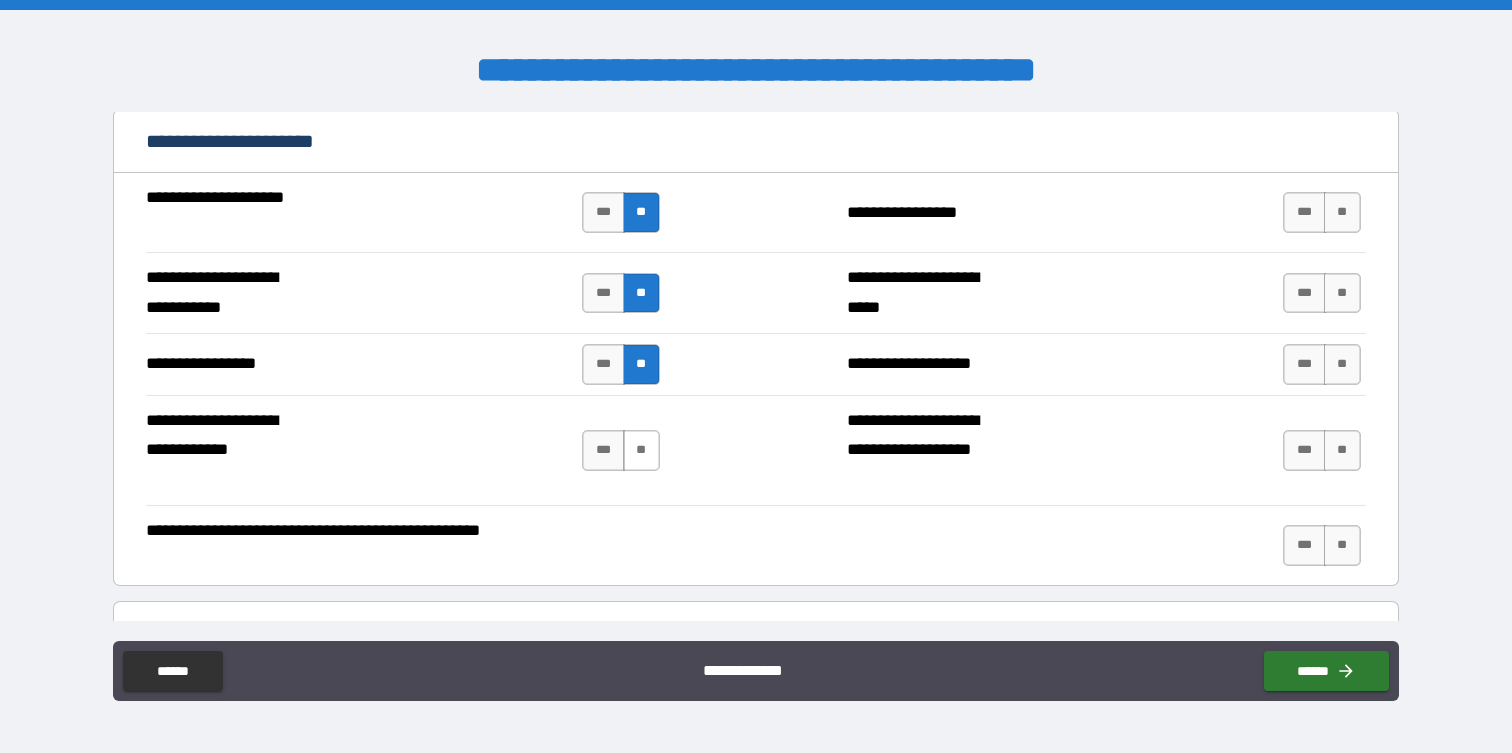 click on "**" at bounding box center (641, 450) 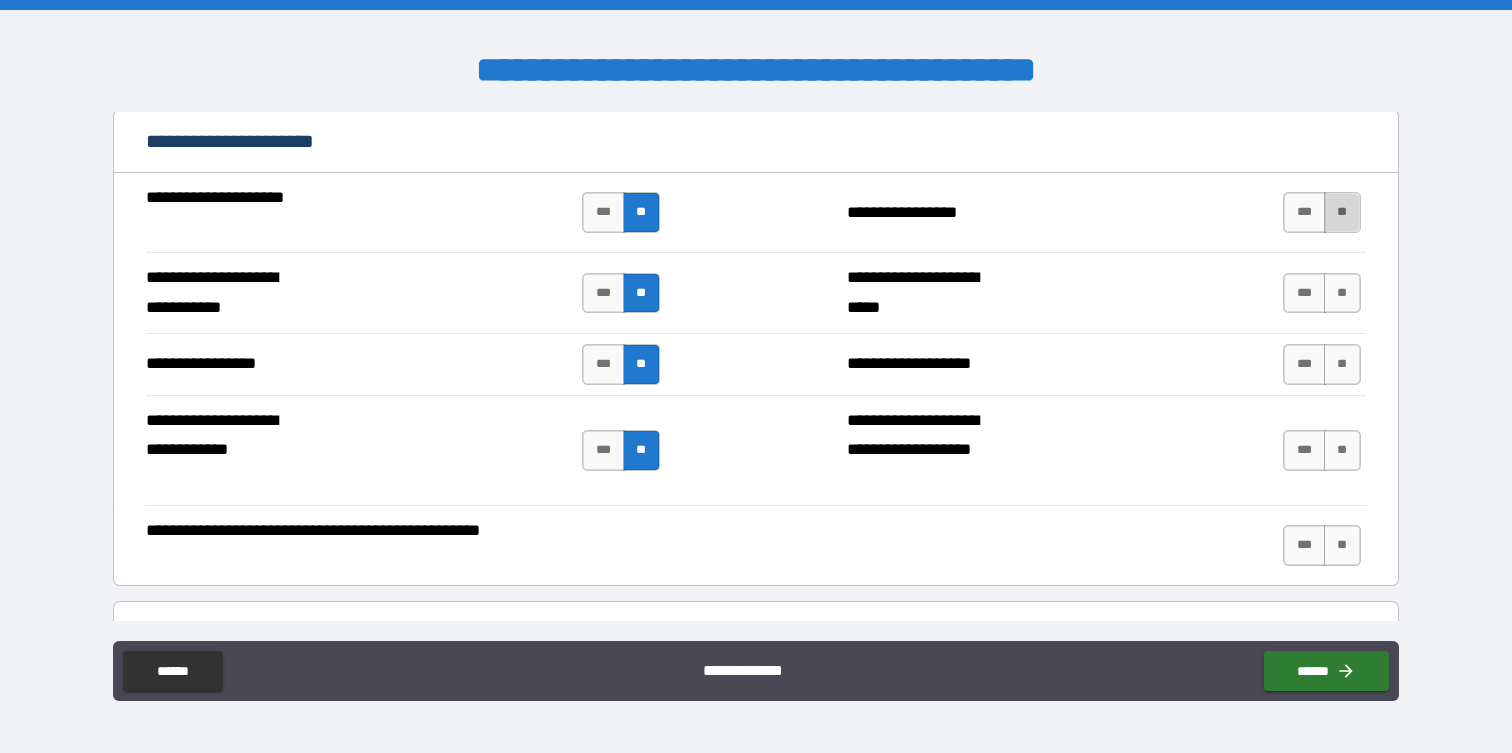 click on "**" at bounding box center [1342, 212] 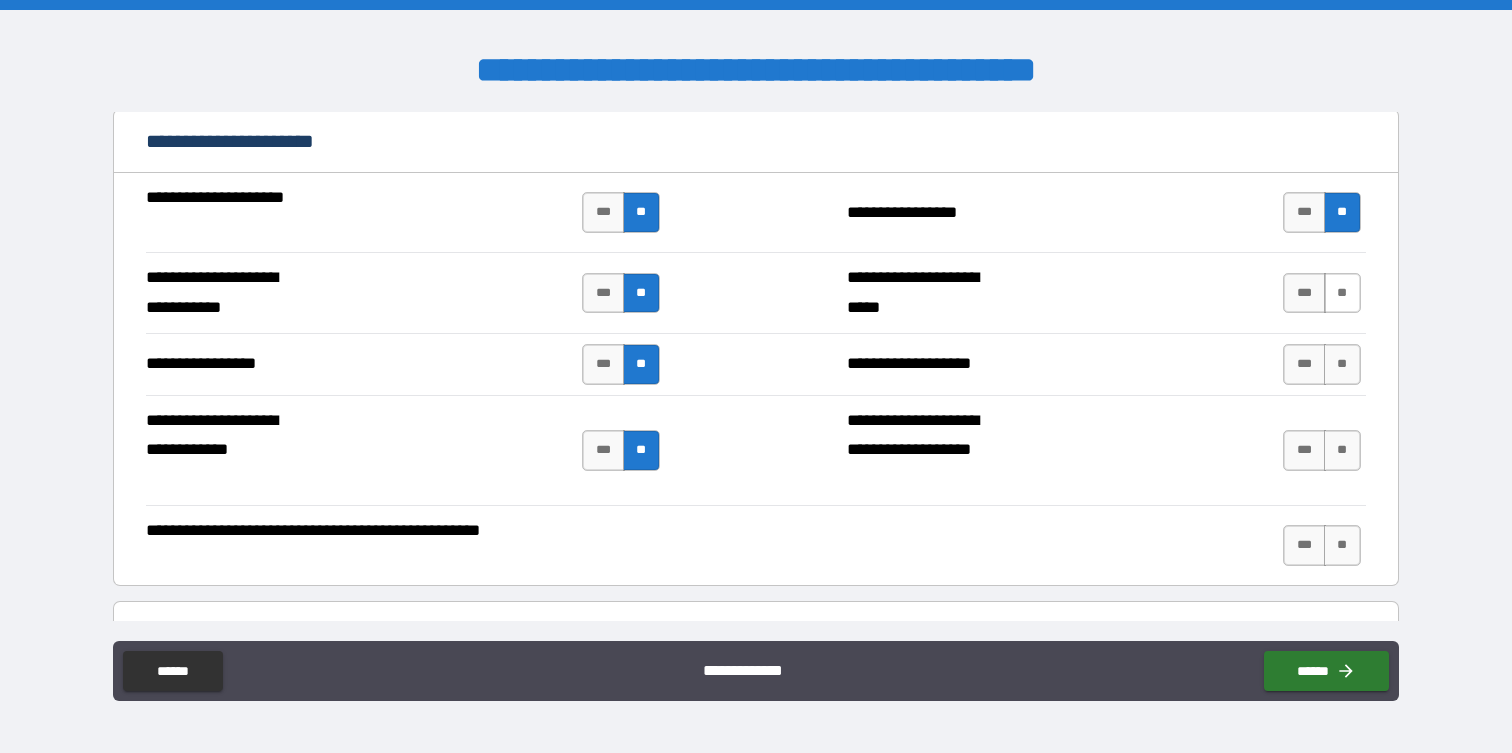click on "**" at bounding box center (1342, 293) 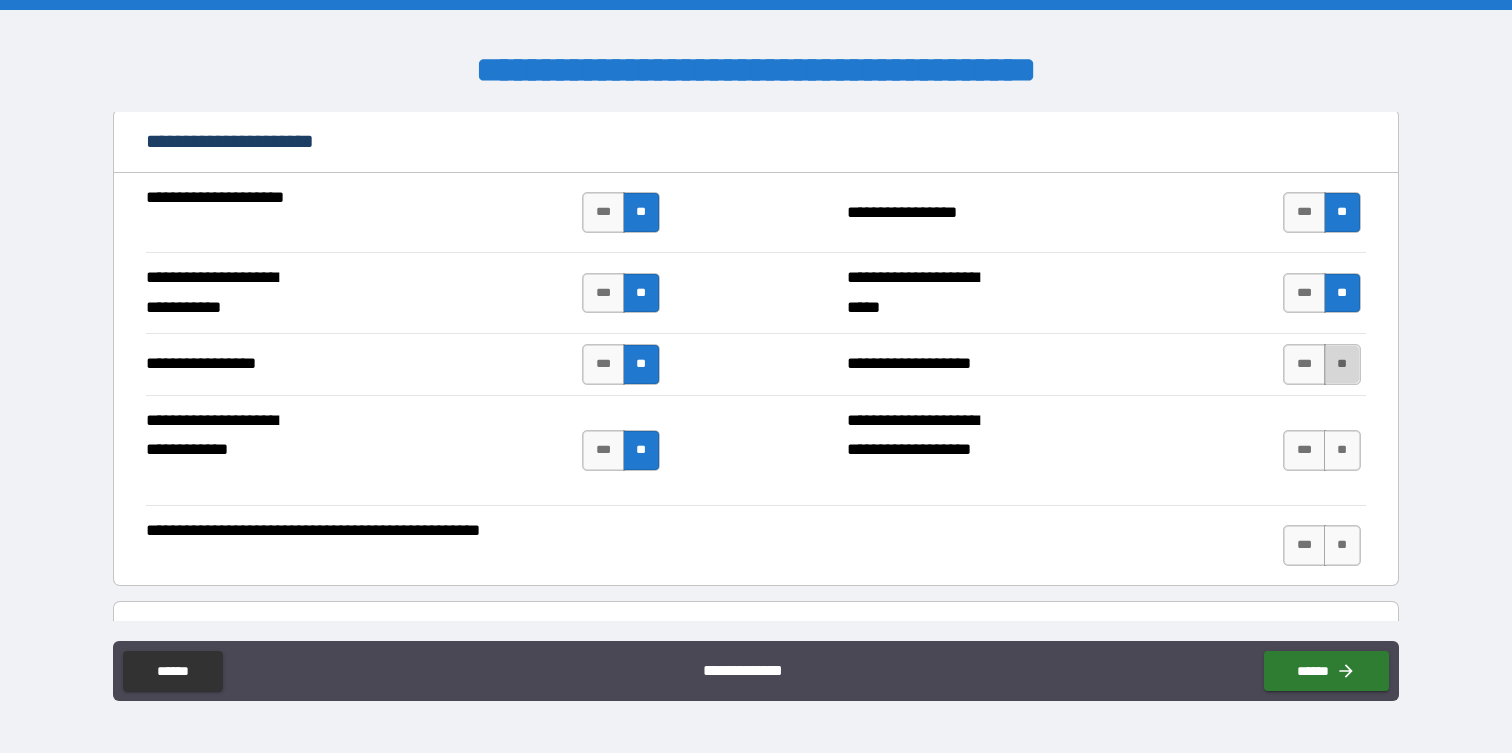 click on "**" at bounding box center (1342, 364) 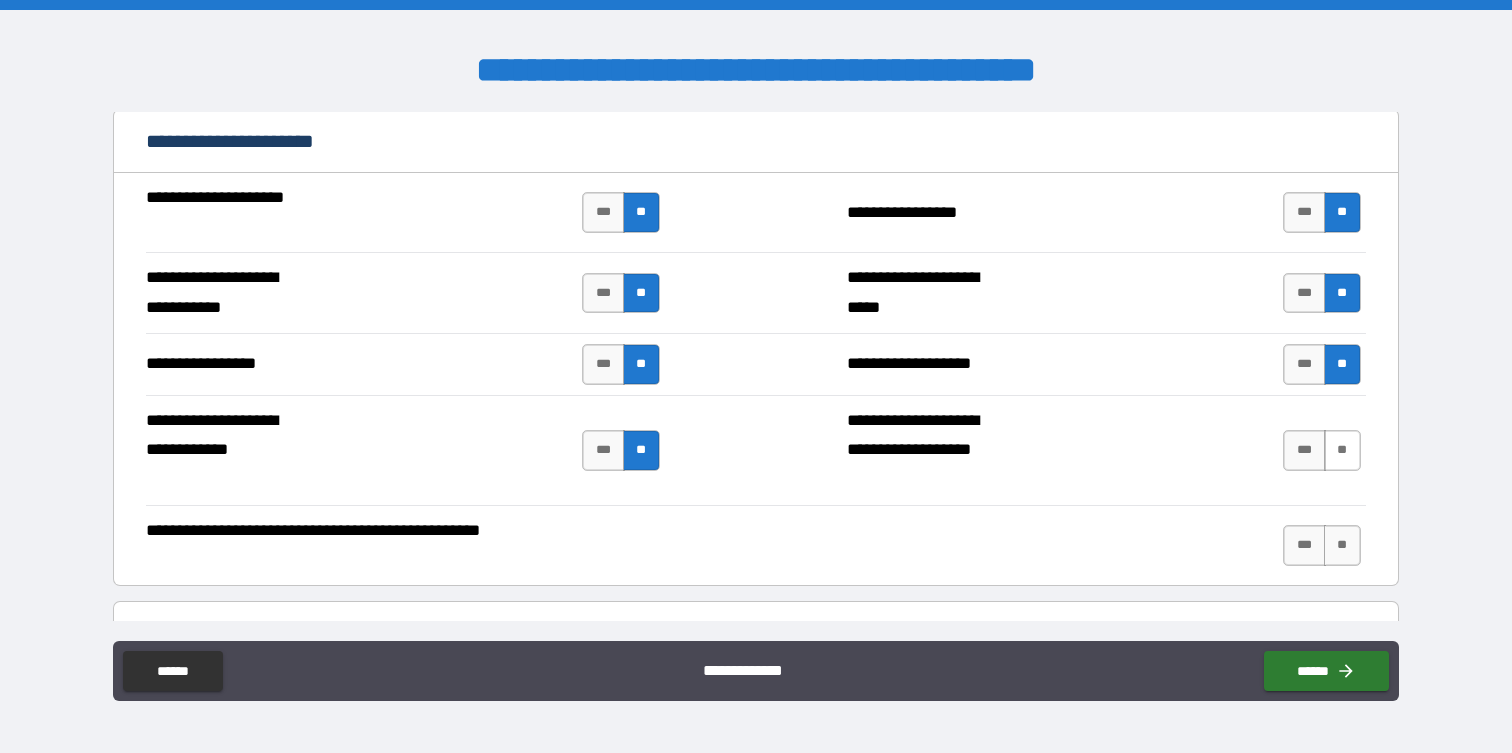 click on "**" at bounding box center [1342, 450] 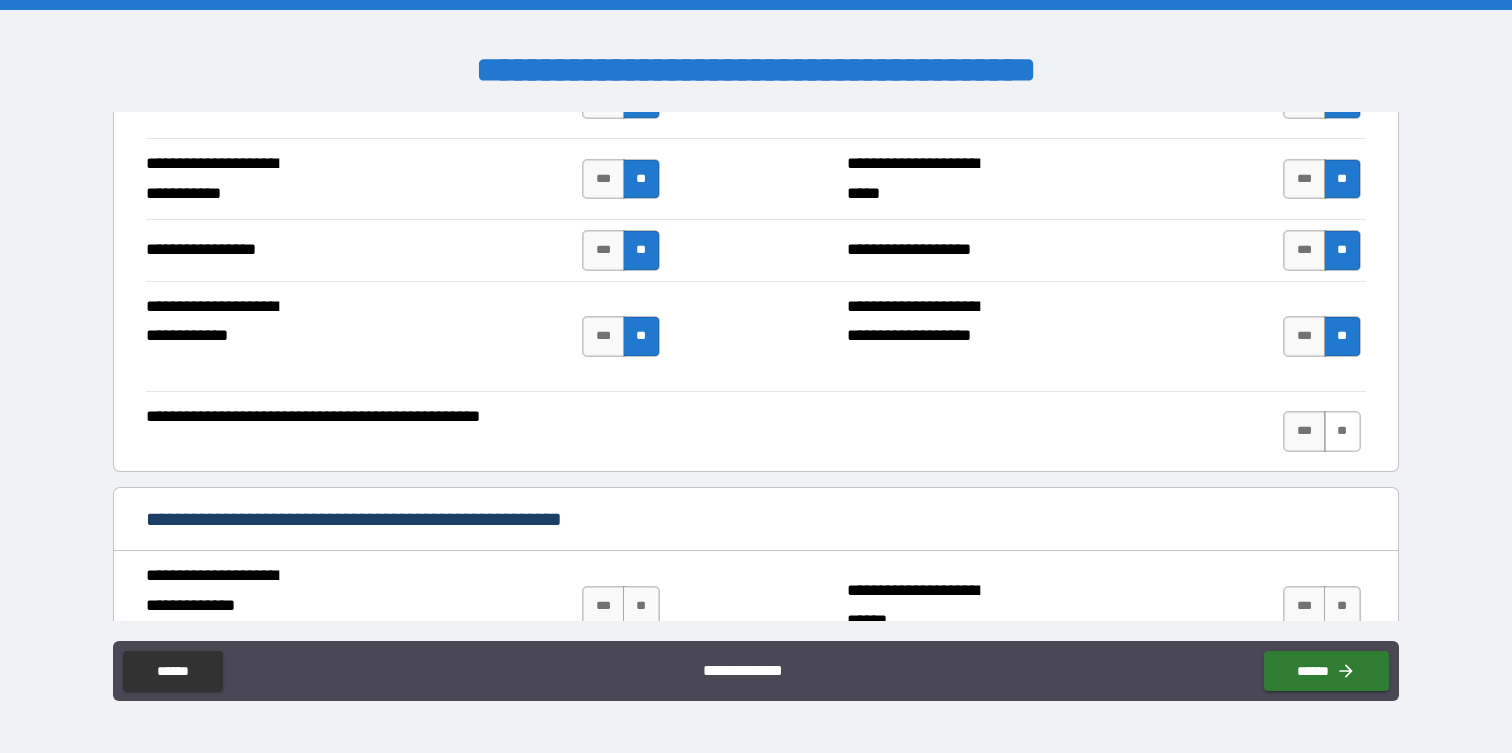 click on "**" at bounding box center (1342, 431) 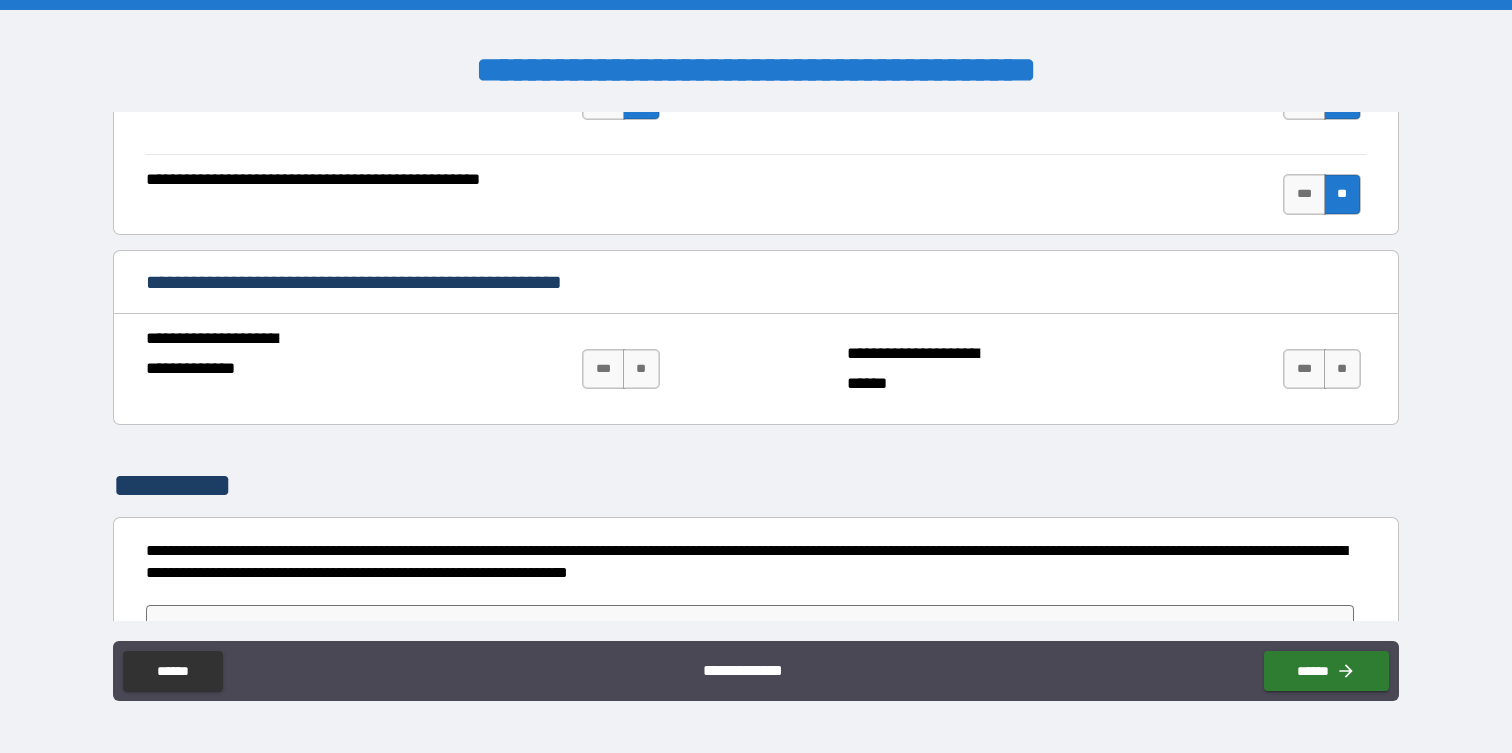 scroll, scrollTop: 4594, scrollLeft: 0, axis: vertical 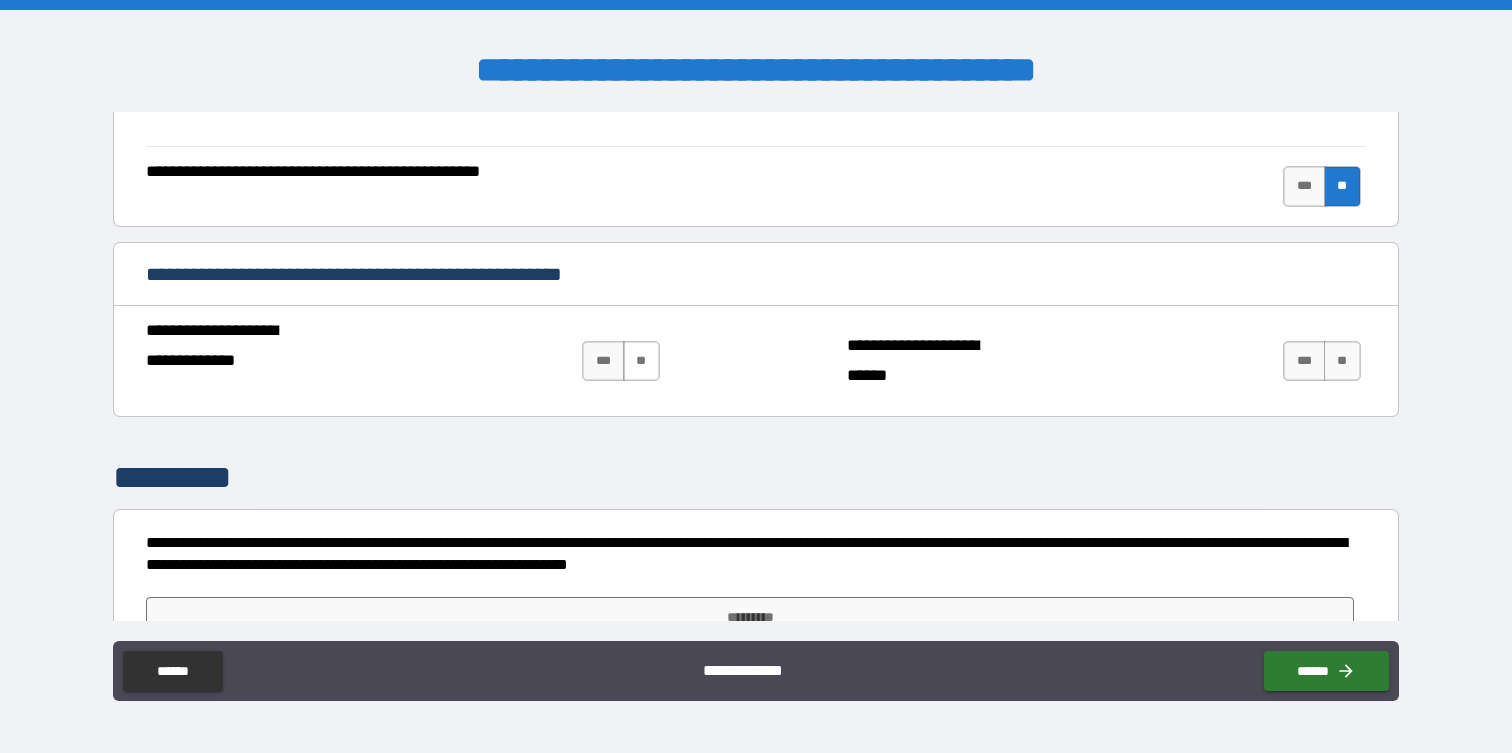 click on "**" at bounding box center (641, 361) 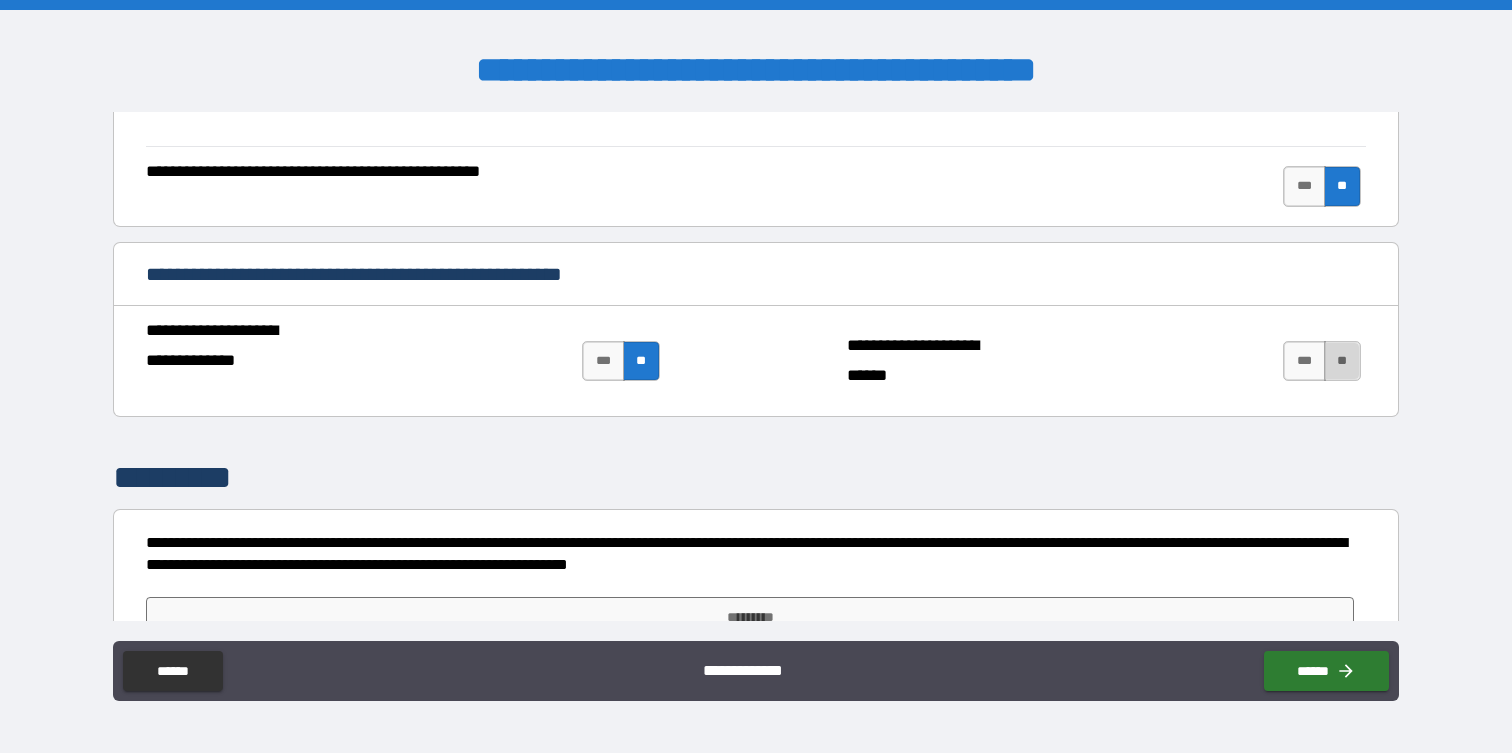 click on "**" at bounding box center [1342, 361] 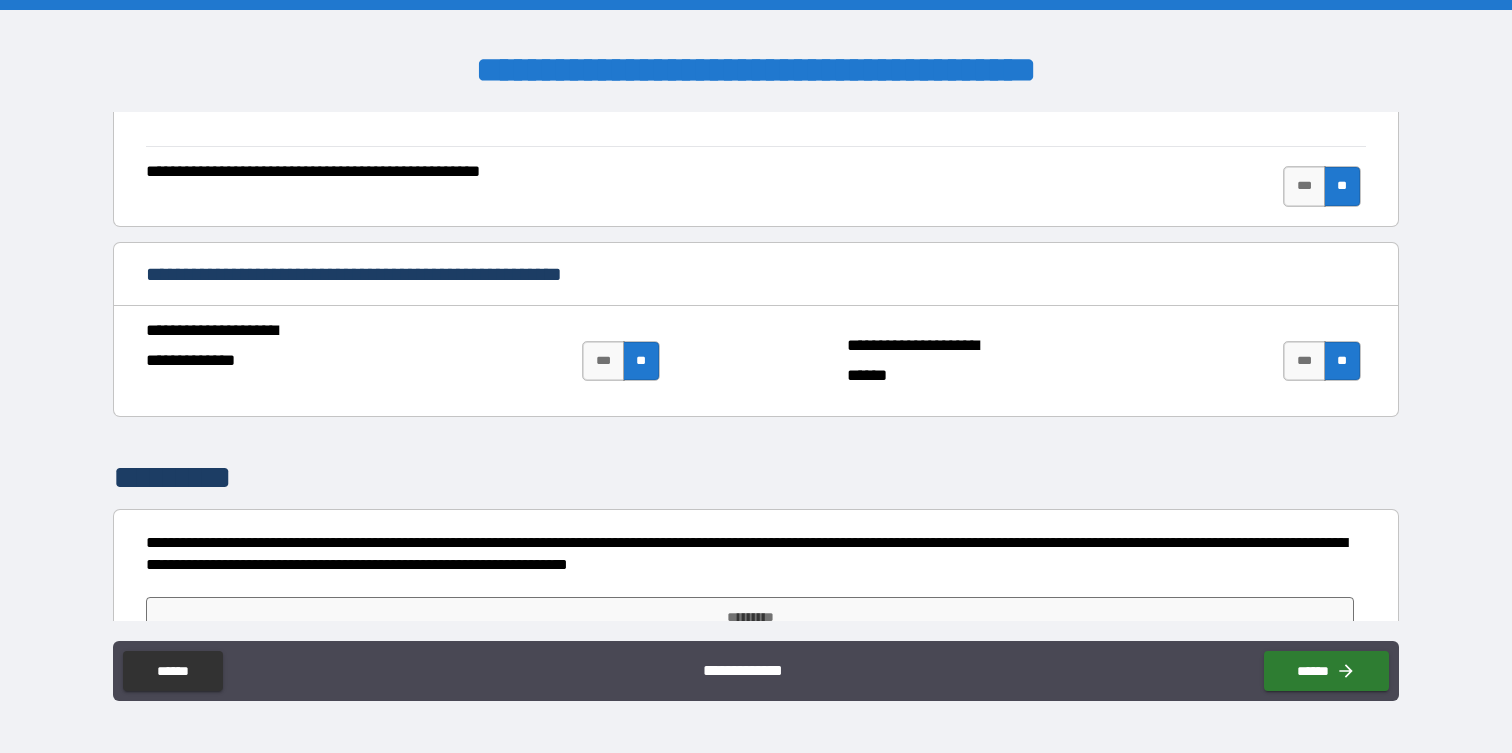 scroll, scrollTop: 4641, scrollLeft: 0, axis: vertical 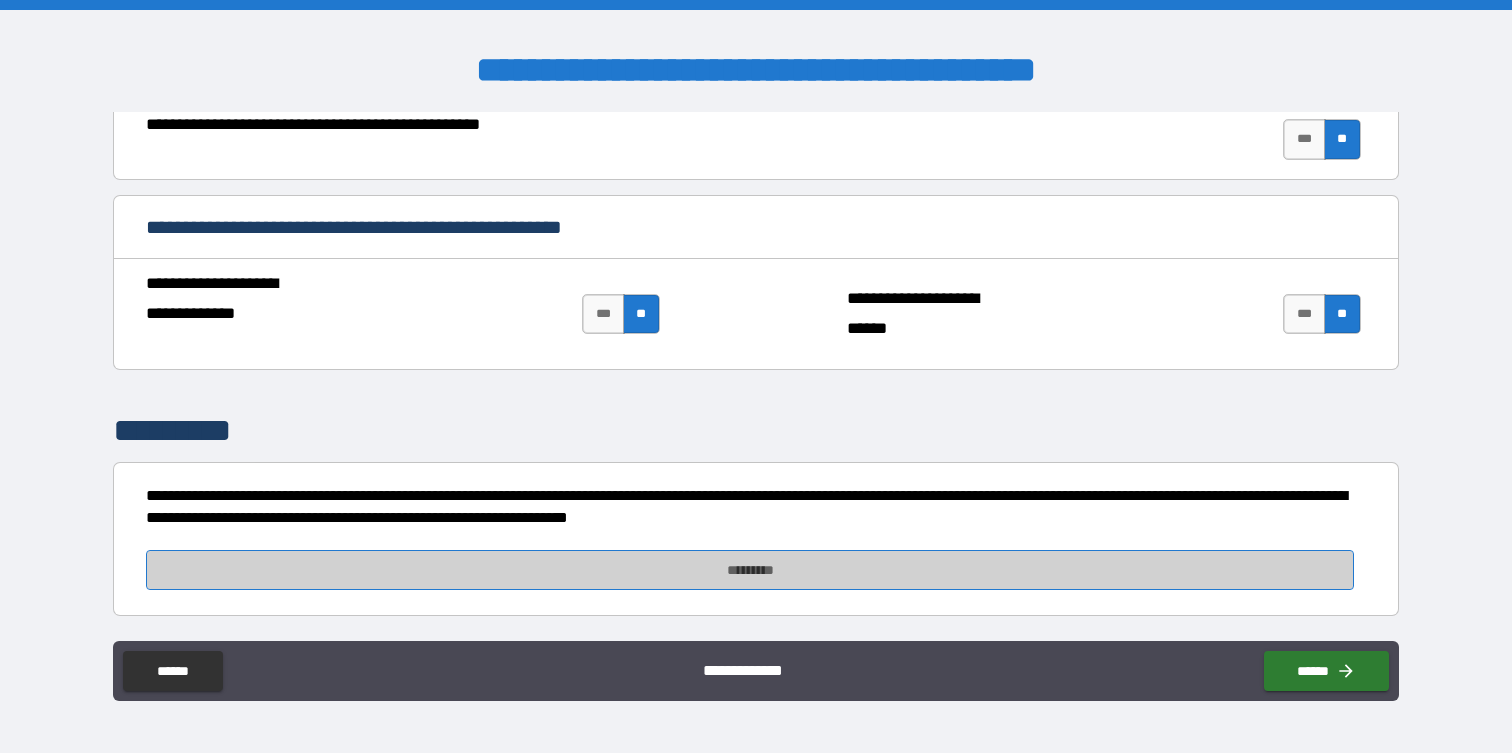 click on "*********" at bounding box center (749, 570) 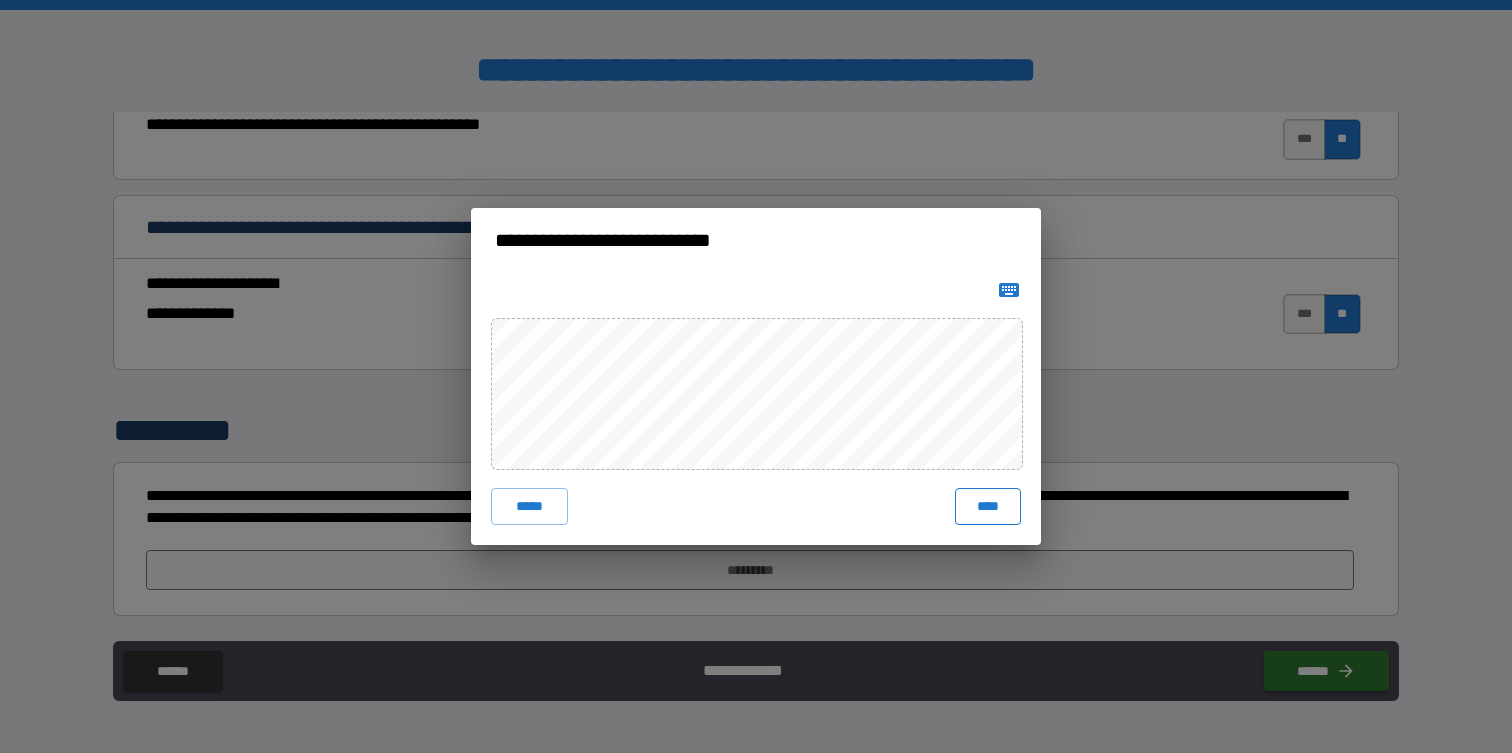 click on "****" at bounding box center (988, 506) 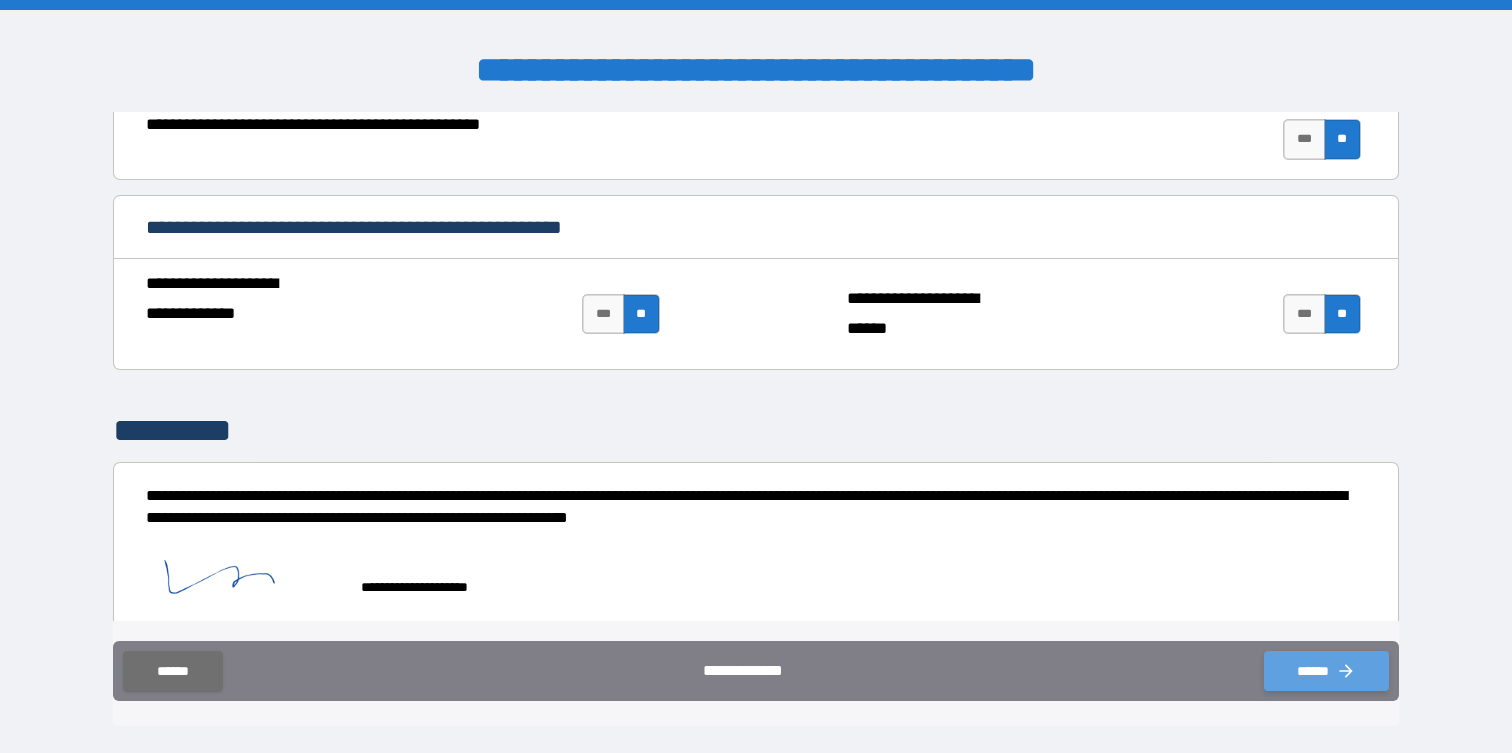 click on "******" at bounding box center [1326, 671] 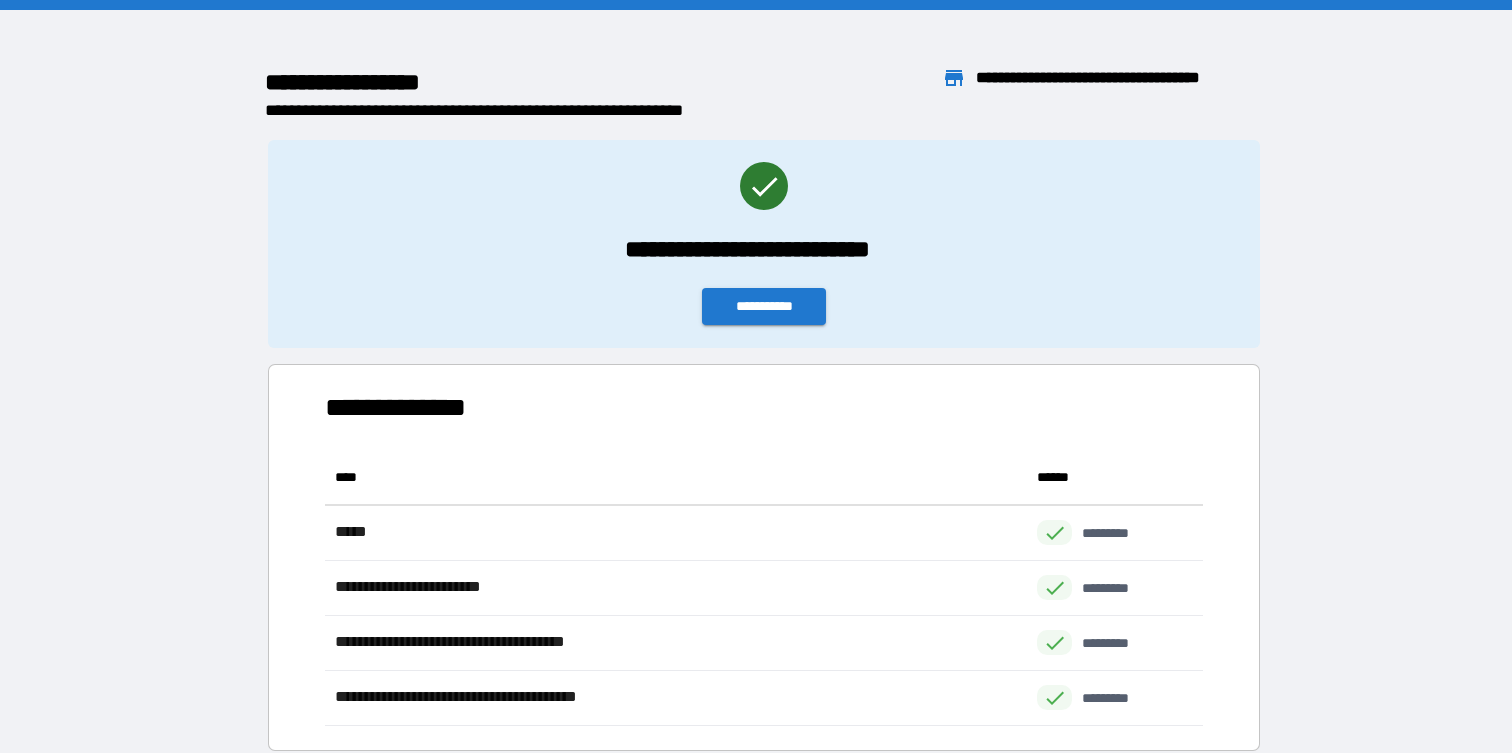 scroll, scrollTop: 1, scrollLeft: 1, axis: both 